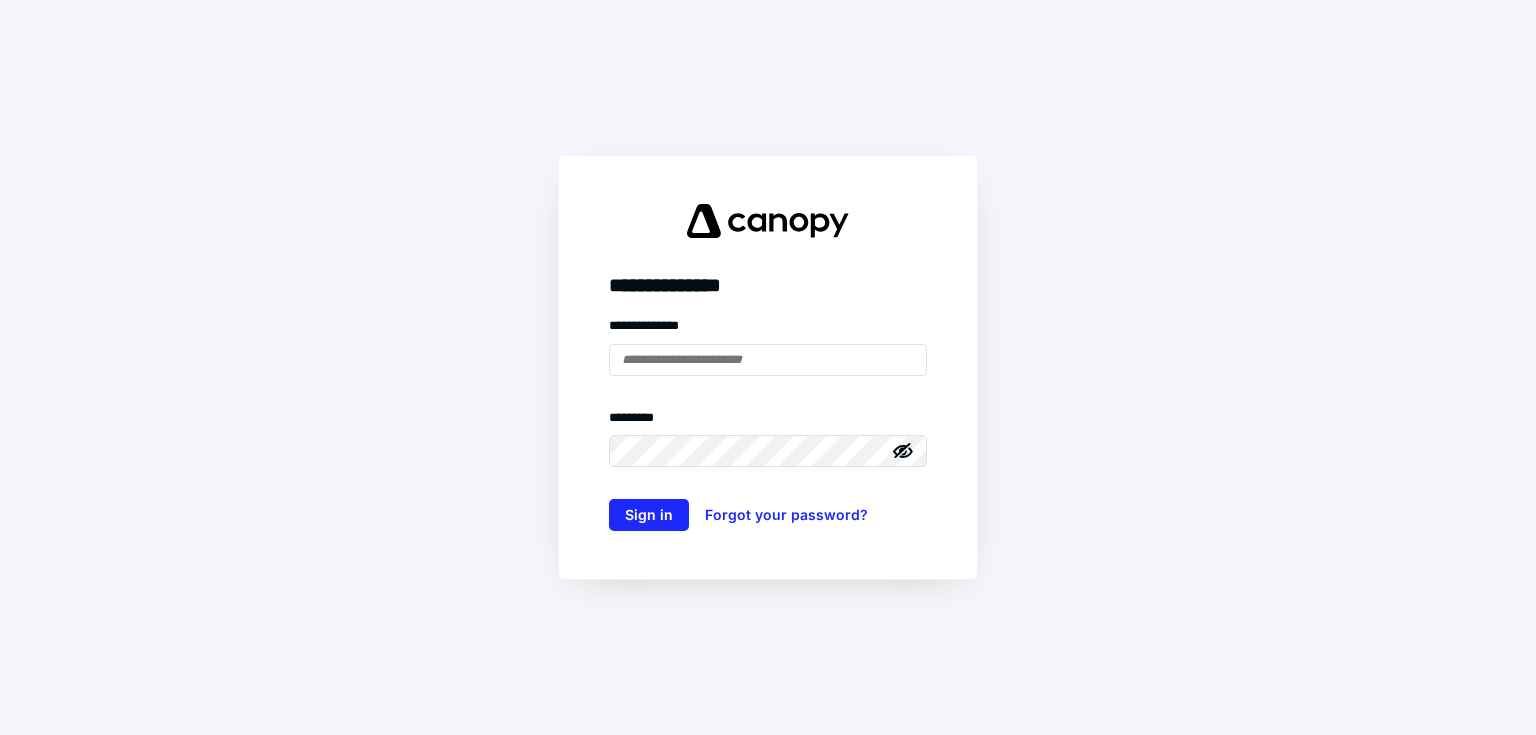 scroll, scrollTop: 0, scrollLeft: 0, axis: both 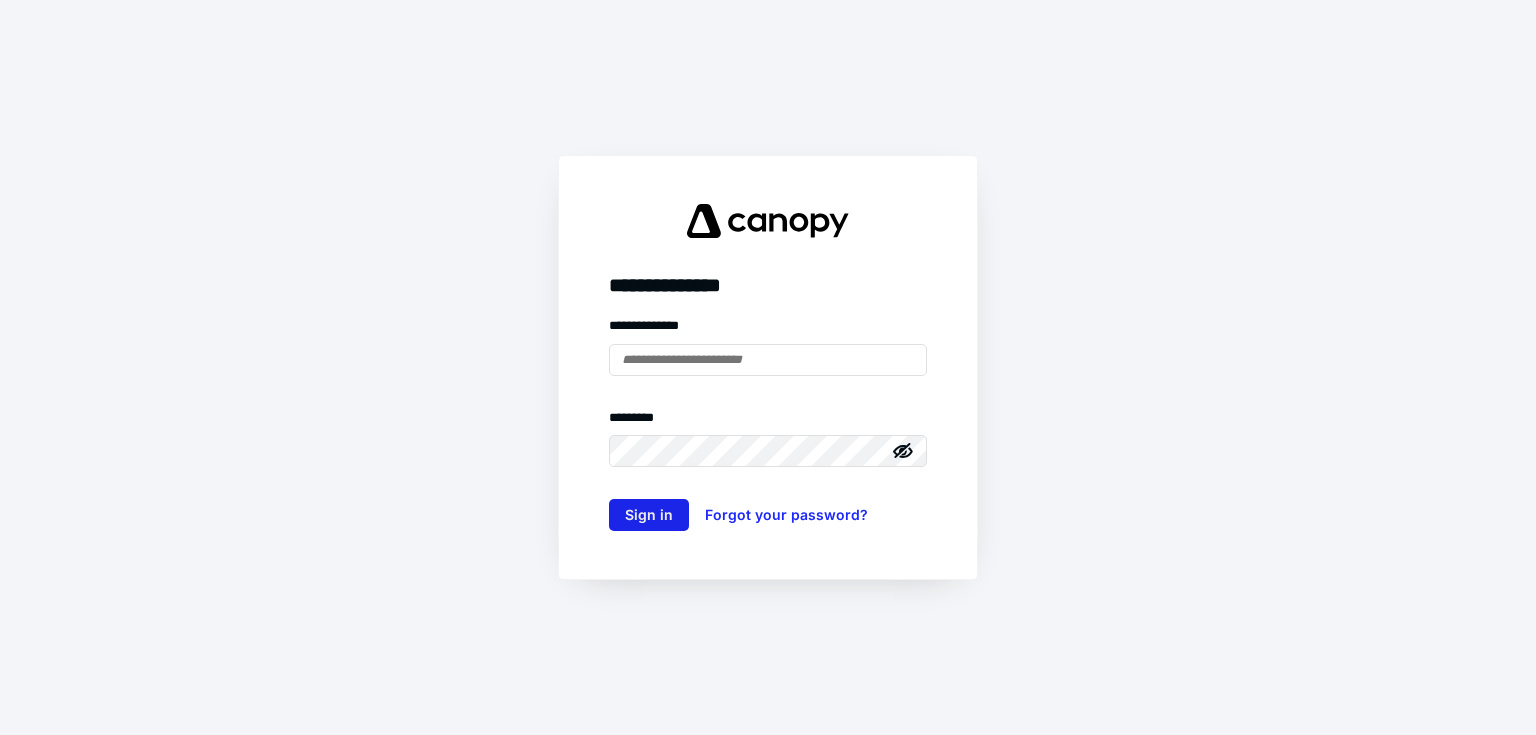 type on "**********" 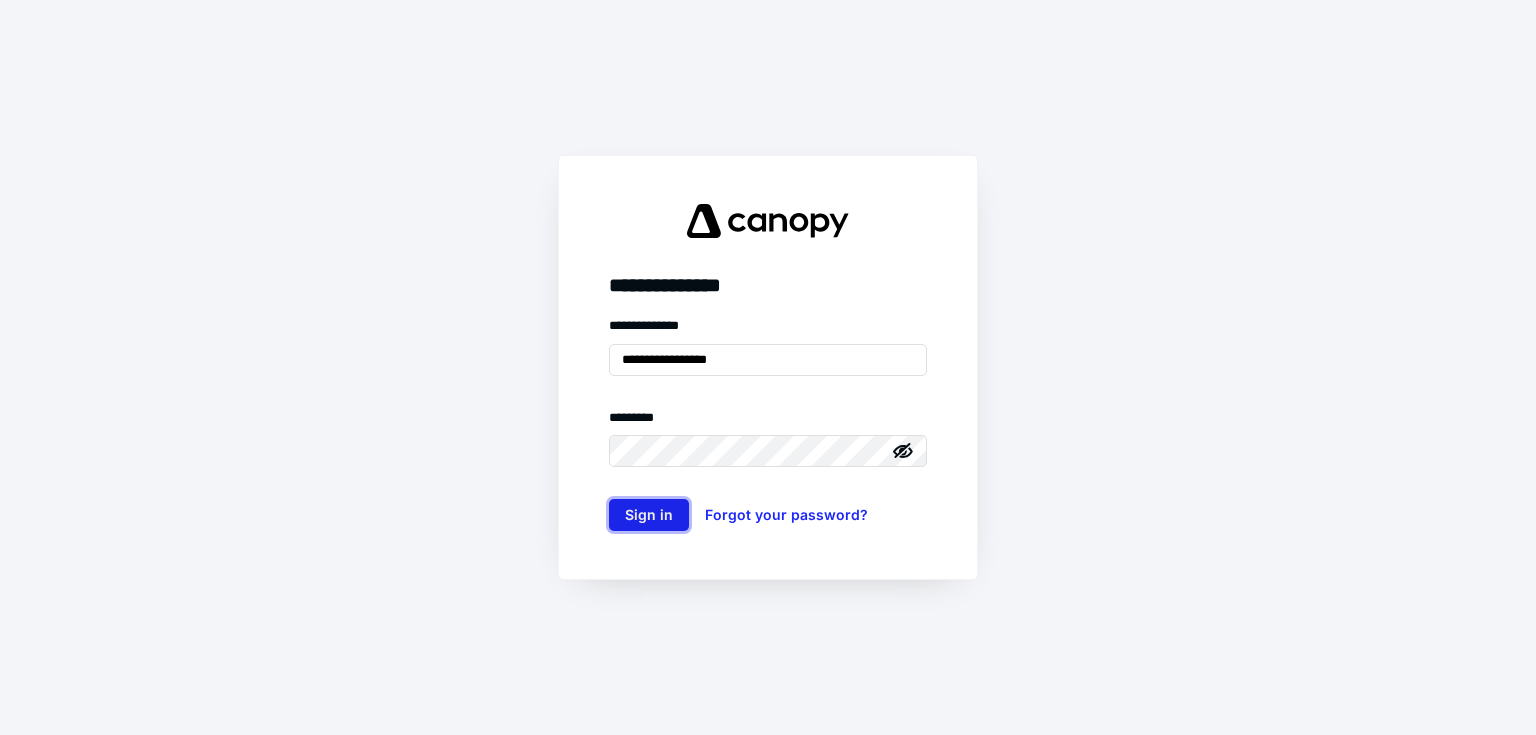 click on "Sign in" at bounding box center [649, 515] 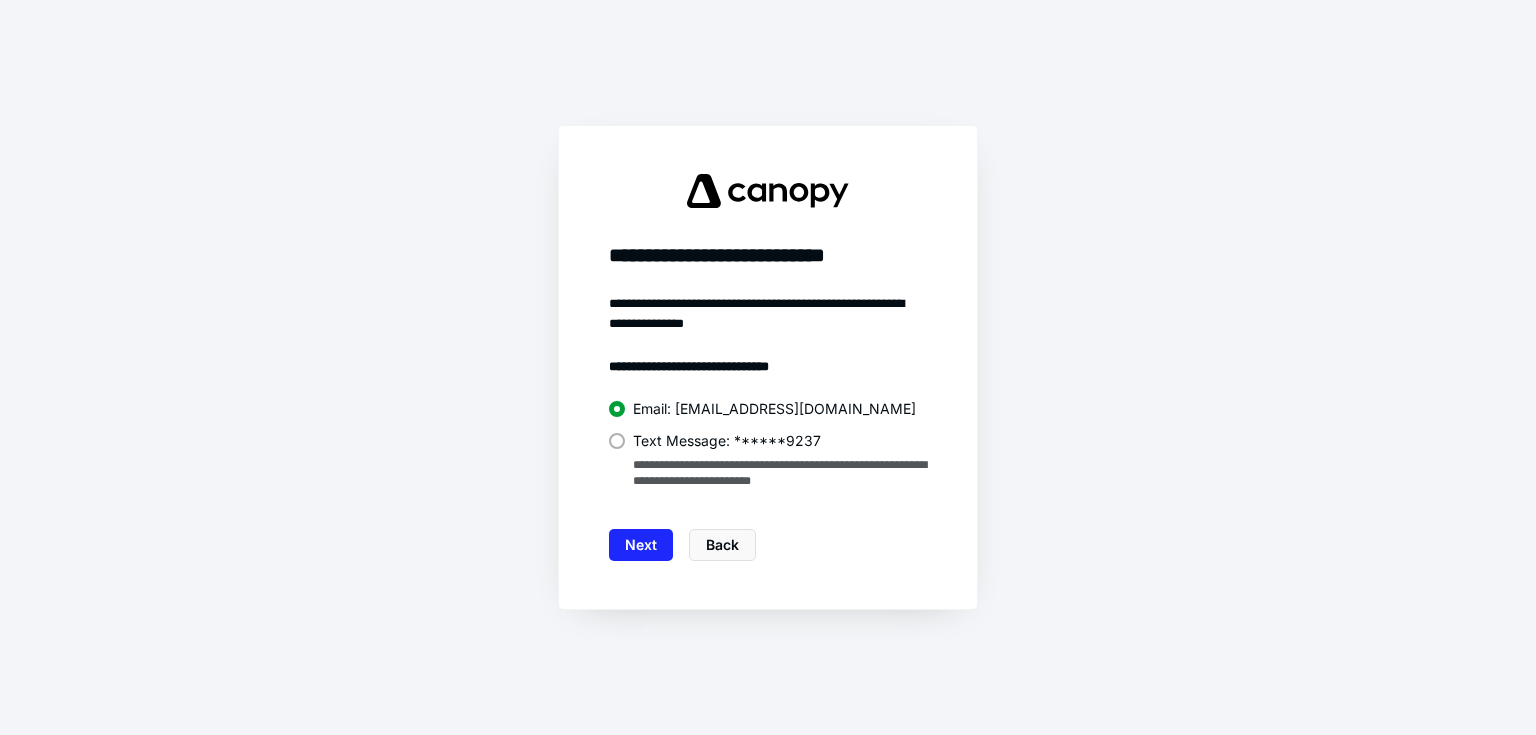 click on "Text Message: ******9237" at bounding box center [727, 441] 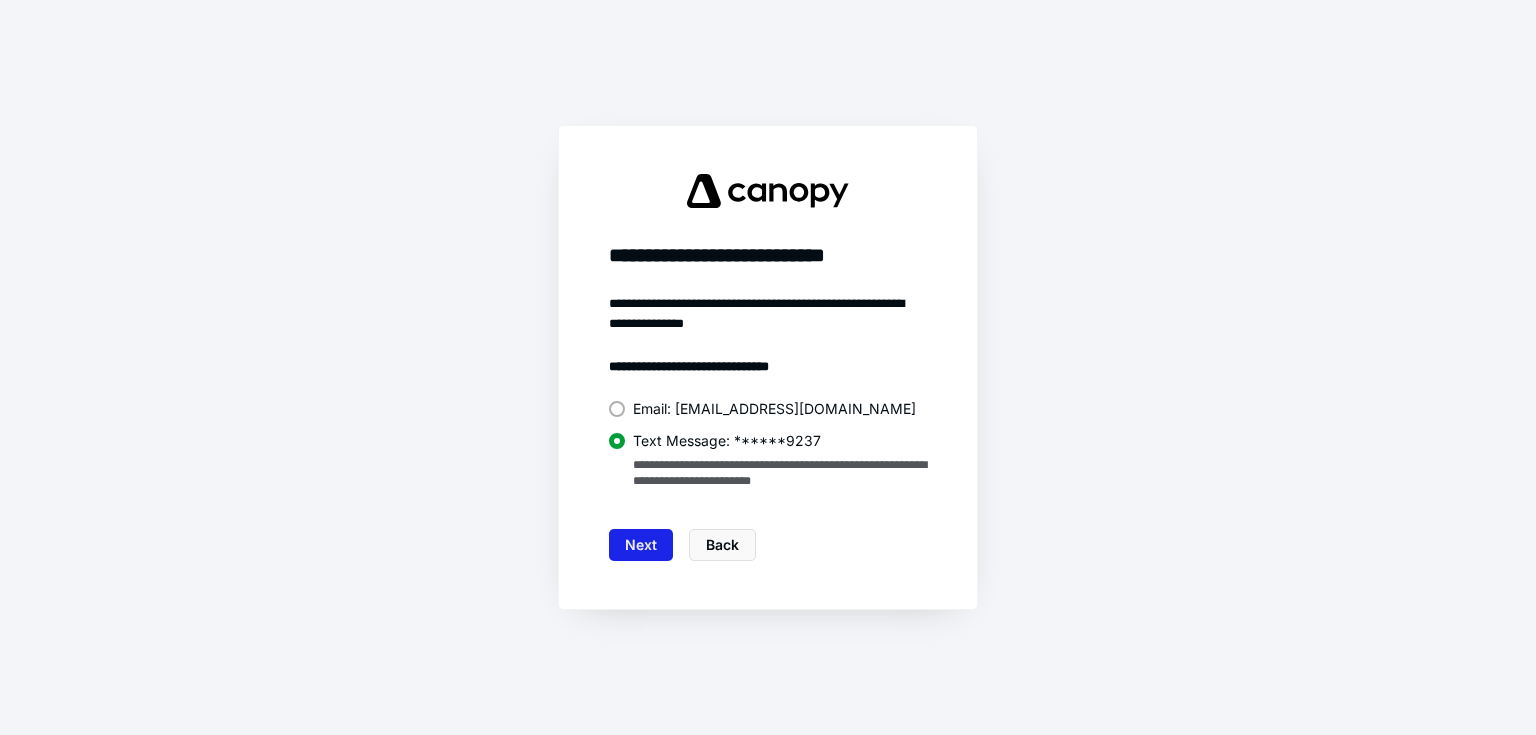 click on "Next" at bounding box center (641, 545) 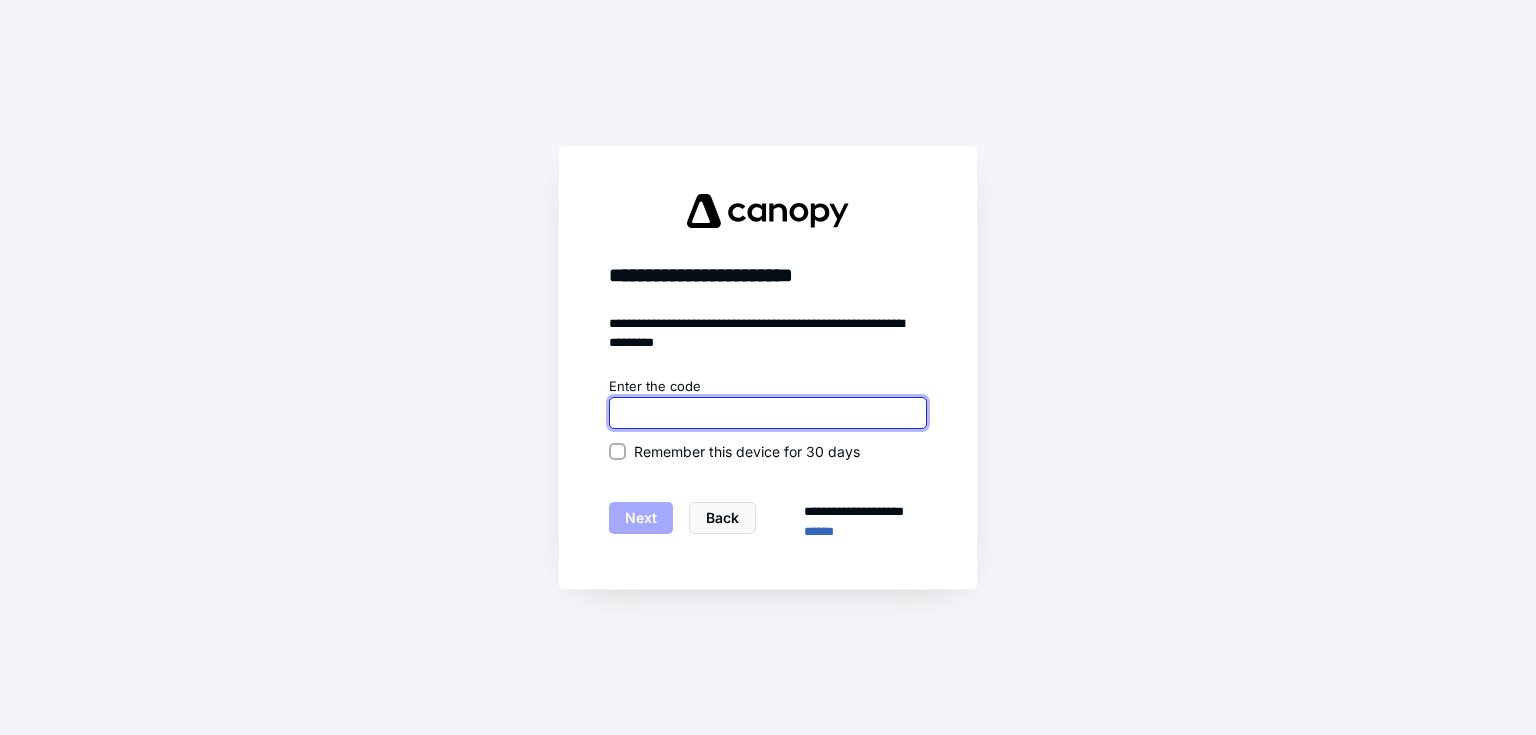 click at bounding box center (768, 413) 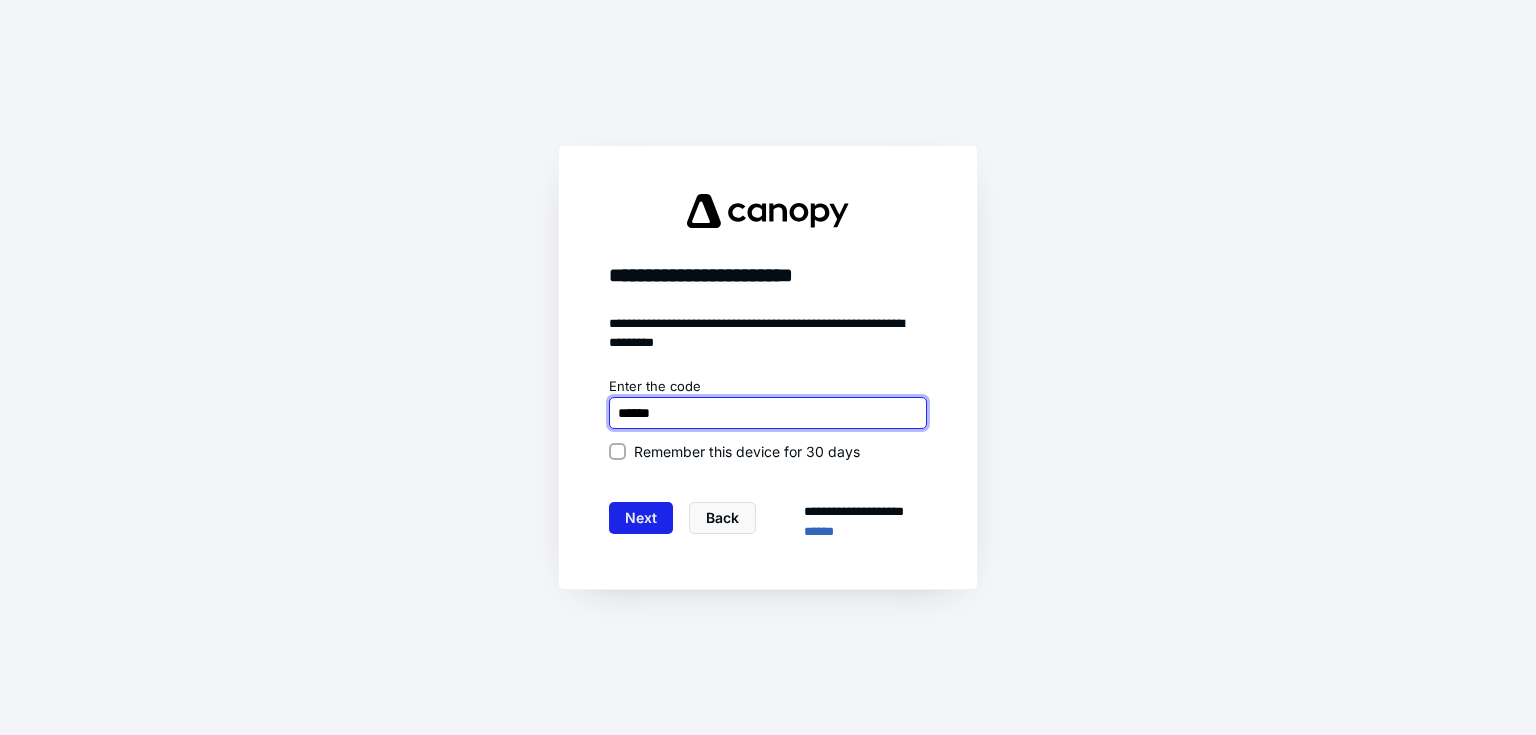 type on "******" 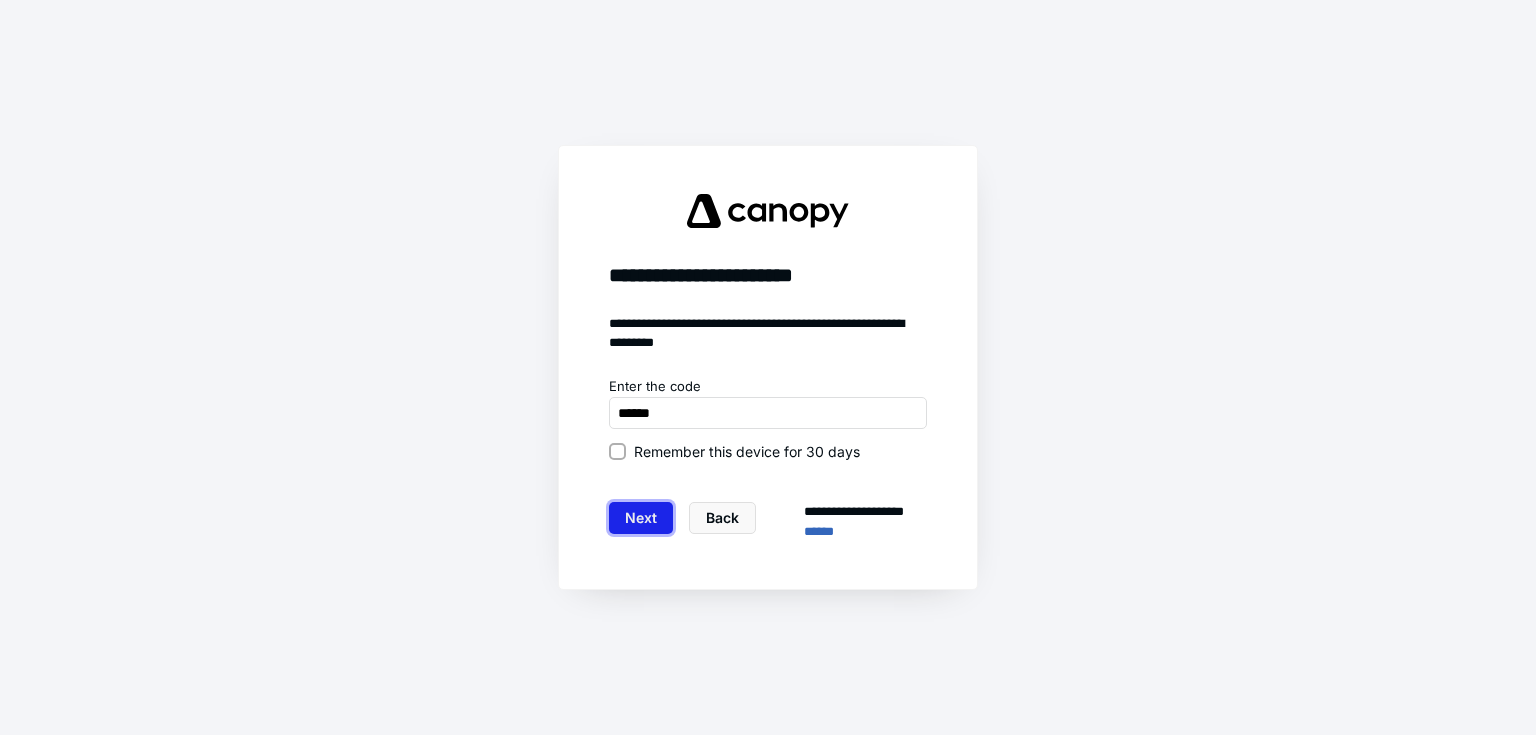click on "Next" at bounding box center [641, 518] 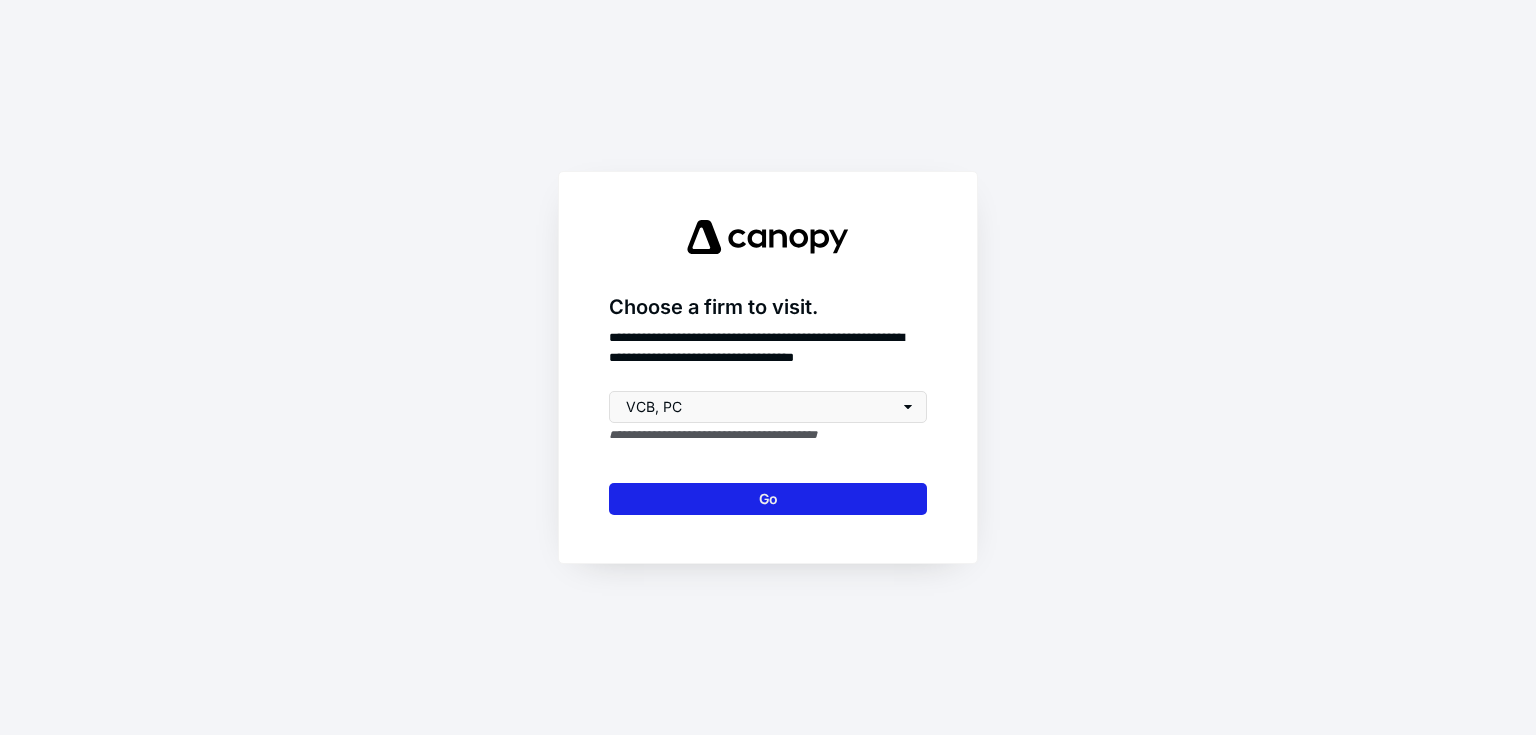 click on "Go" at bounding box center [768, 499] 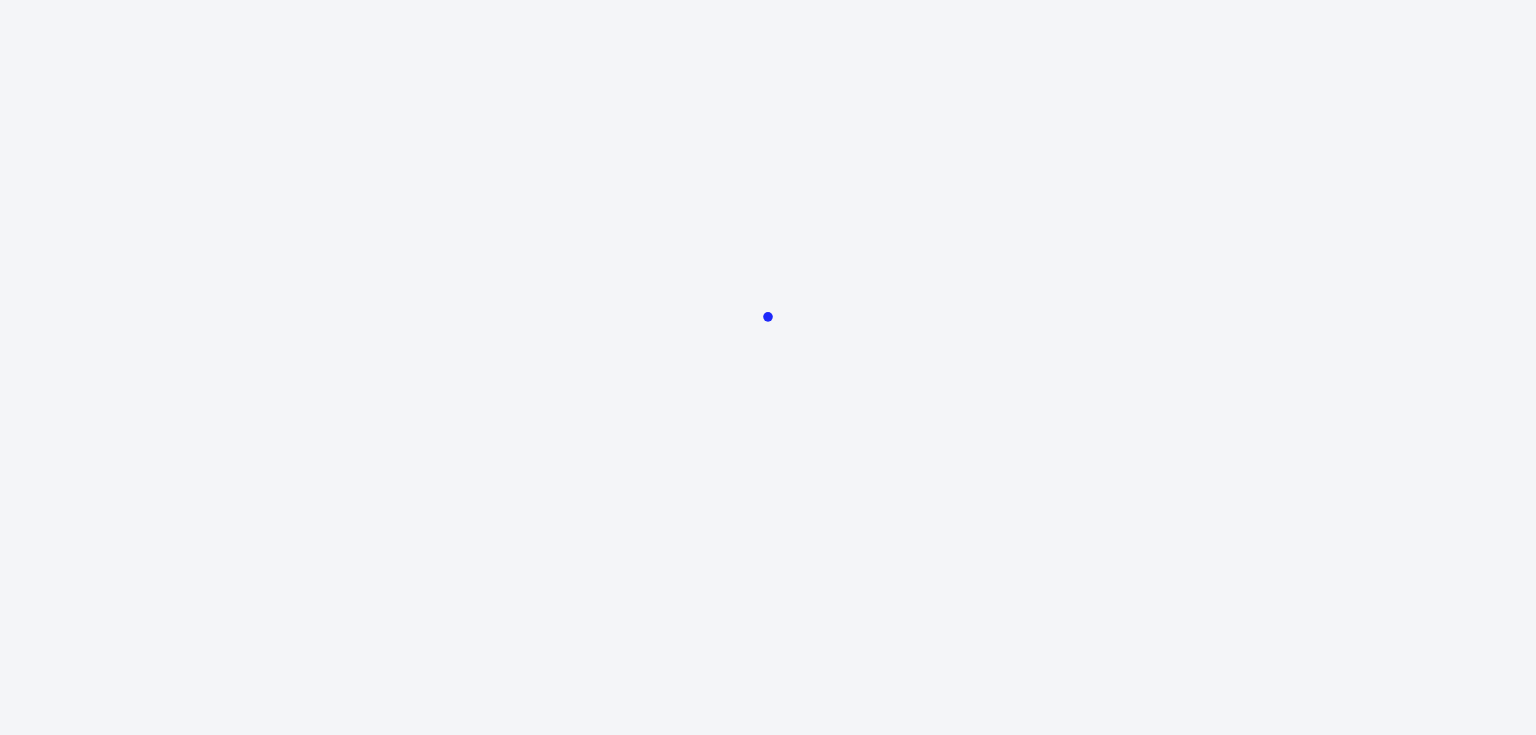 scroll, scrollTop: 0, scrollLeft: 0, axis: both 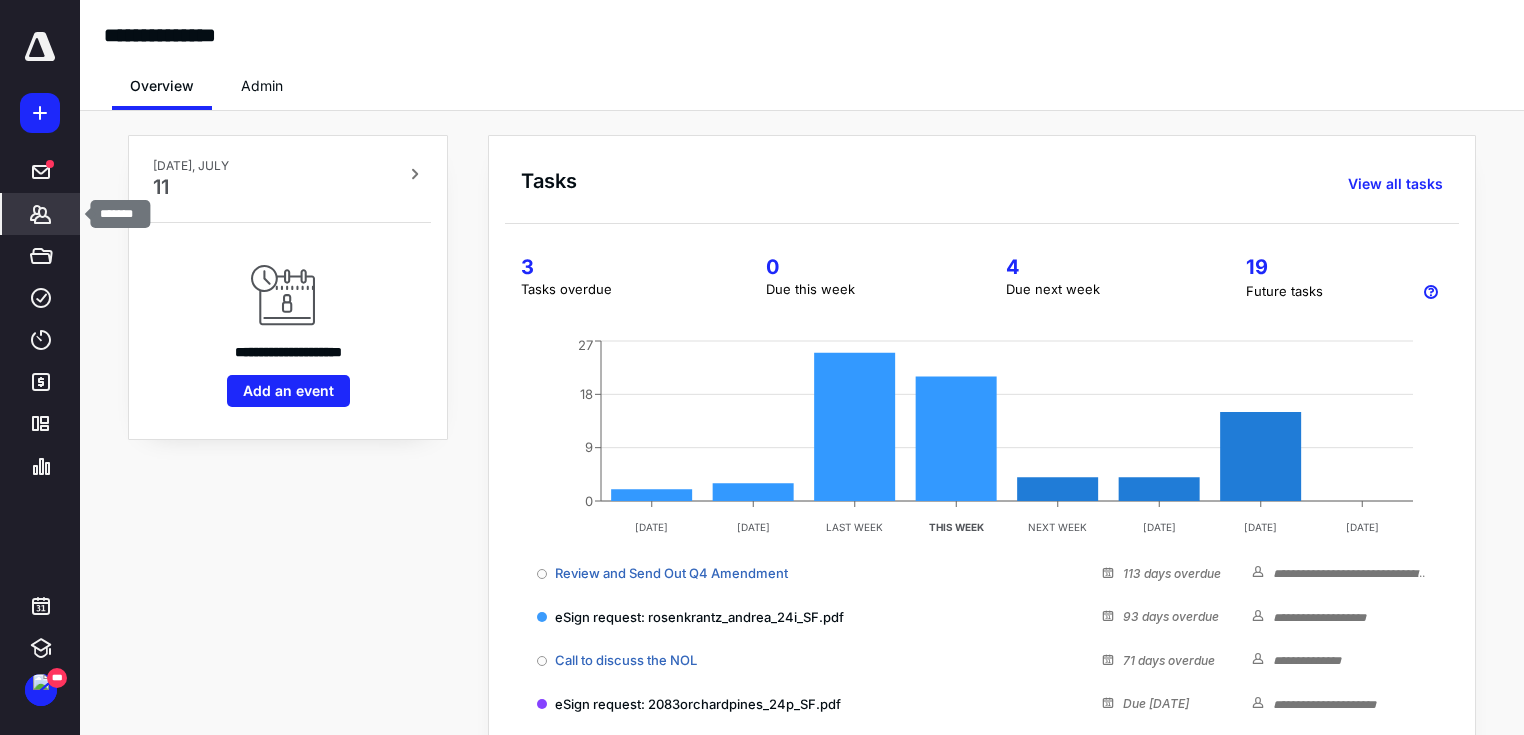 click 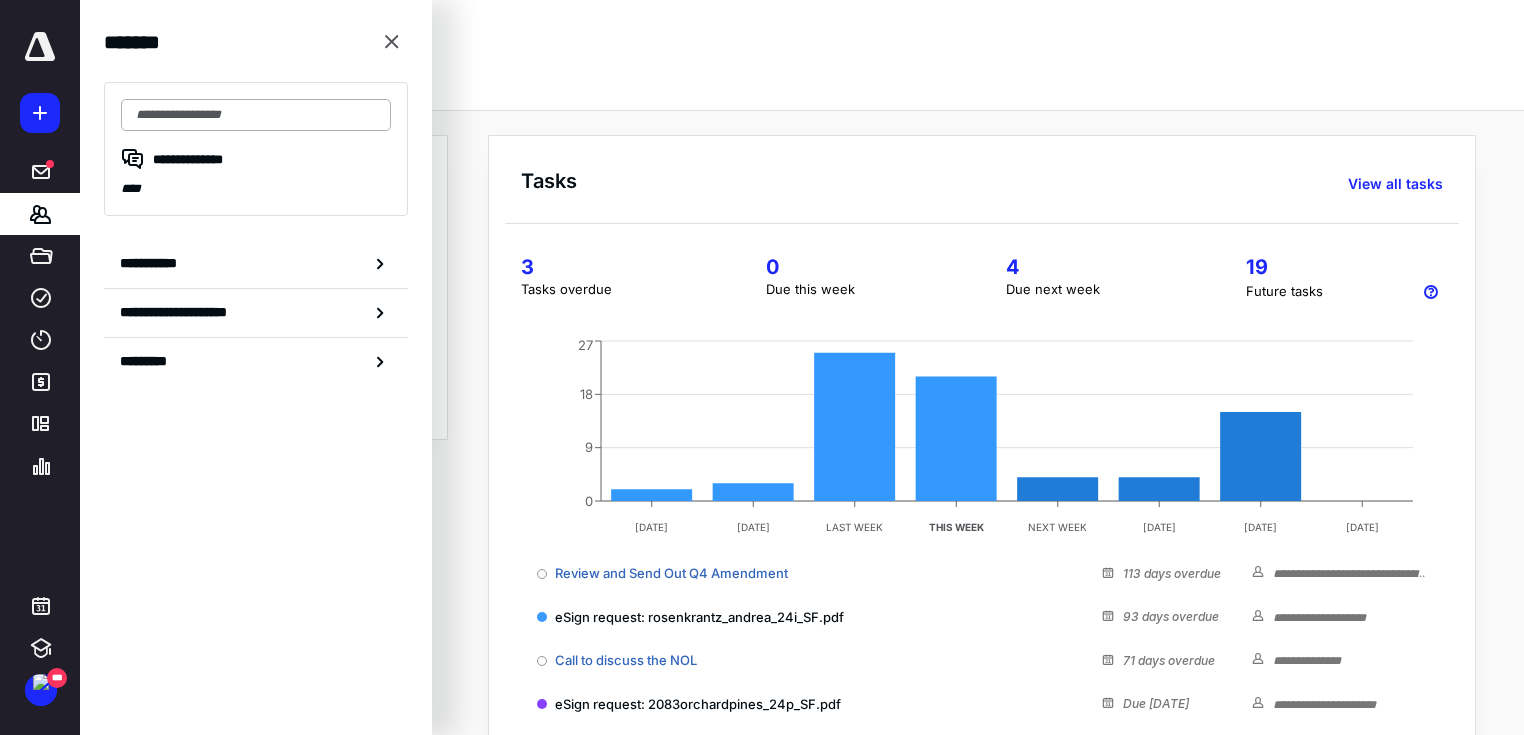 click at bounding box center (256, 115) 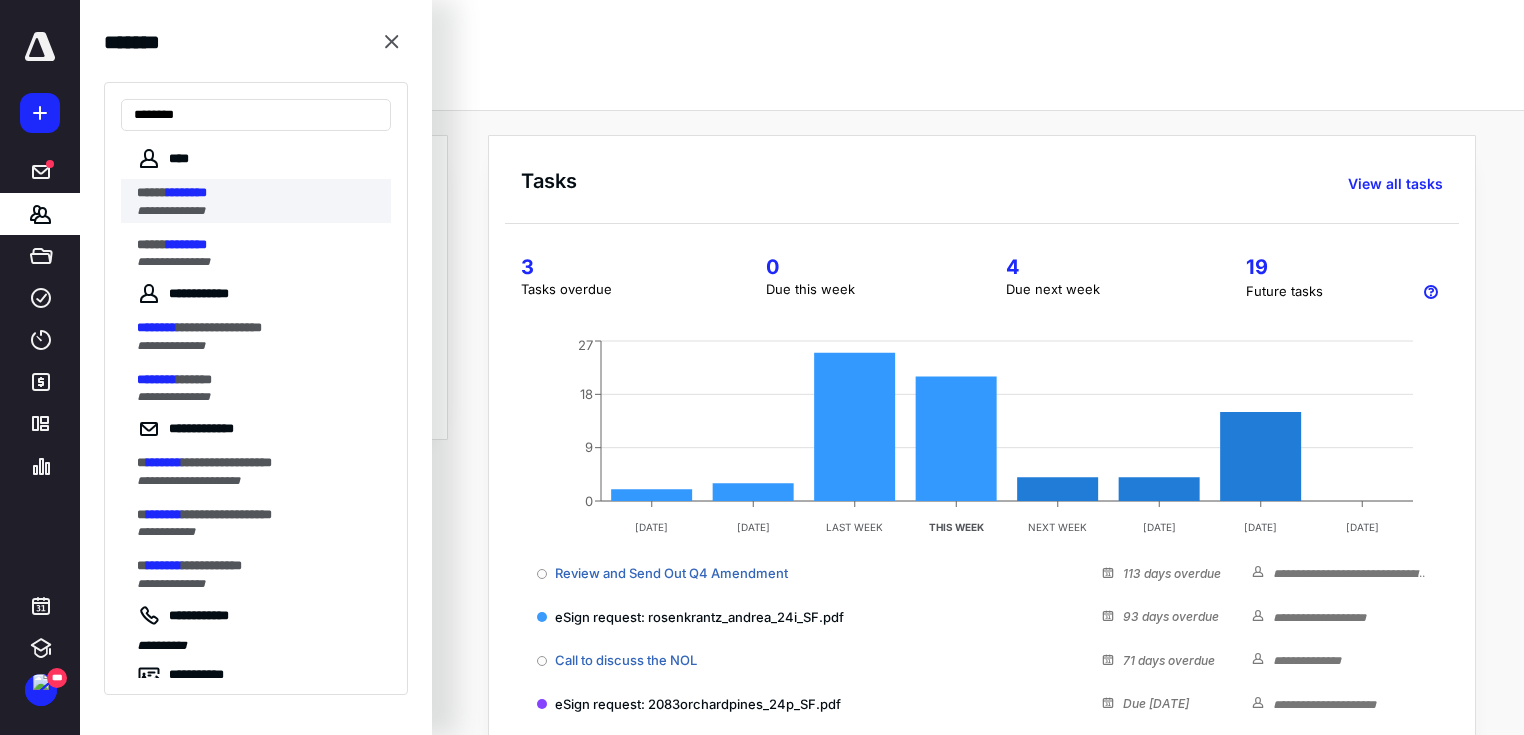 type on "********" 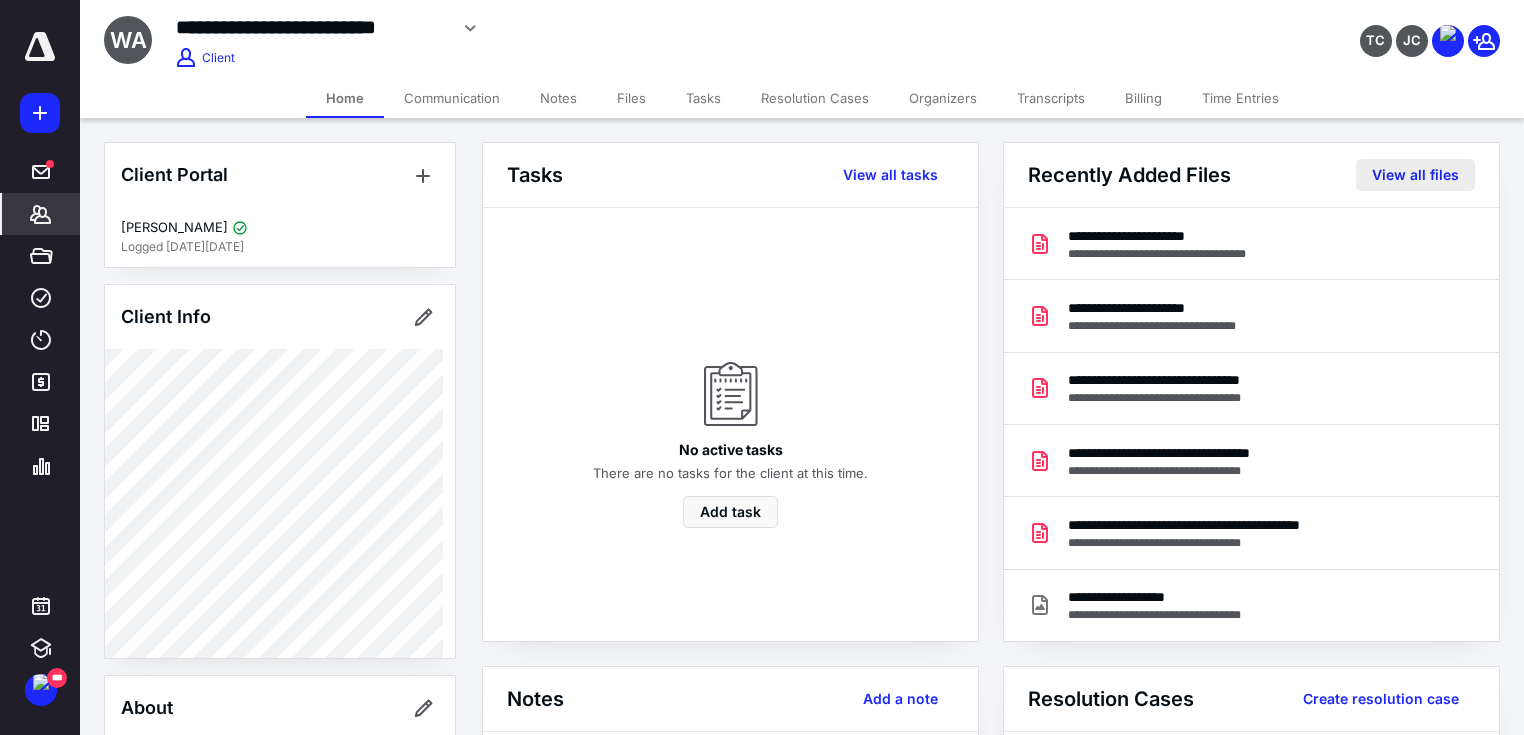 click on "View all files" at bounding box center (1415, 175) 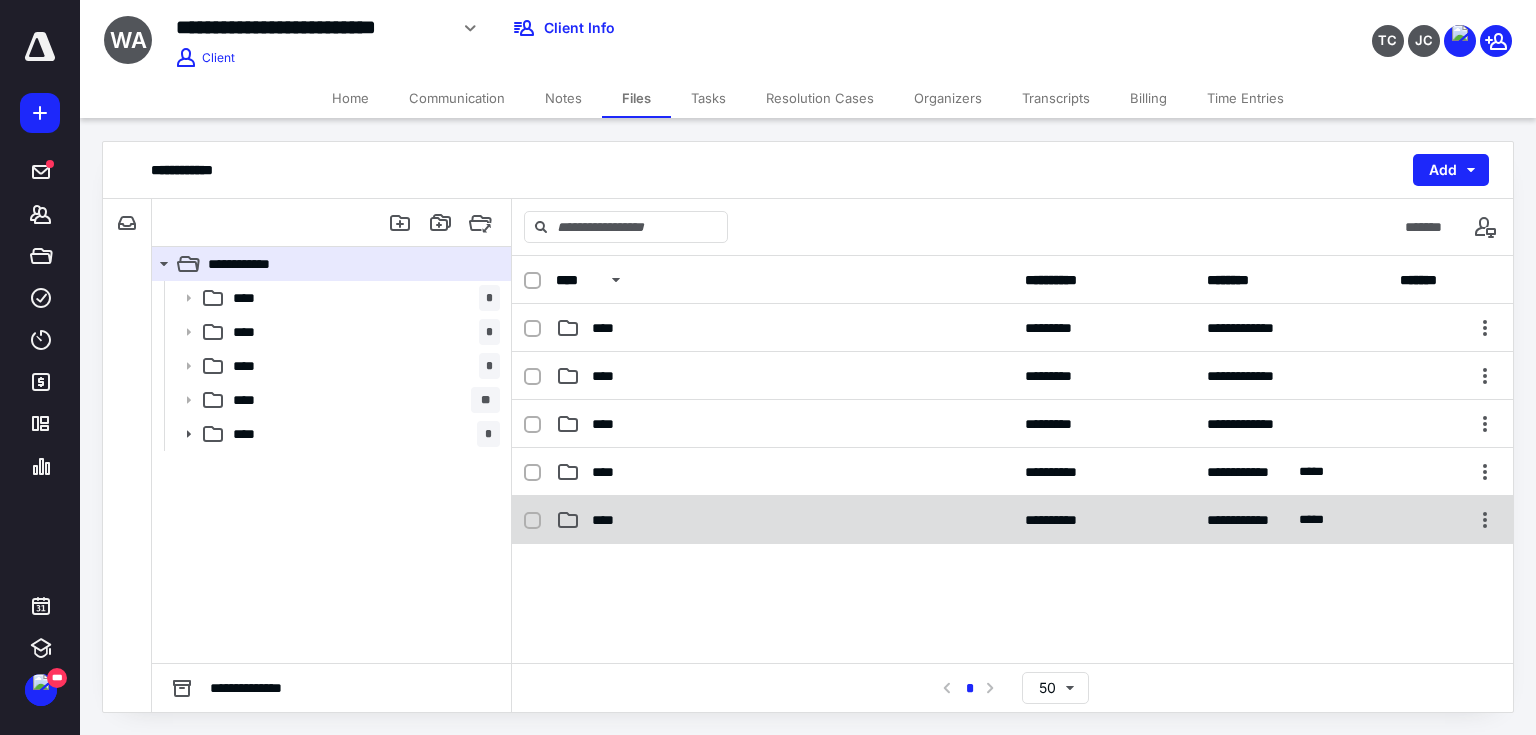click on "****" at bounding box center [609, 520] 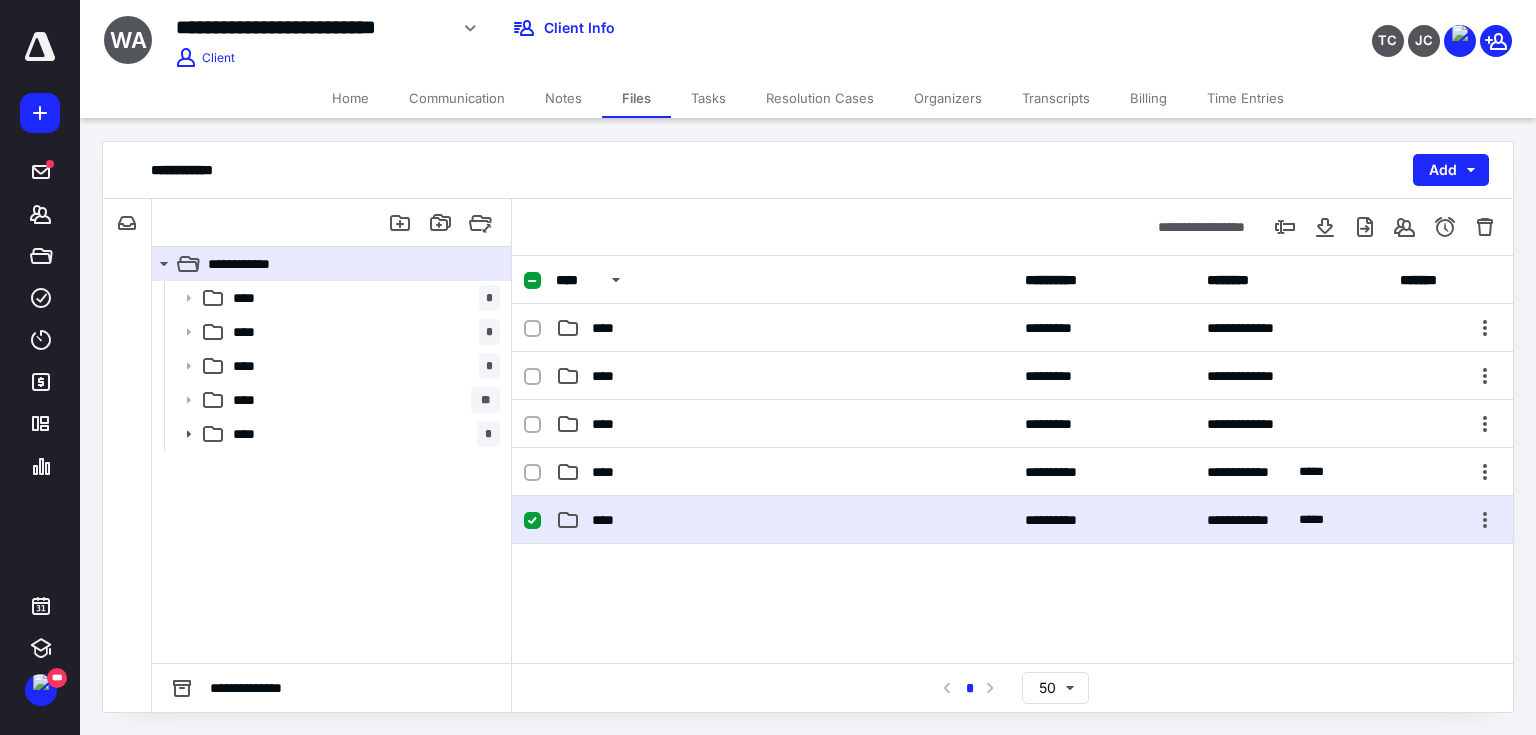 click on "****" at bounding box center (609, 520) 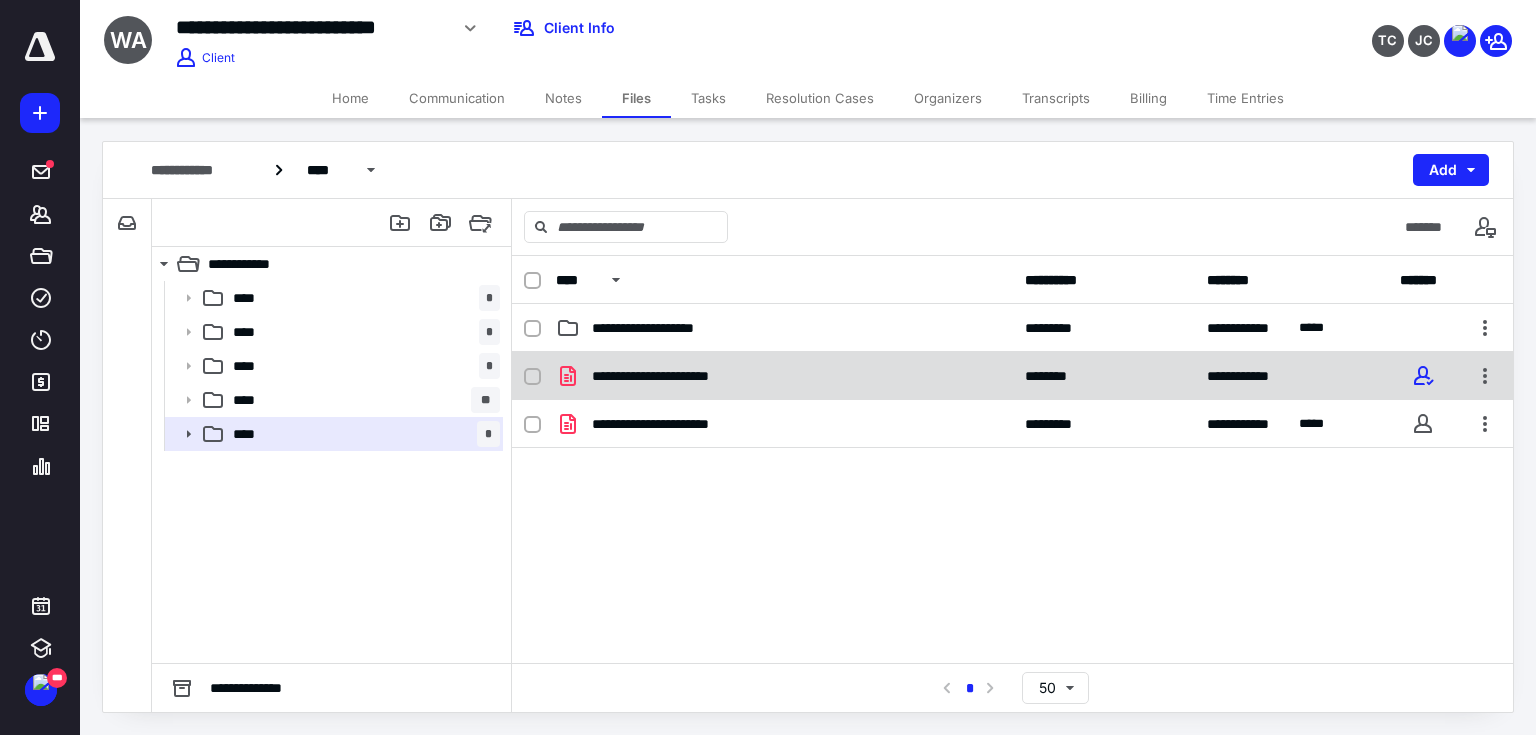 click 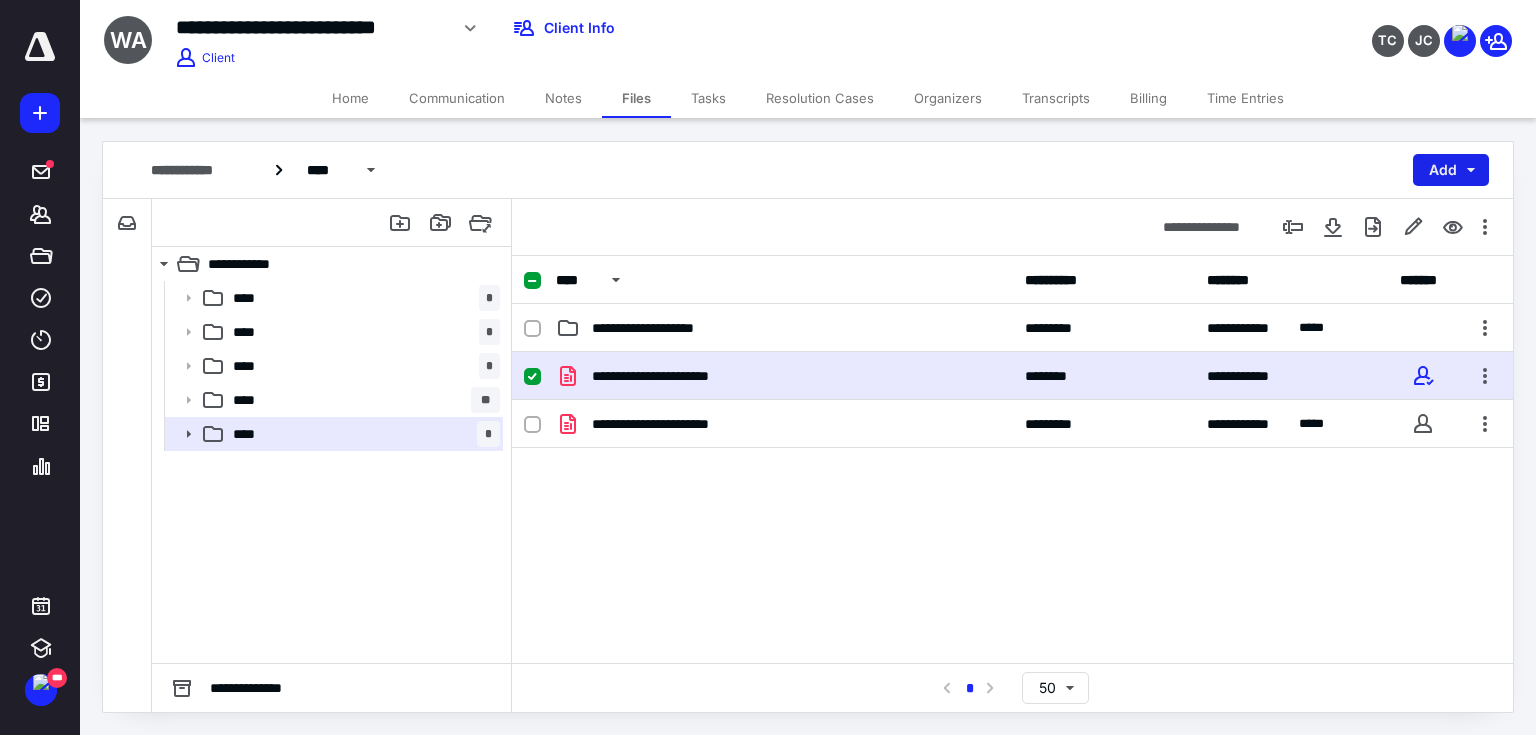 click on "Add" at bounding box center [1451, 170] 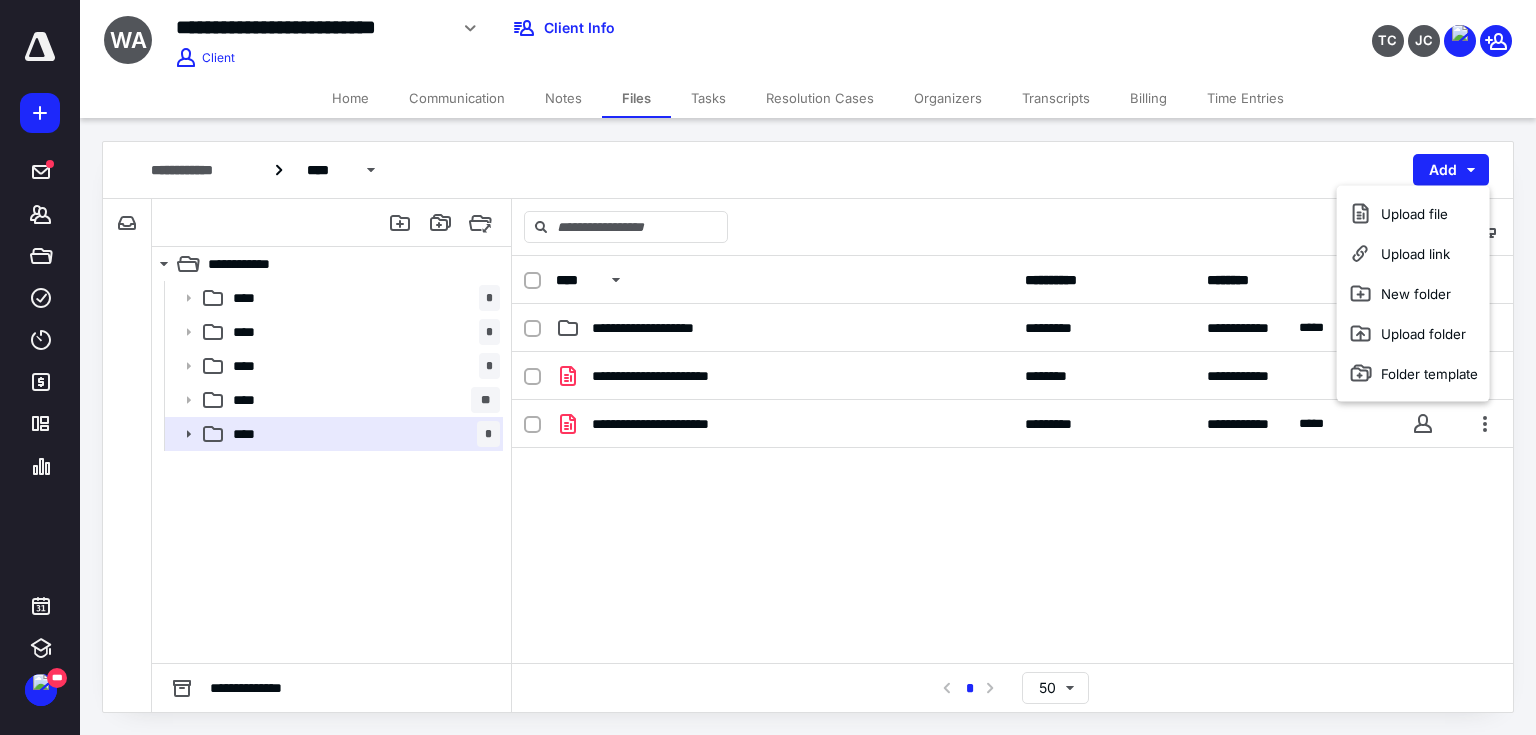 click on "*******" at bounding box center [1012, 227] 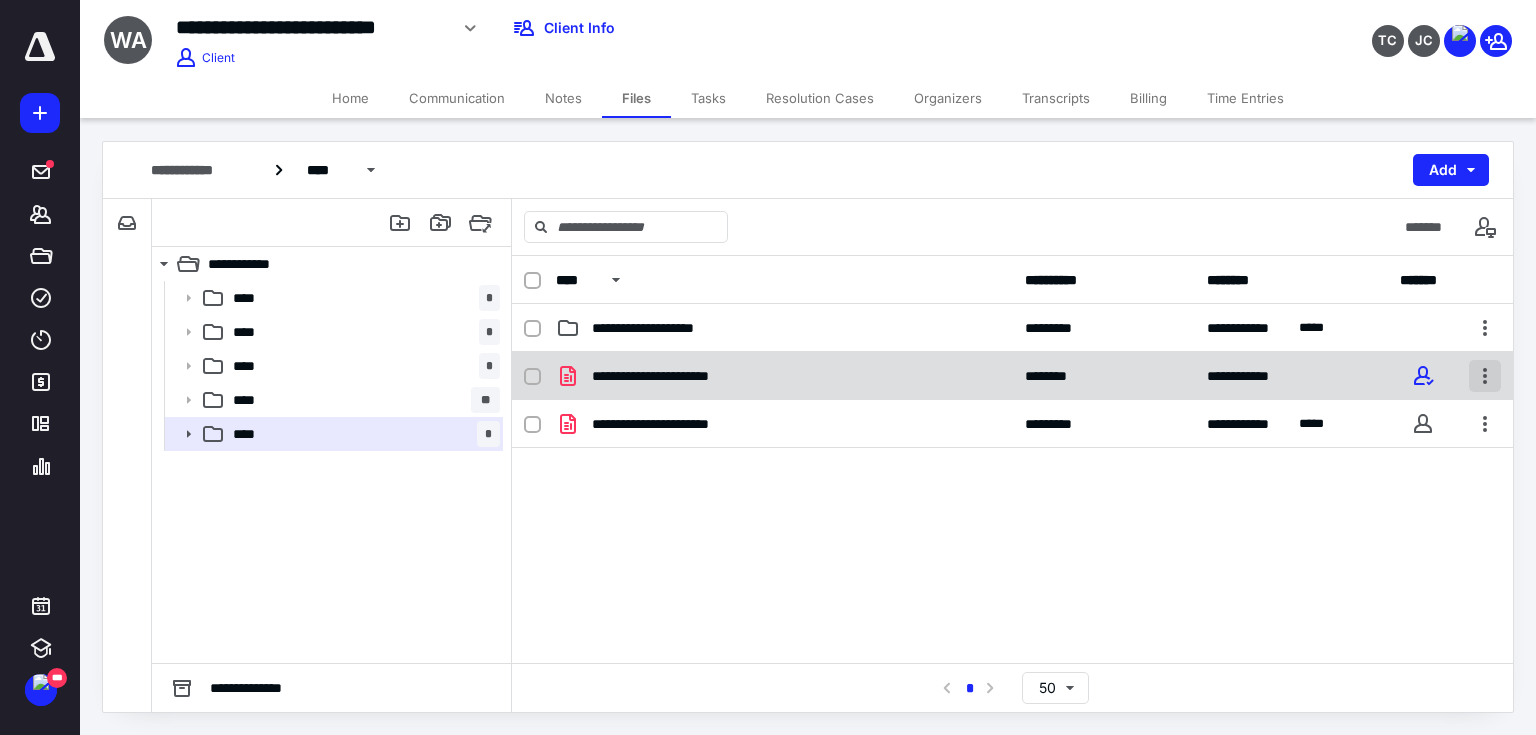 click at bounding box center (1485, 376) 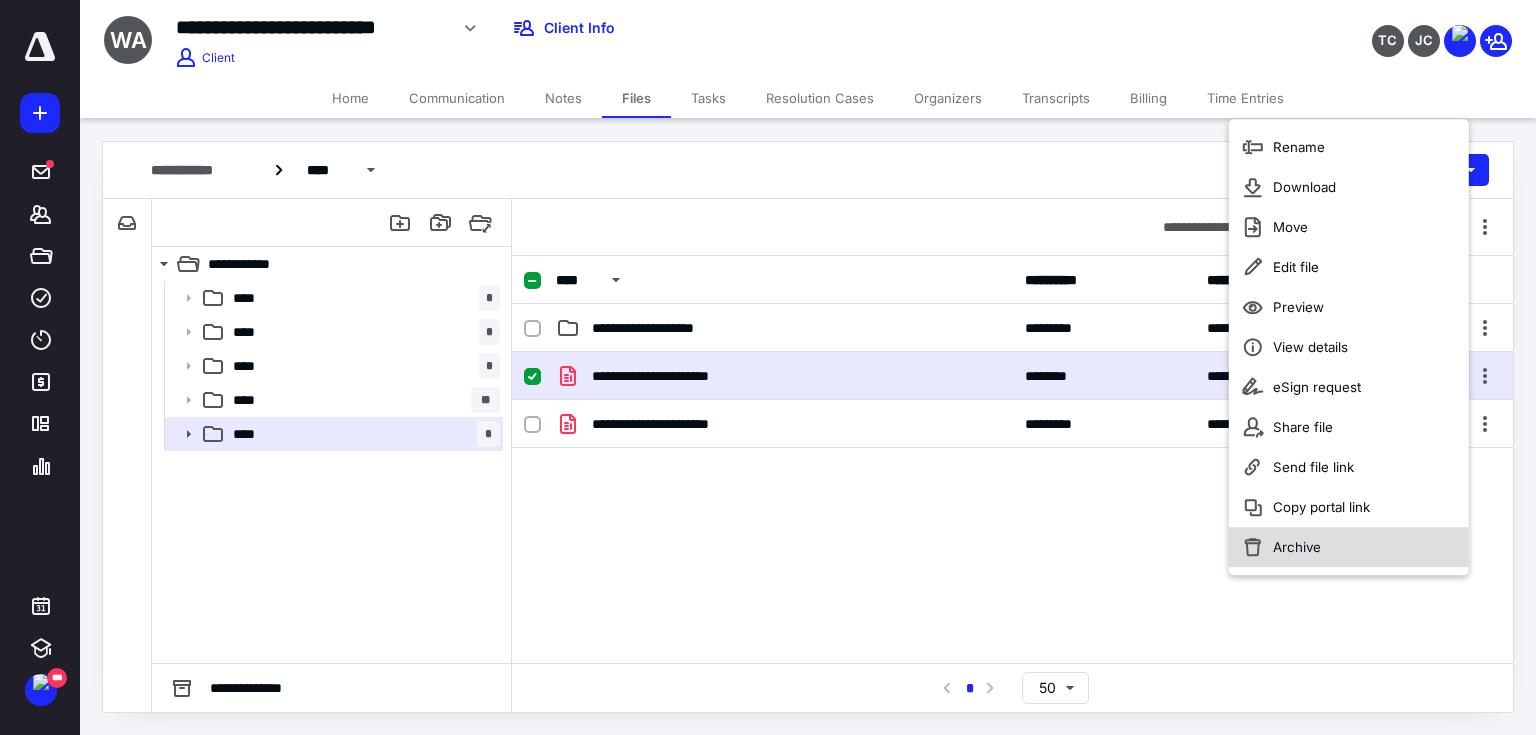 click on "Archive" at bounding box center (1297, 547) 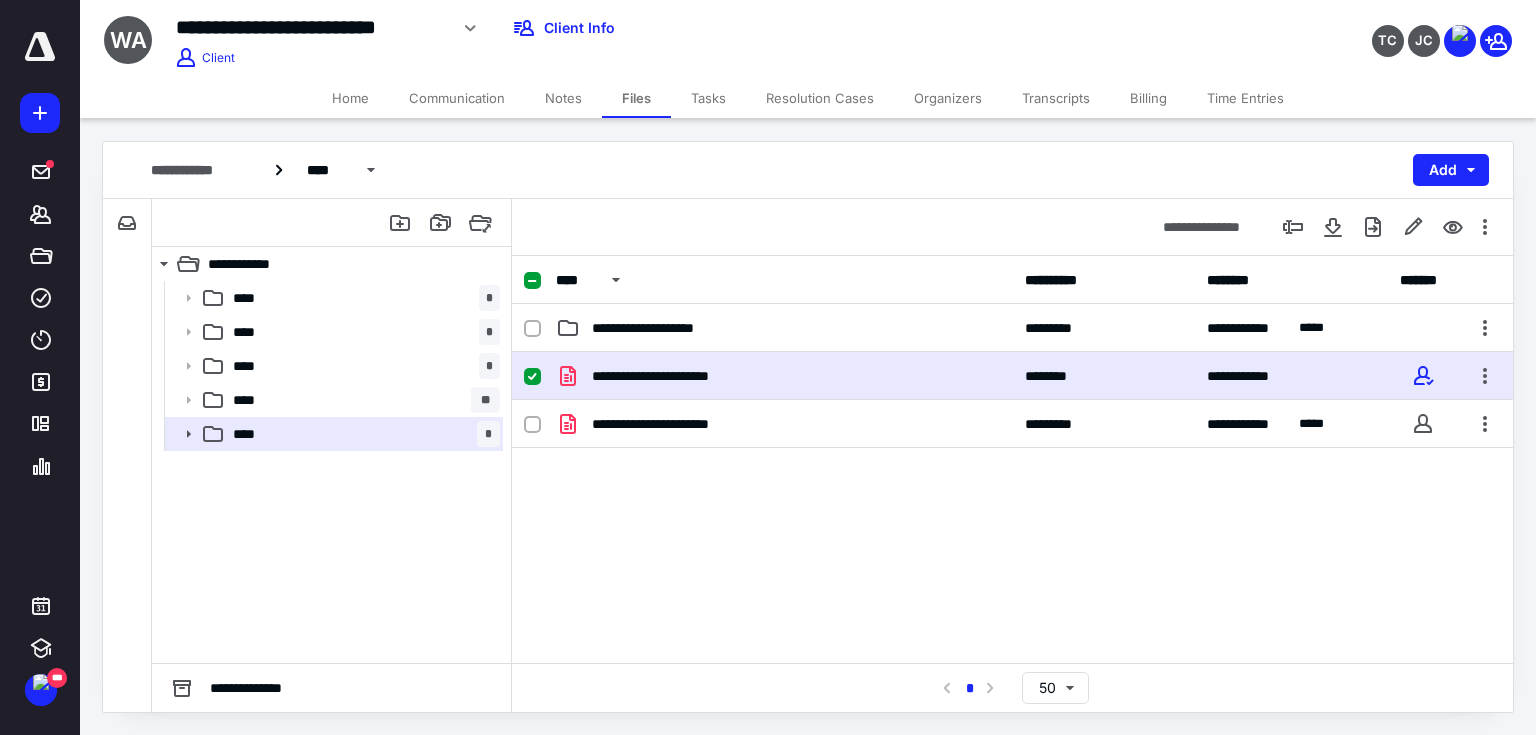 checkbox on "false" 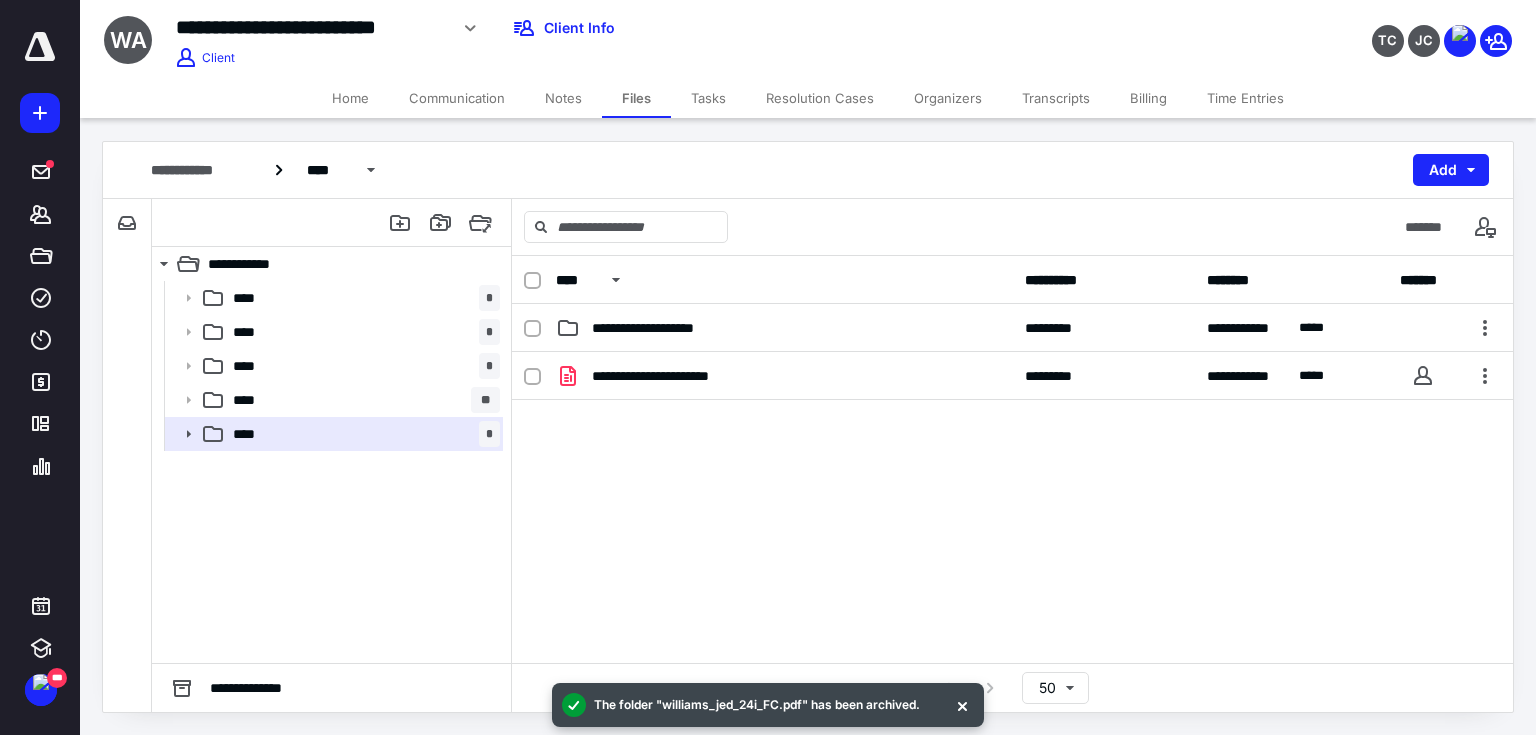 click on "**********" at bounding box center (808, 170) 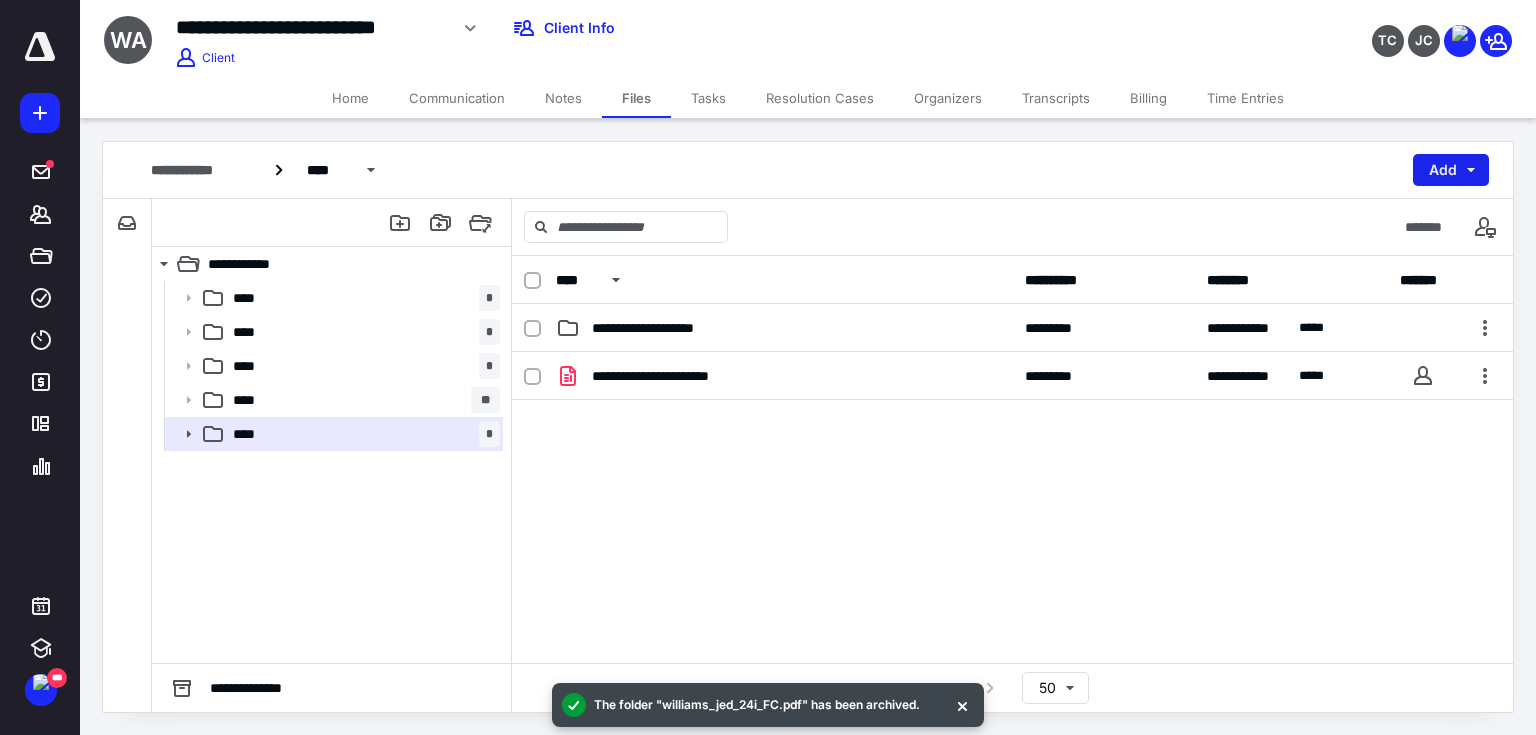 click on "Add" at bounding box center (1451, 170) 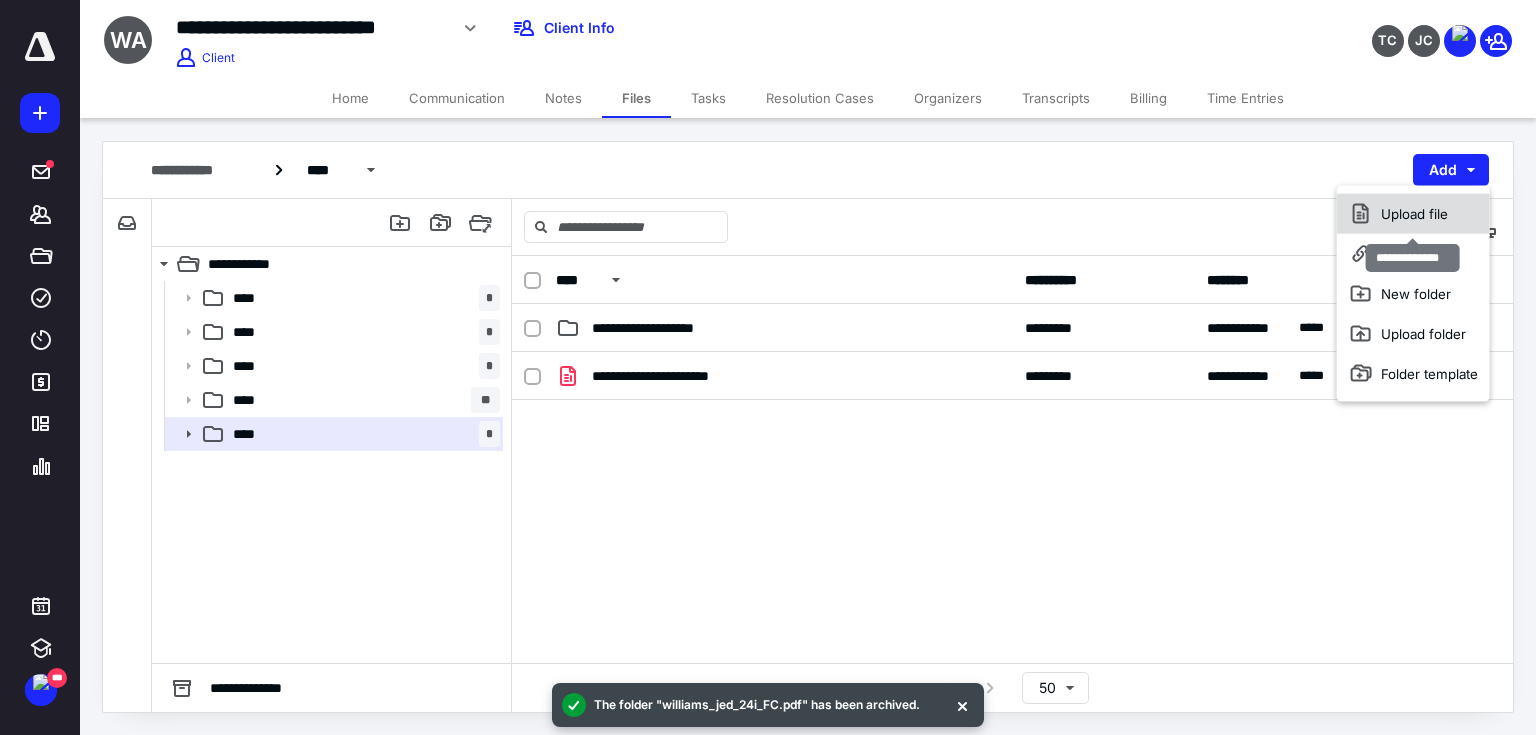 click on "Upload file" at bounding box center (1413, 214) 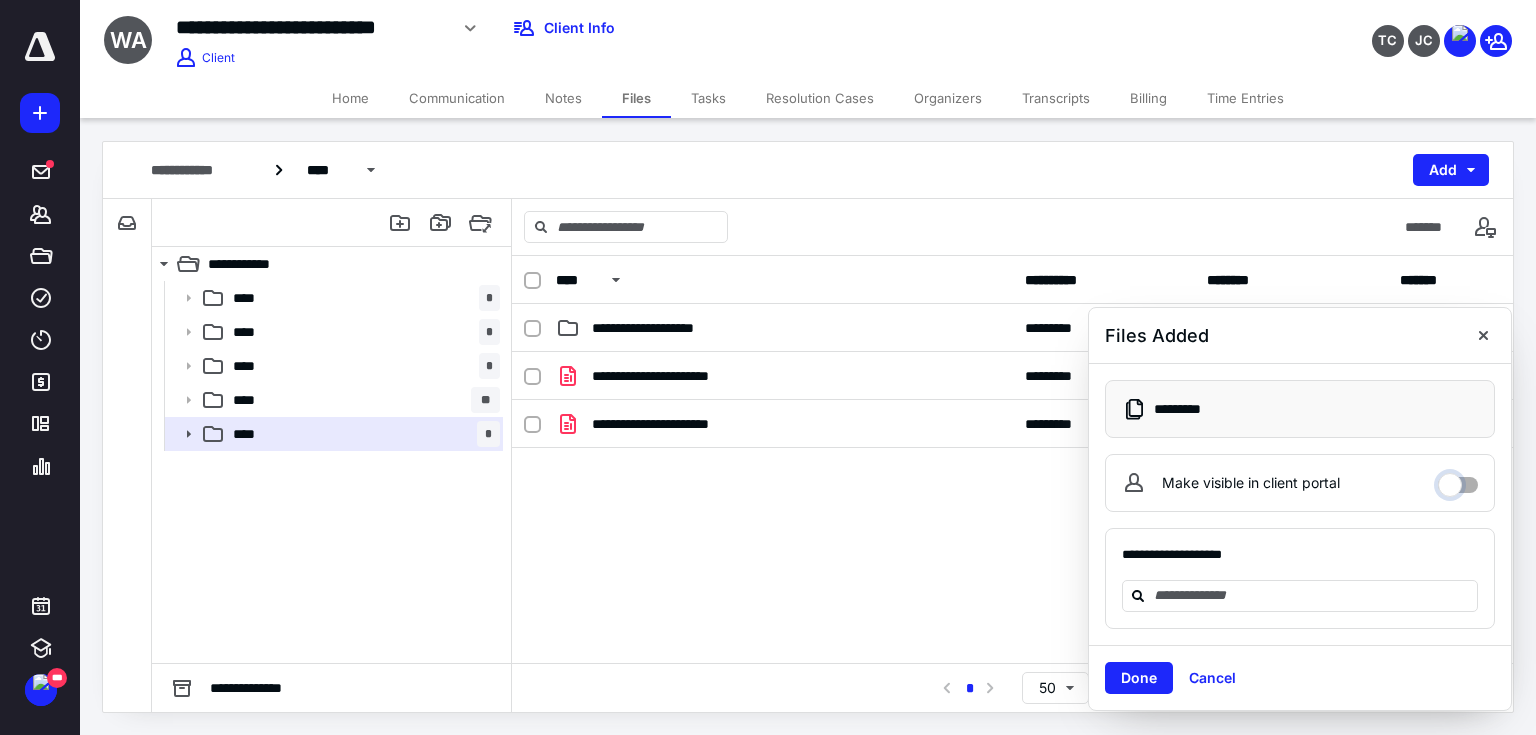click on "Make visible in client portal" at bounding box center (1458, 480) 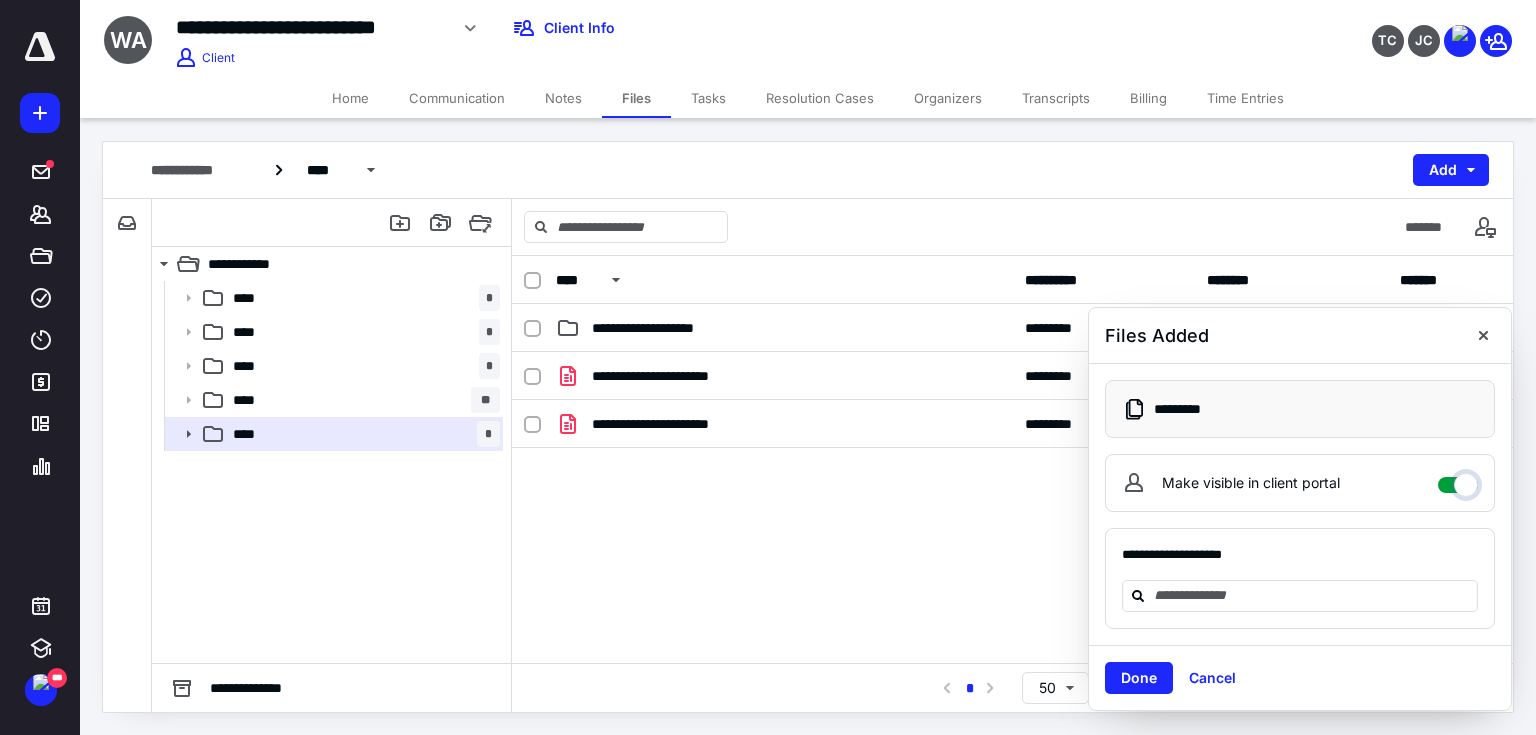 checkbox on "****" 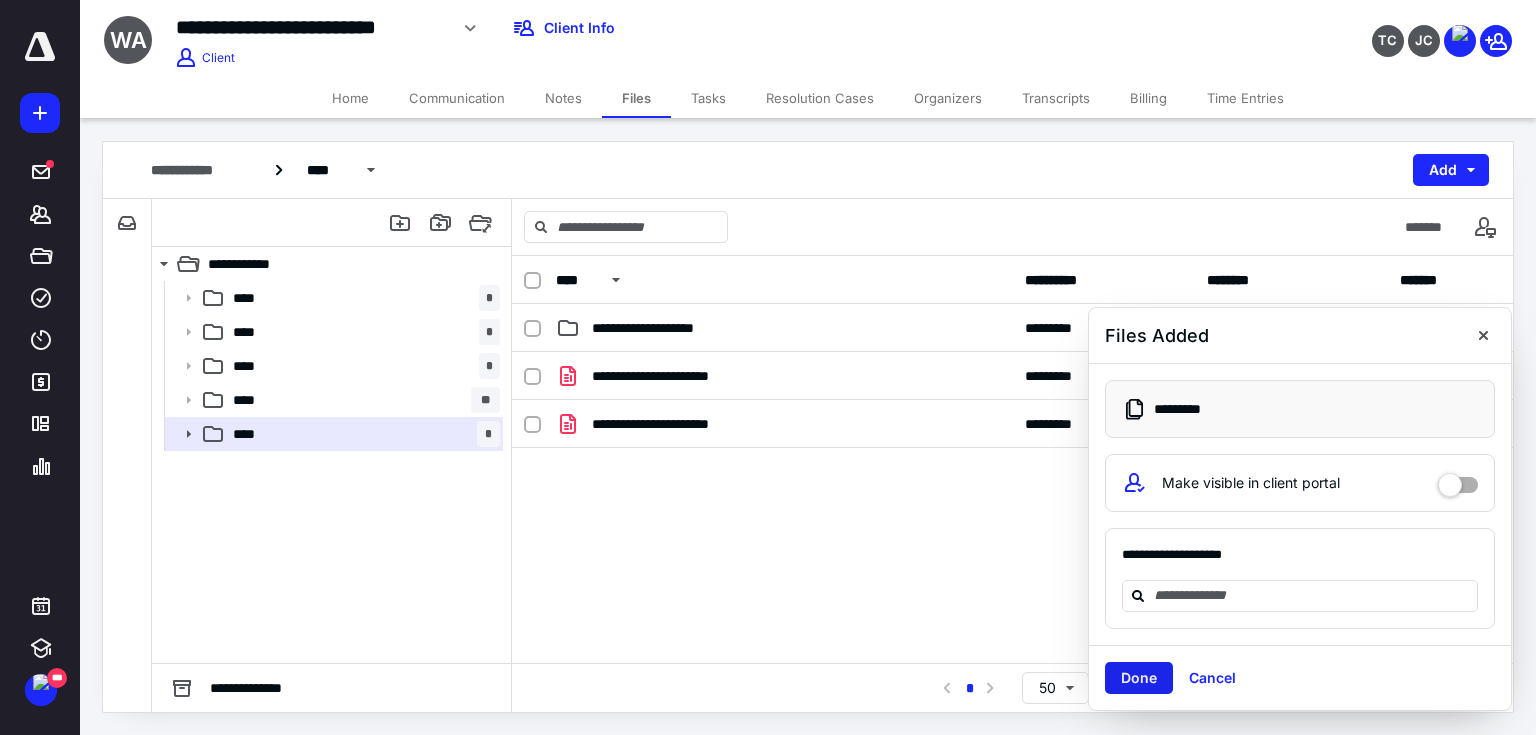 click on "Done" at bounding box center (1139, 678) 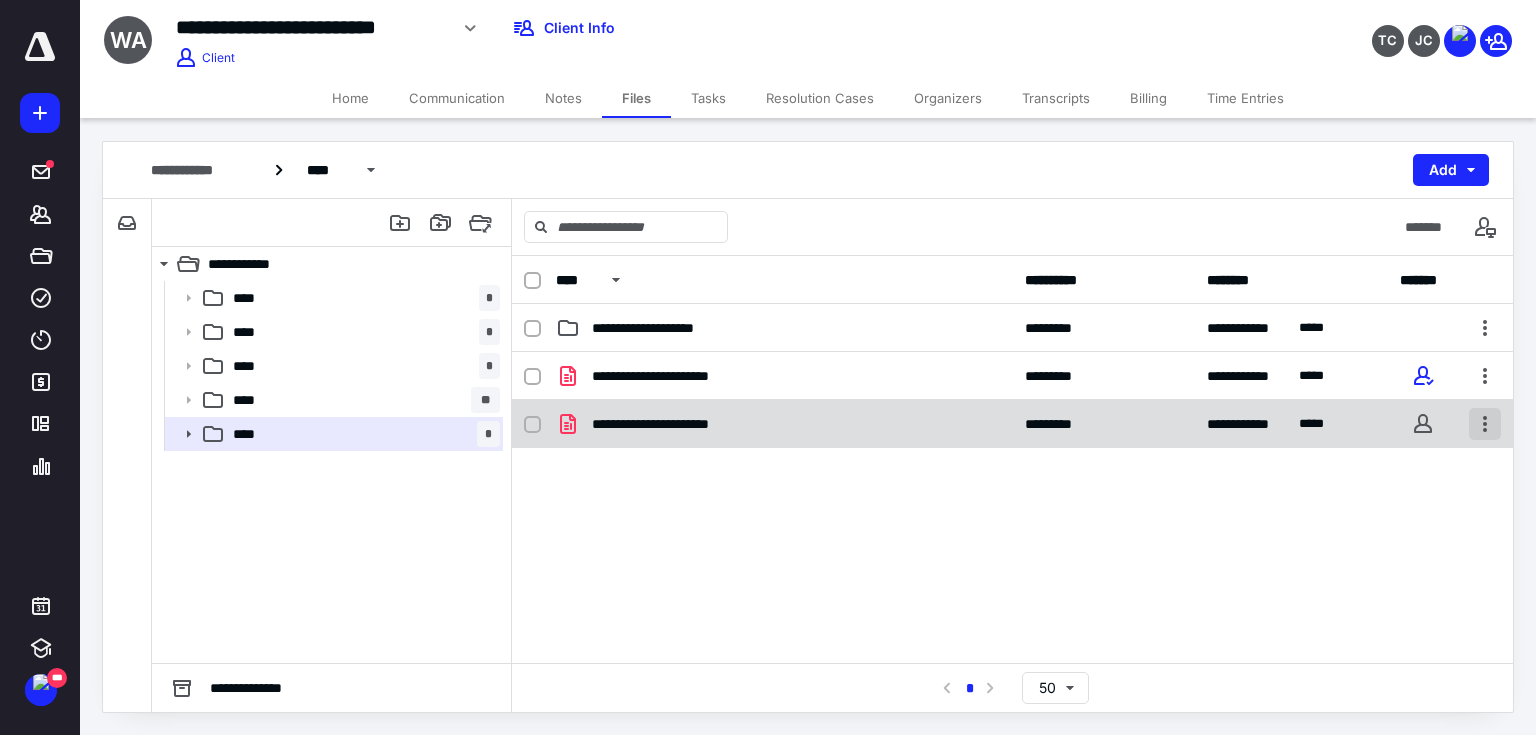 click at bounding box center (1485, 424) 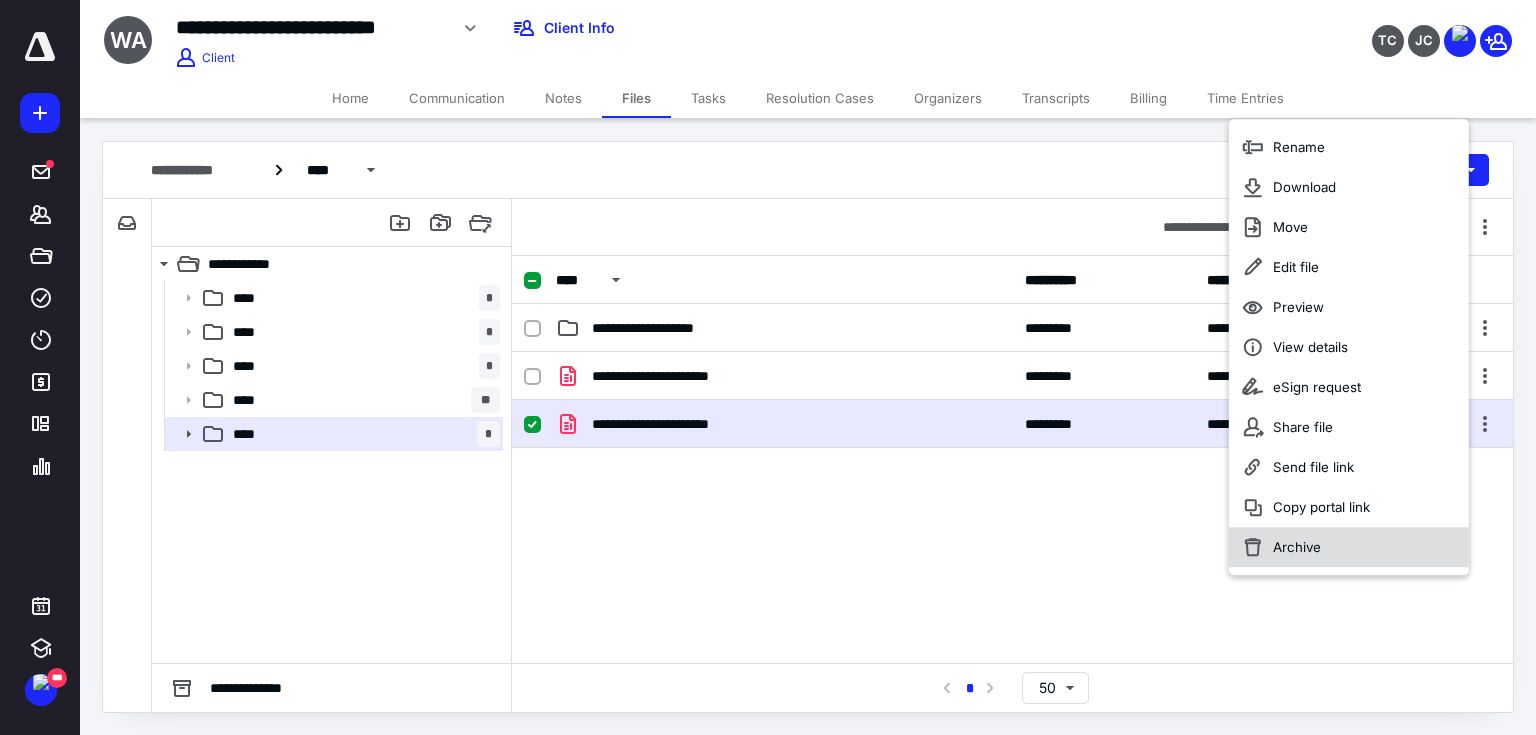 click on "Archive" at bounding box center (1297, 547) 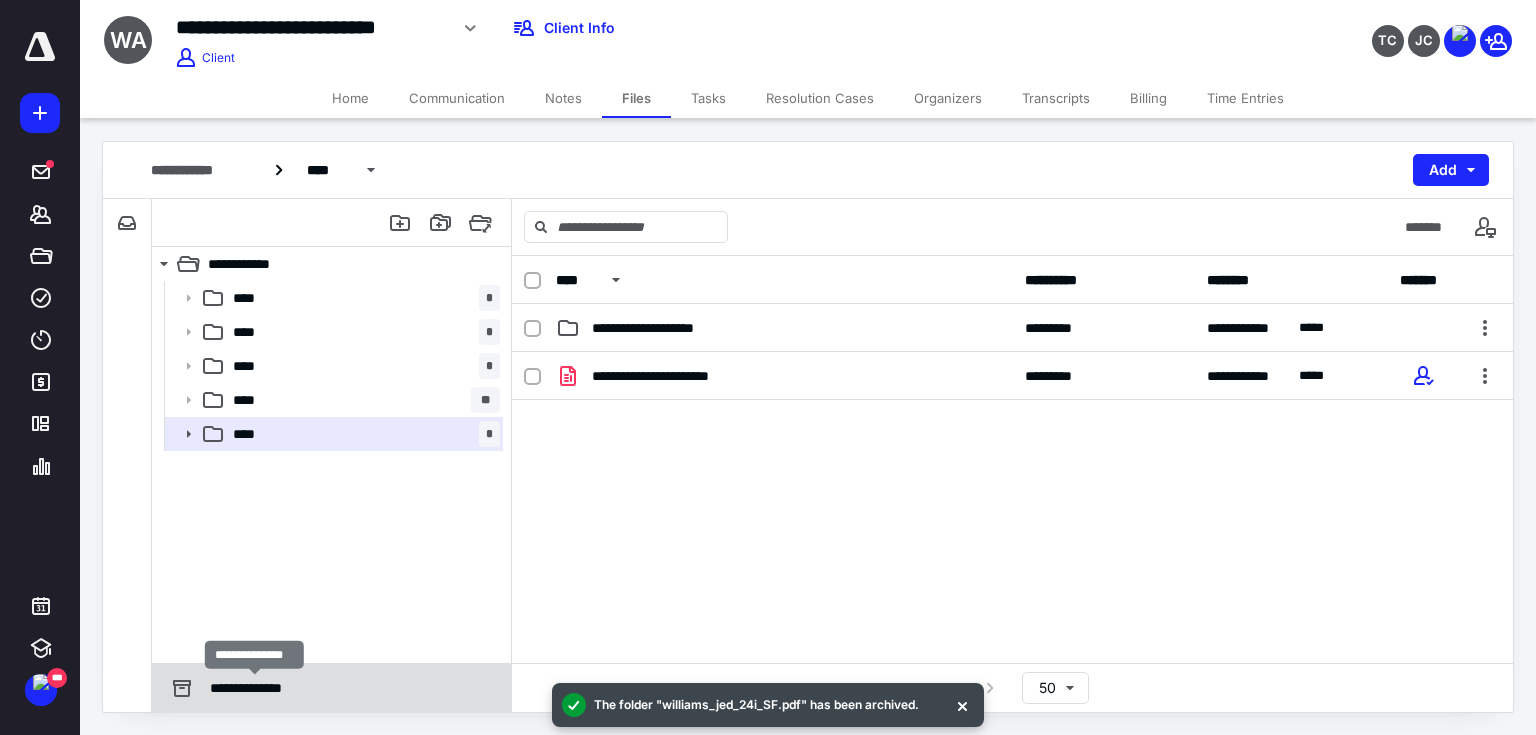 click on "**********" at bounding box center (255, 688) 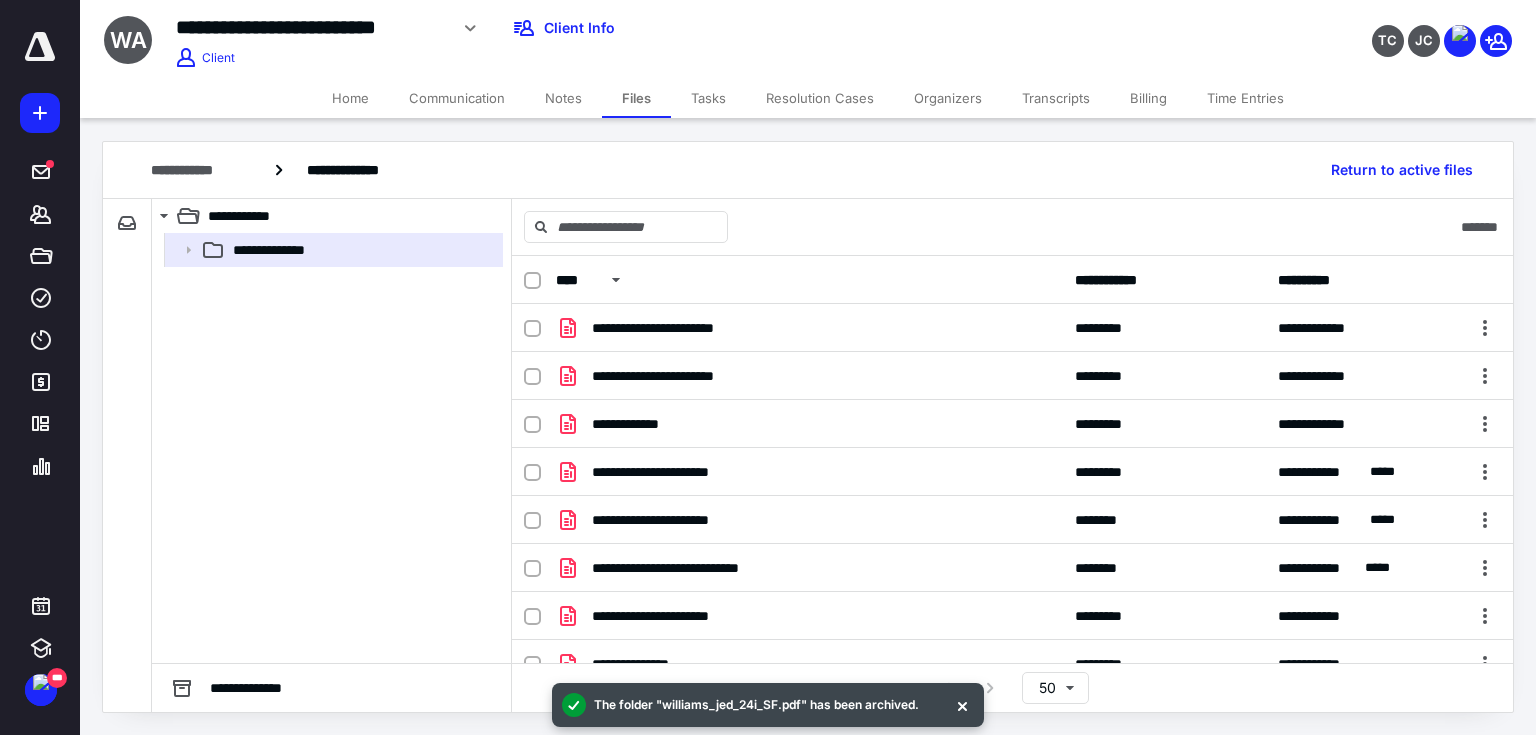 click at bounding box center [532, 281] 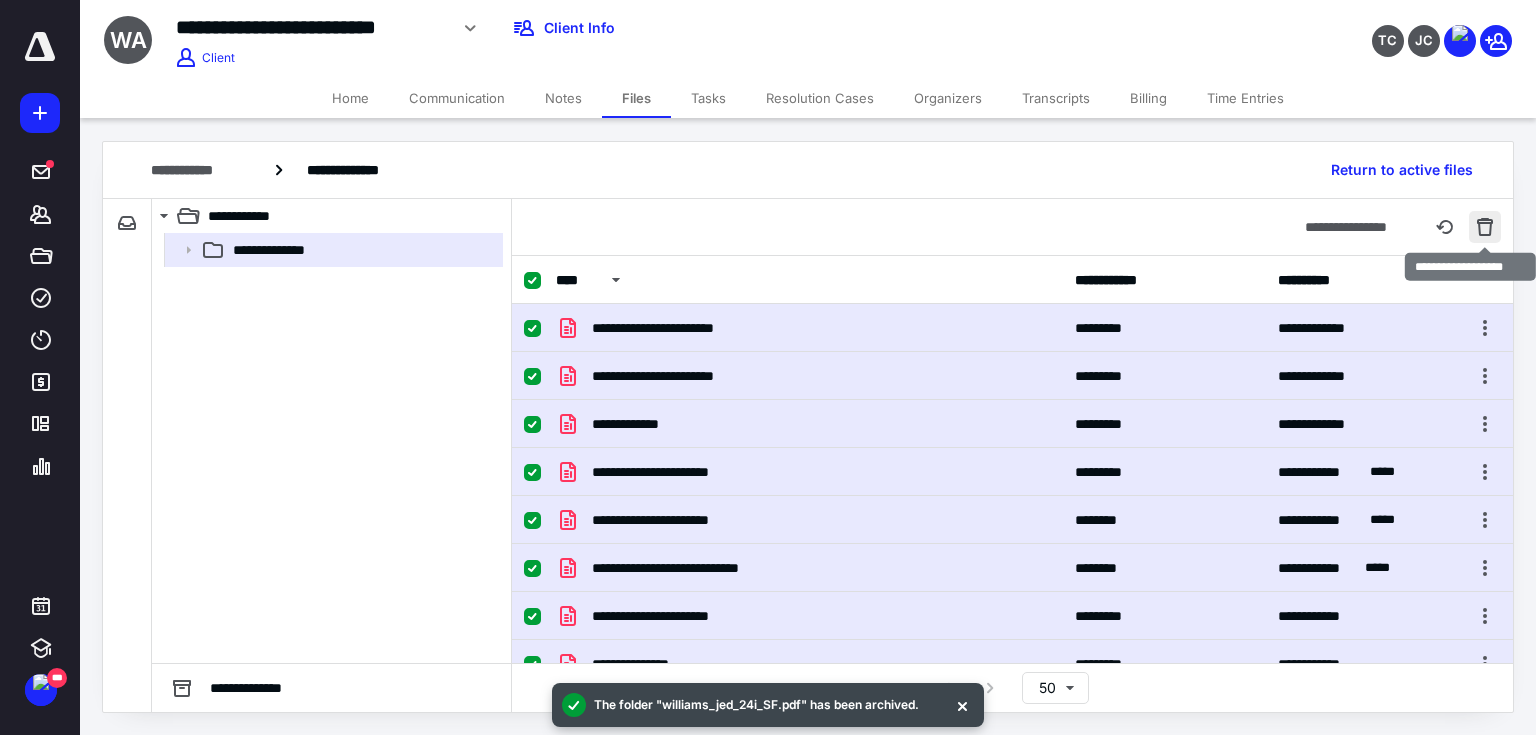 click at bounding box center [1485, 227] 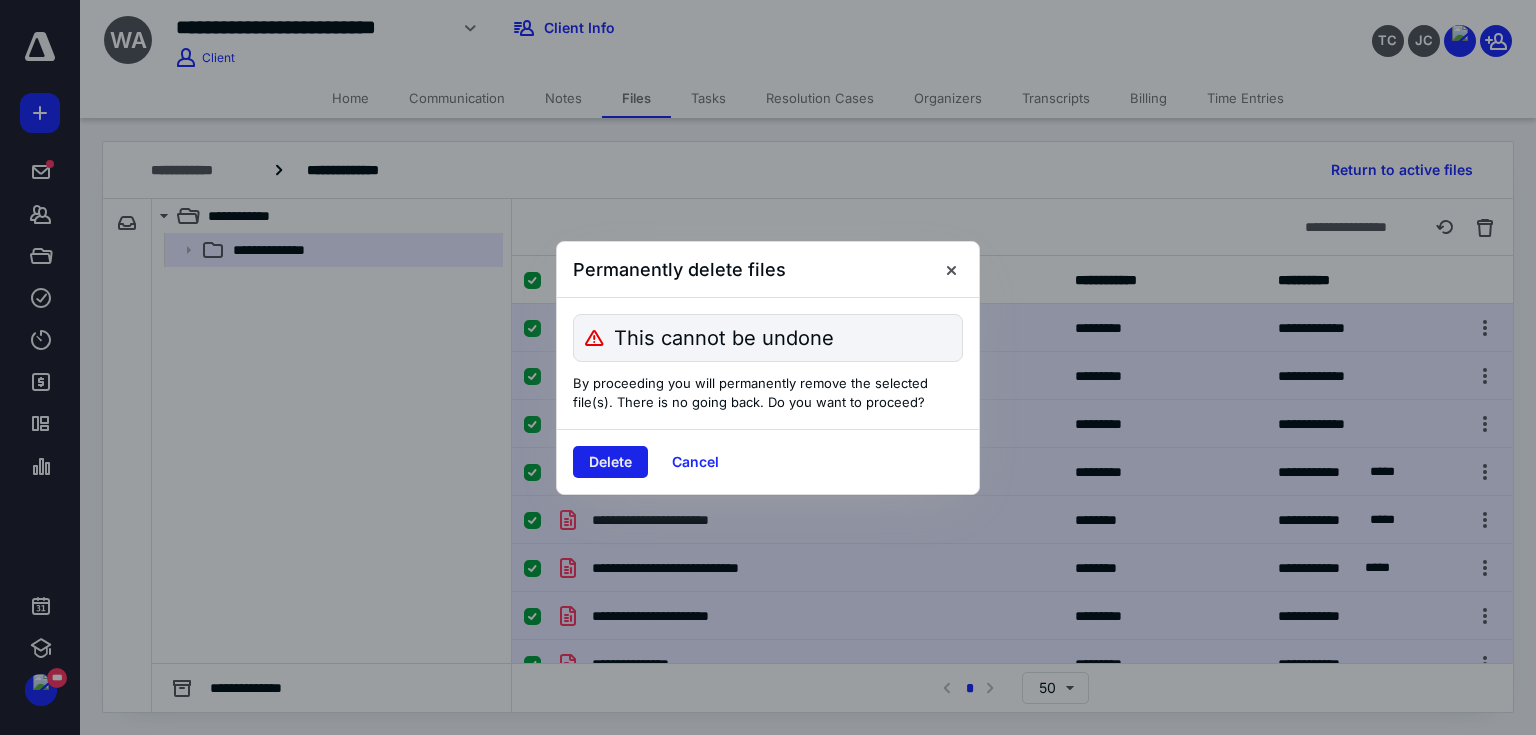 click on "Delete" at bounding box center [610, 462] 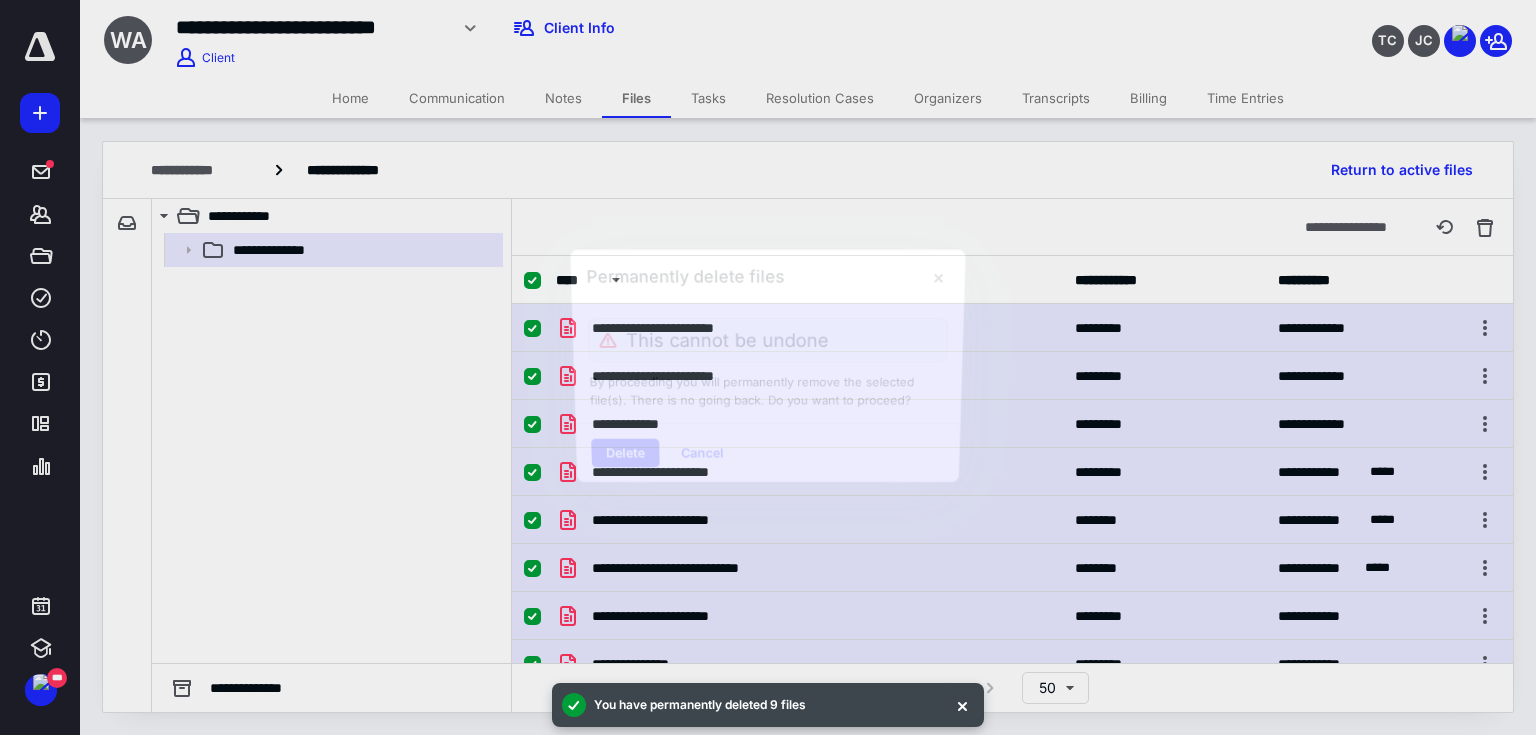 checkbox on "false" 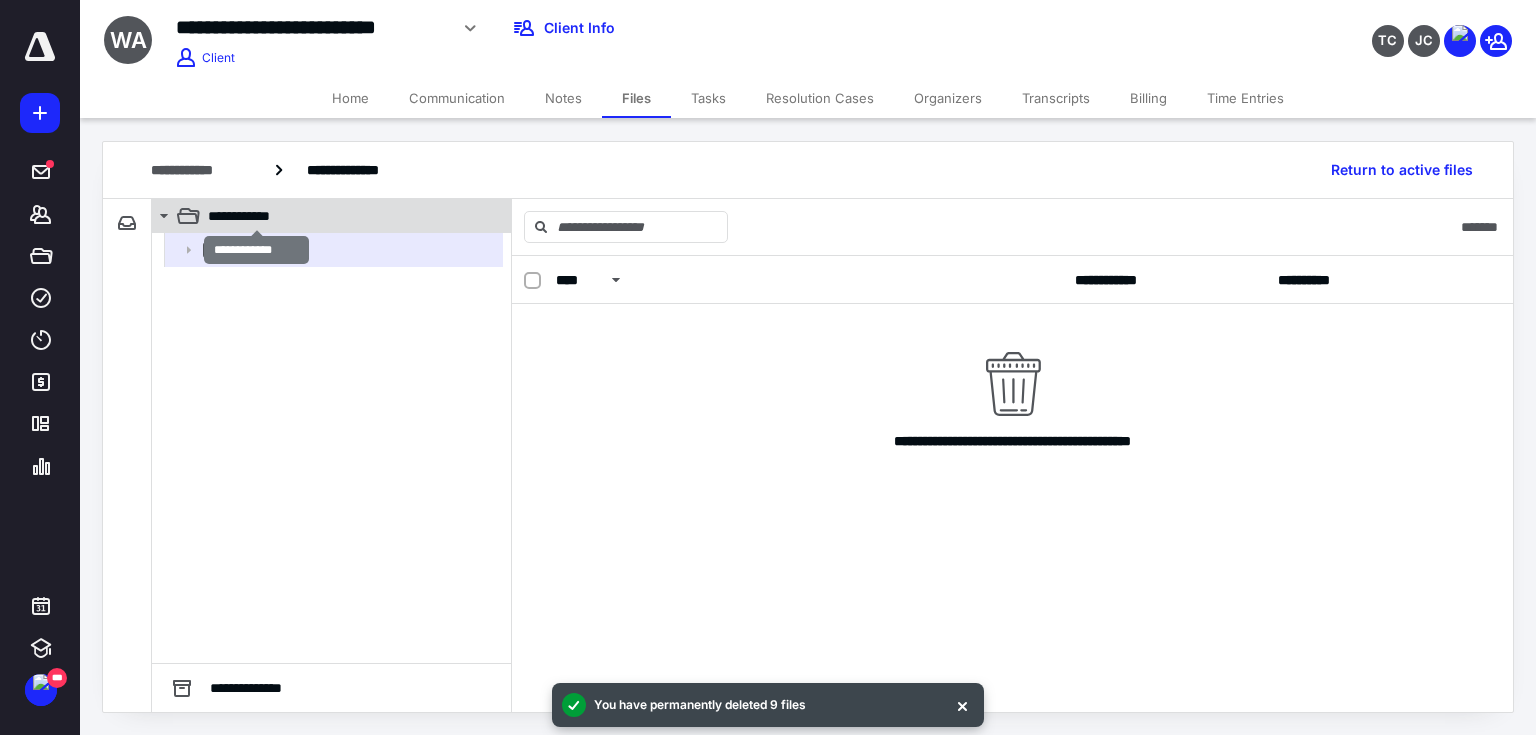 click on "**********" at bounding box center (257, 216) 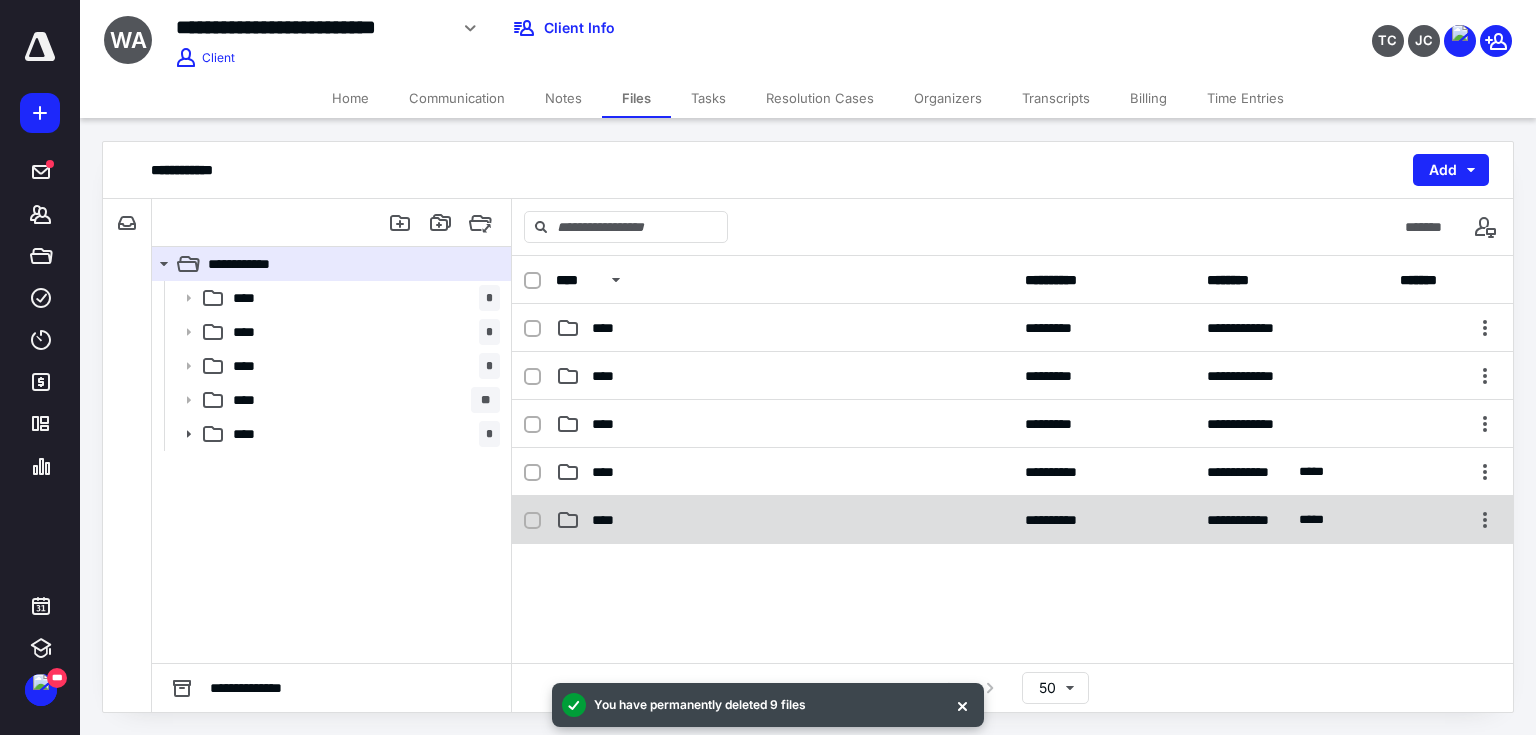 click on "**********" at bounding box center [1012, 520] 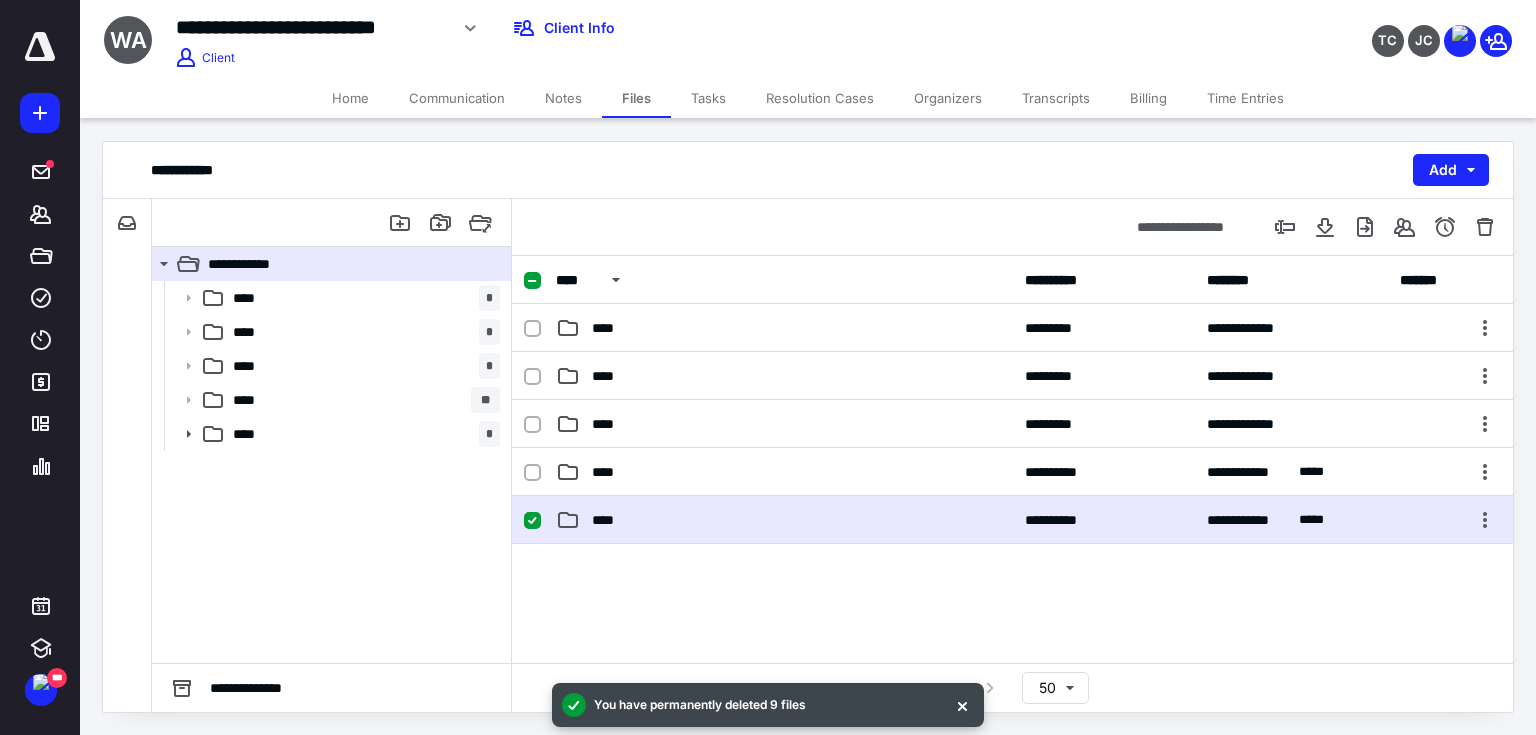 click on "**********" at bounding box center [1012, 520] 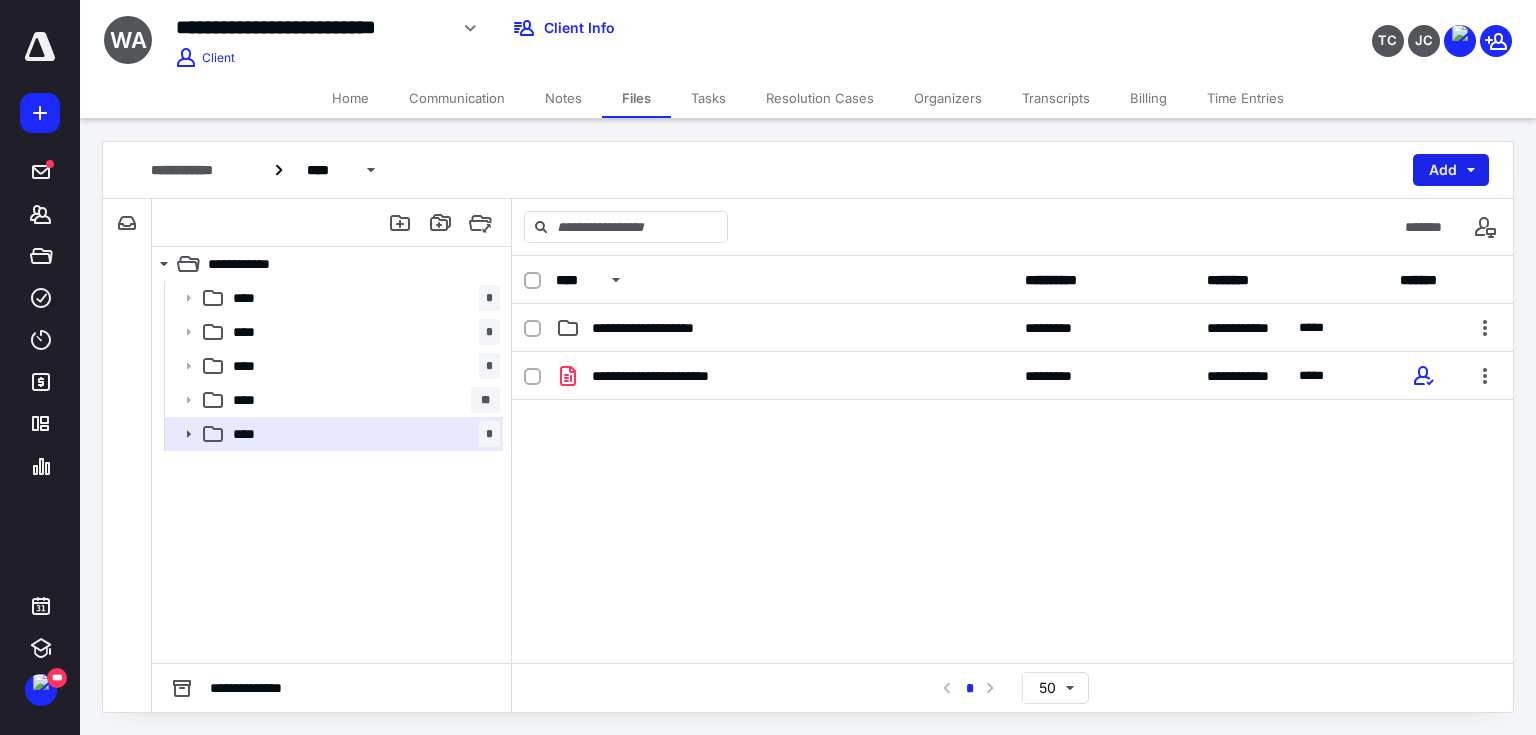 click on "Add" at bounding box center [1451, 170] 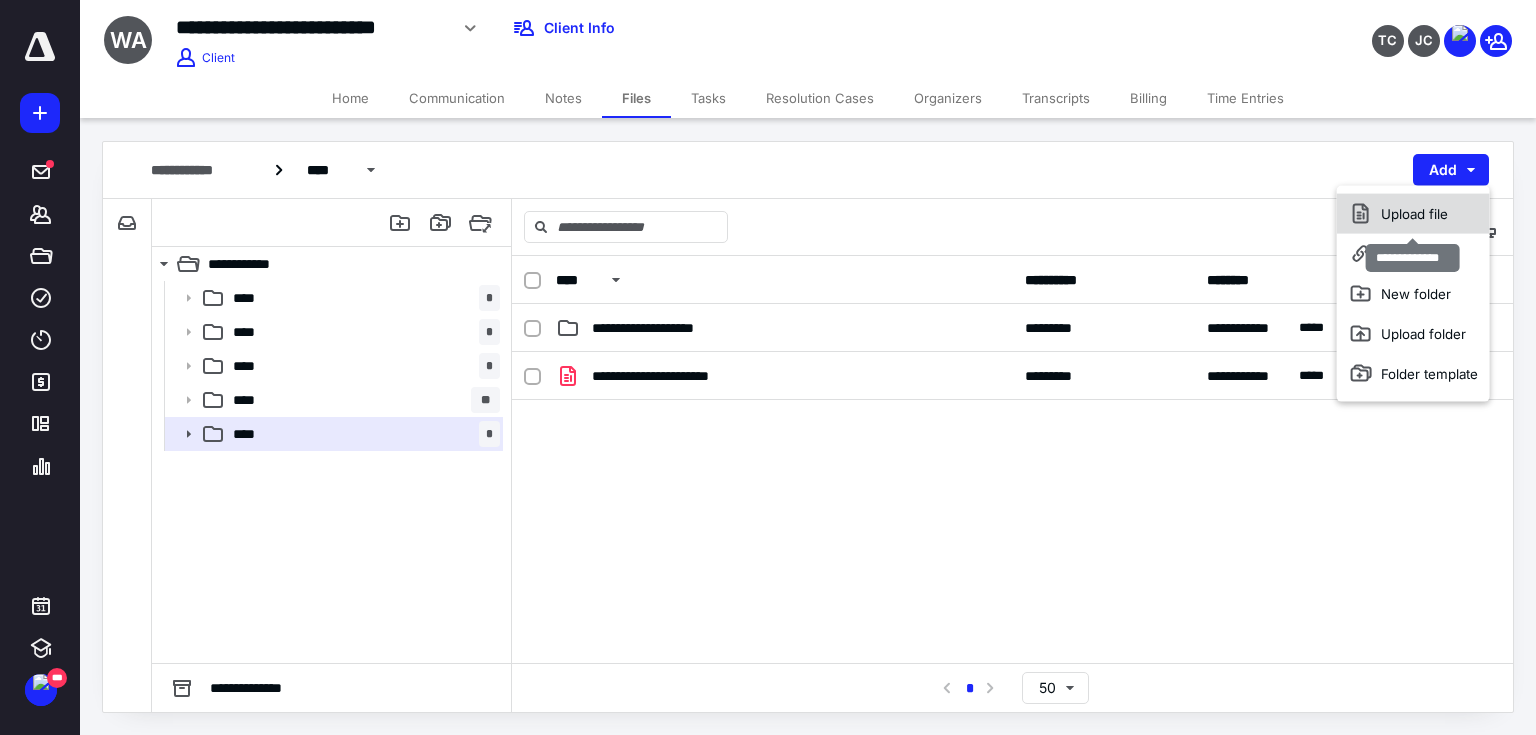 click on "Upload file" at bounding box center [1413, 214] 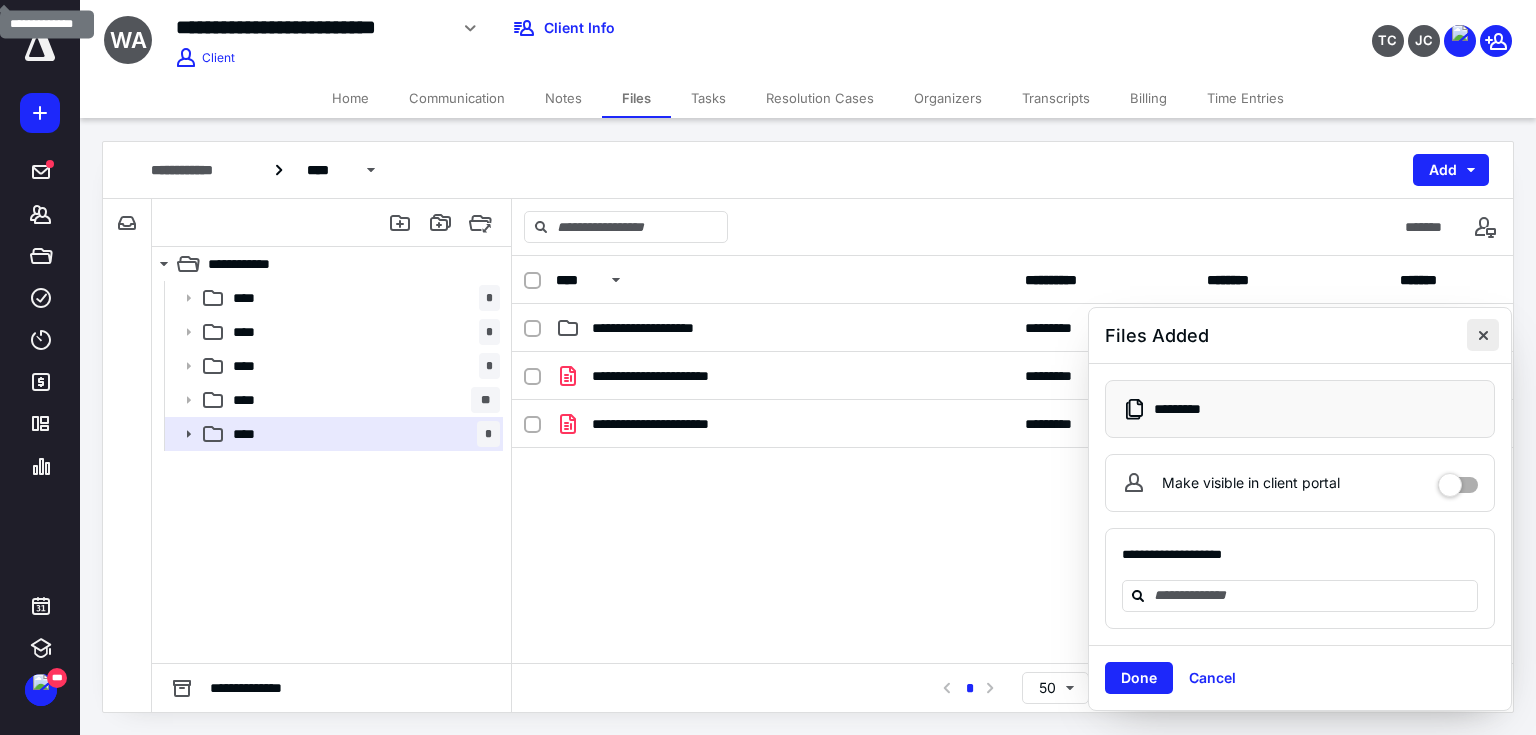 click at bounding box center (1483, 335) 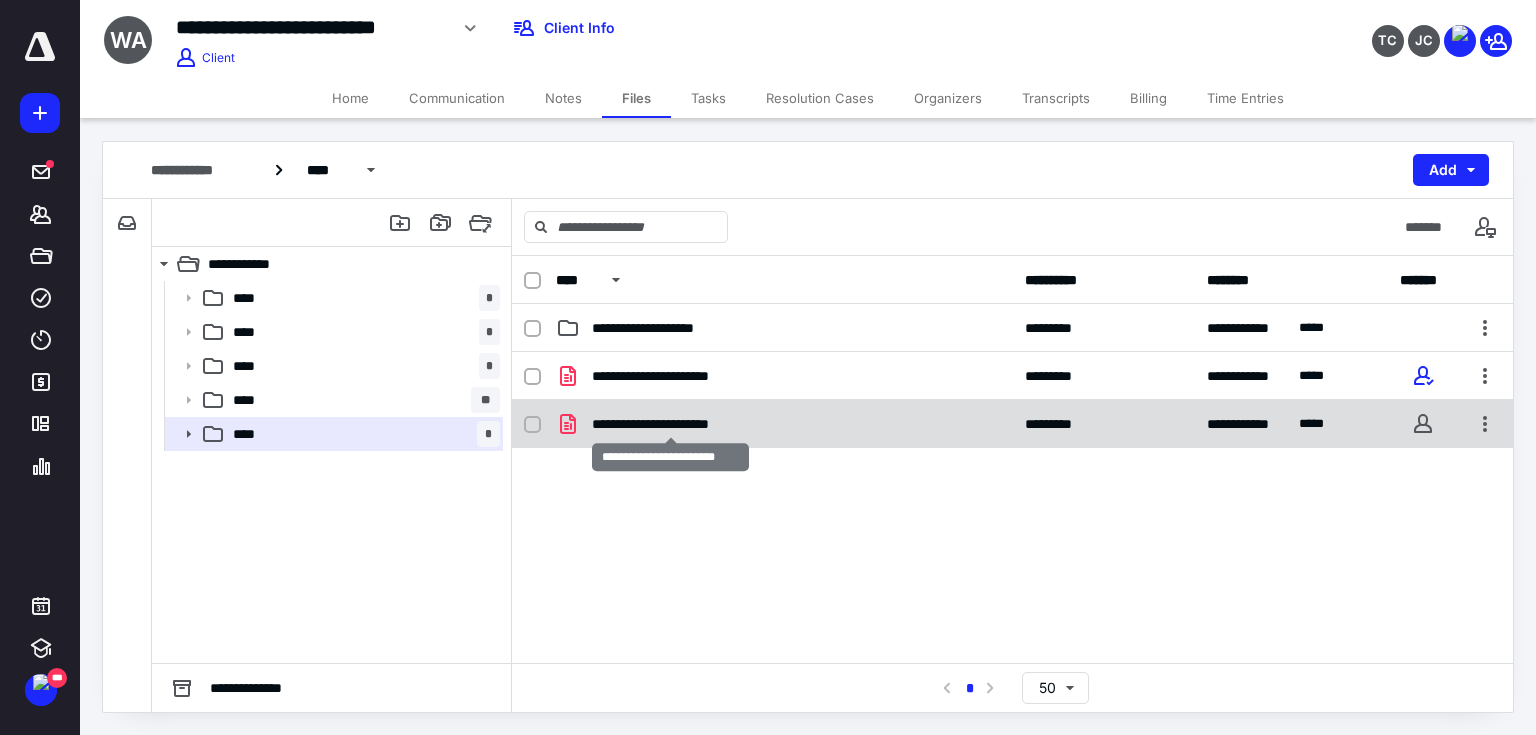 click on "**********" at bounding box center [670, 424] 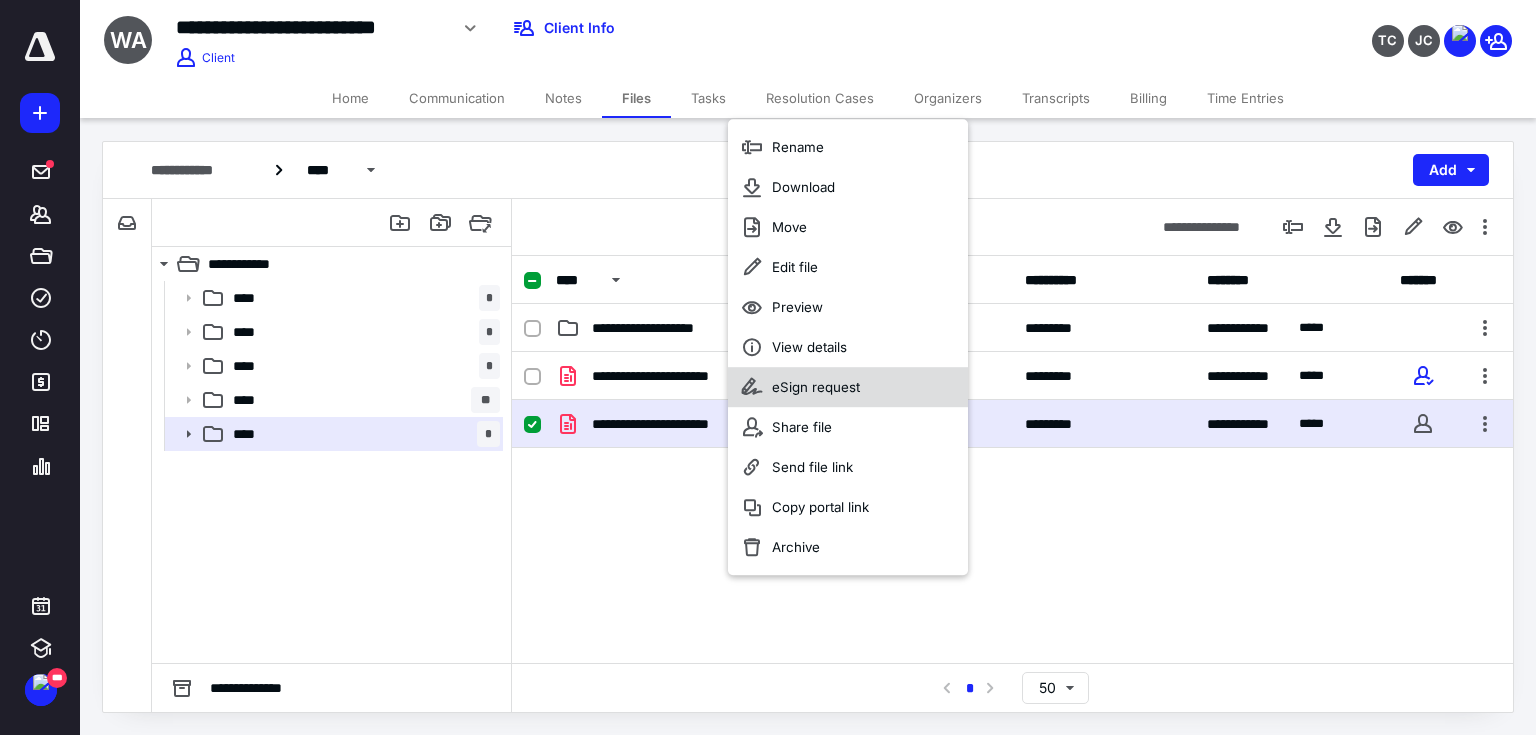 click on "eSign request" at bounding box center (816, 387) 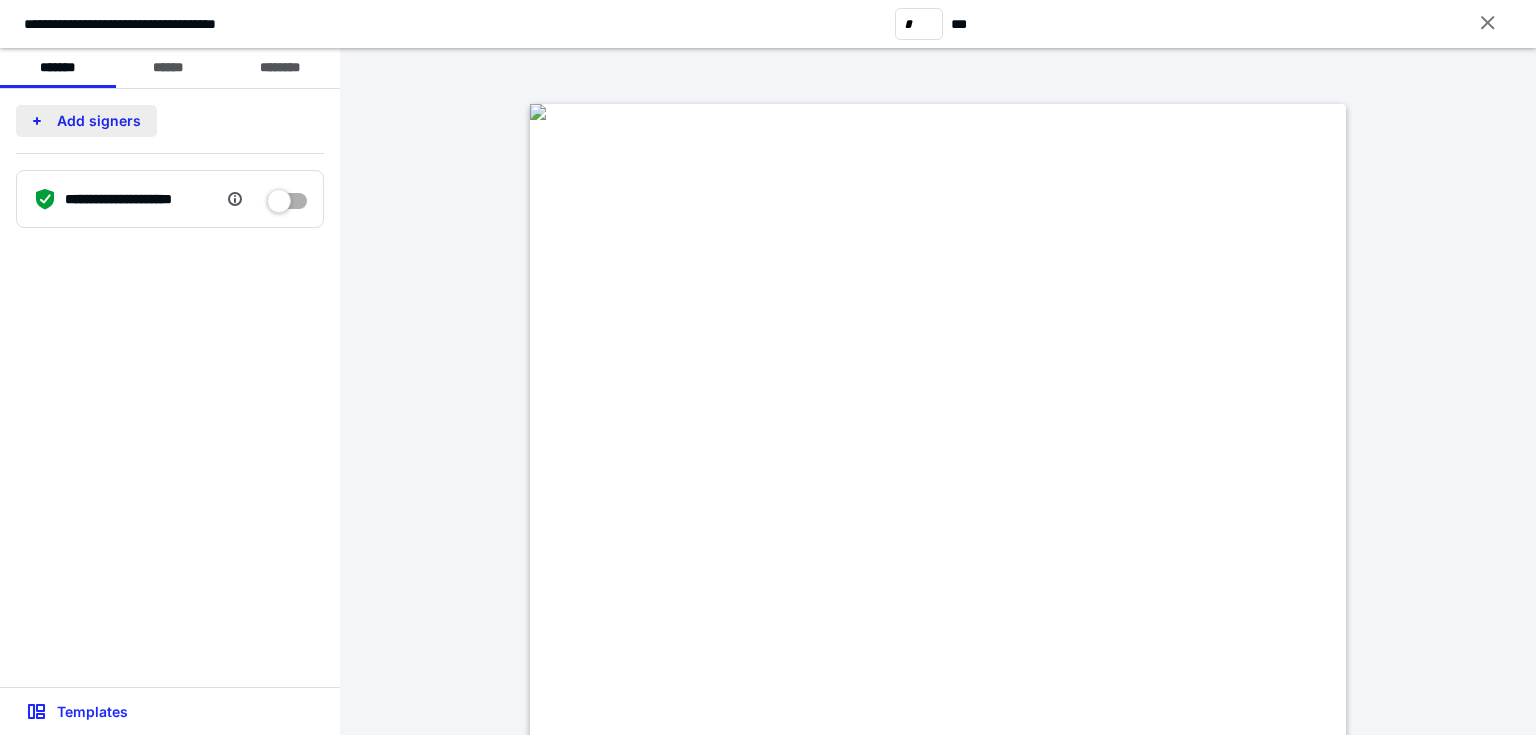 click on "Add signers" at bounding box center [86, 121] 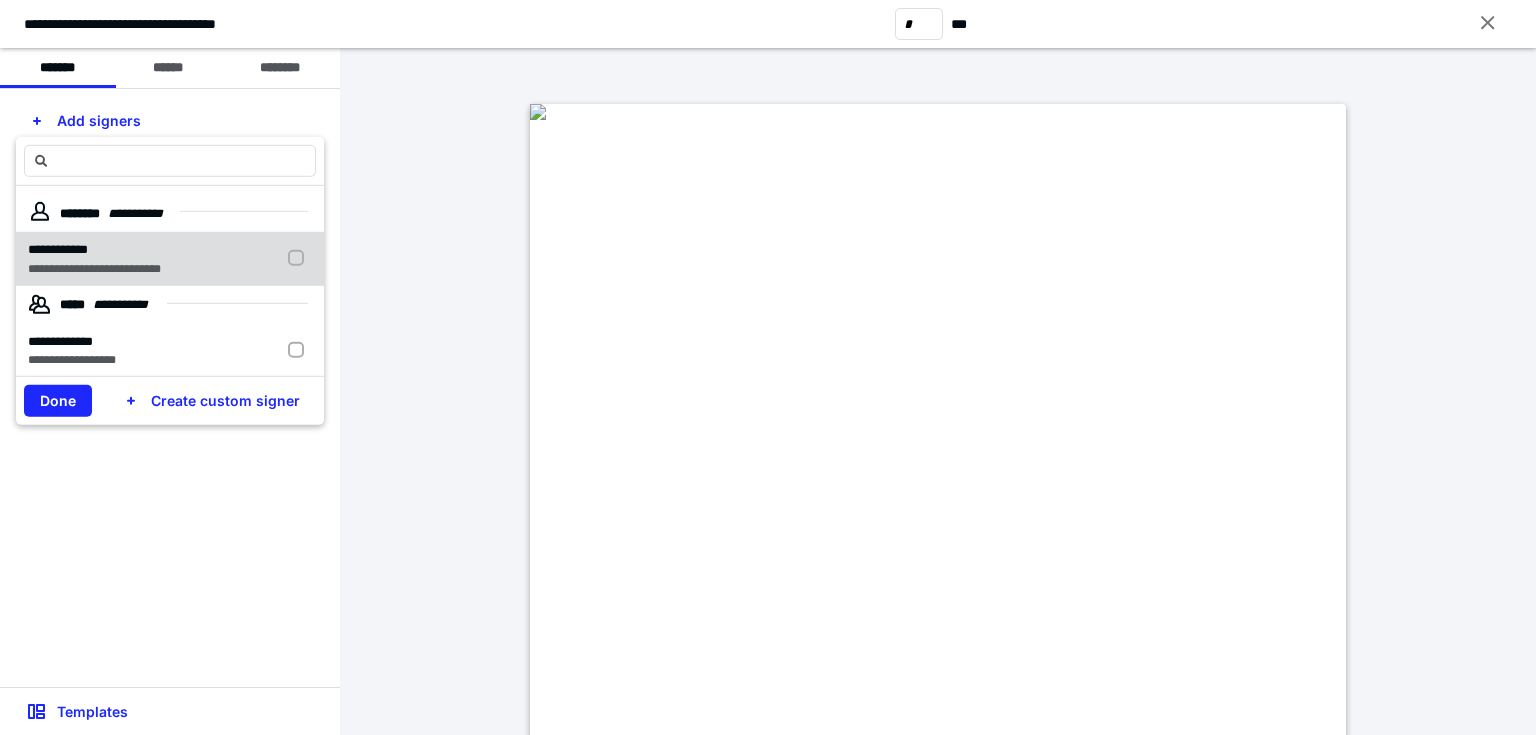 click at bounding box center (300, 258) 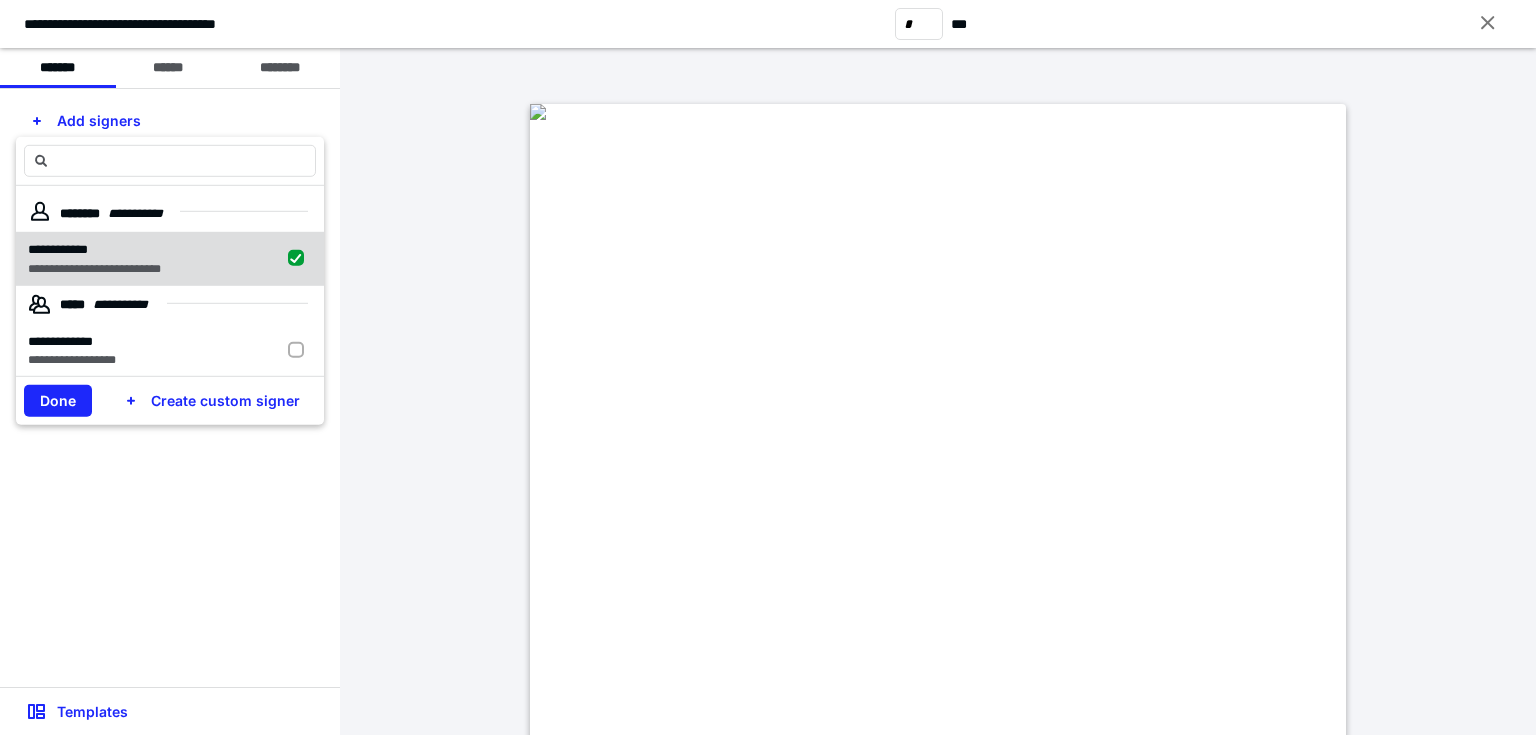 checkbox on "true" 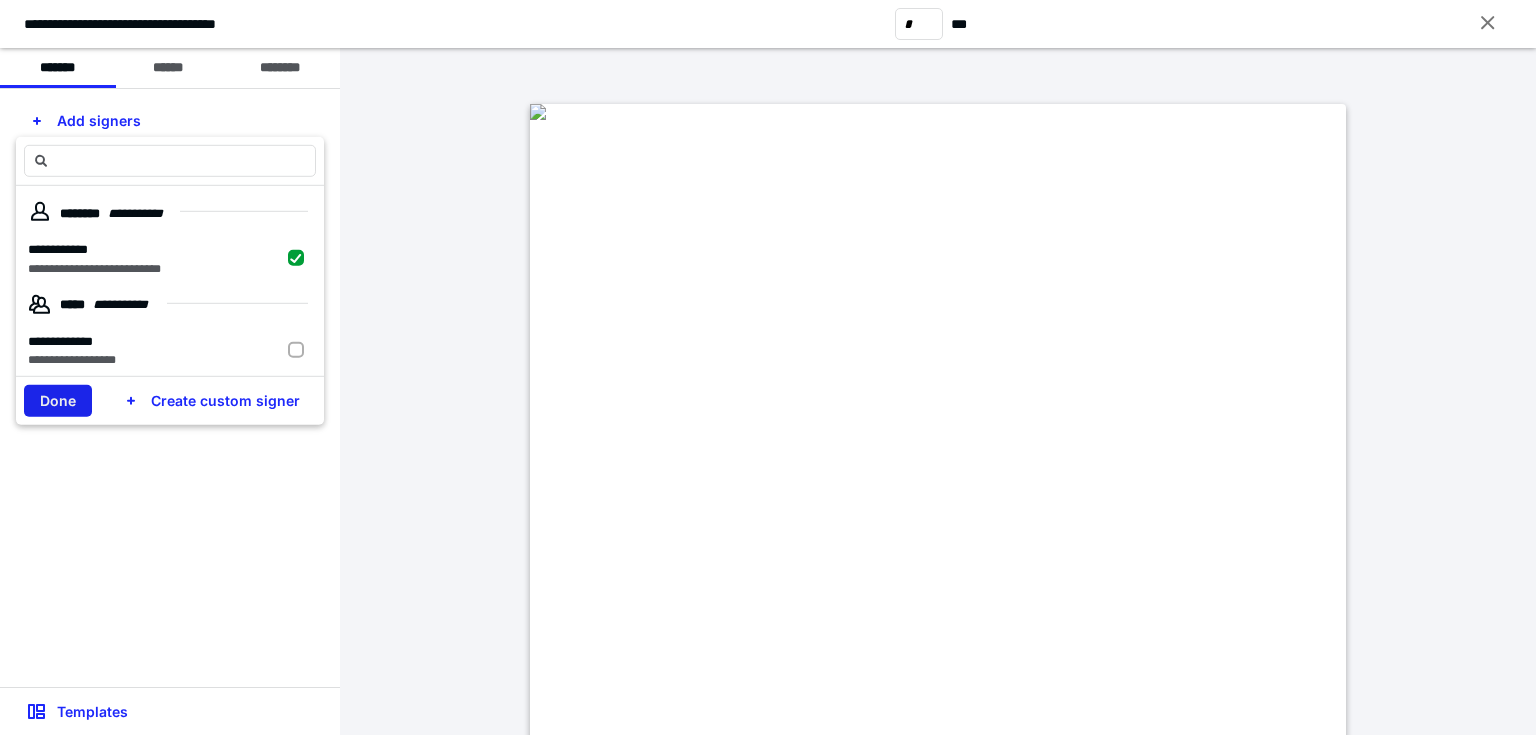 click on "Done" at bounding box center [58, 401] 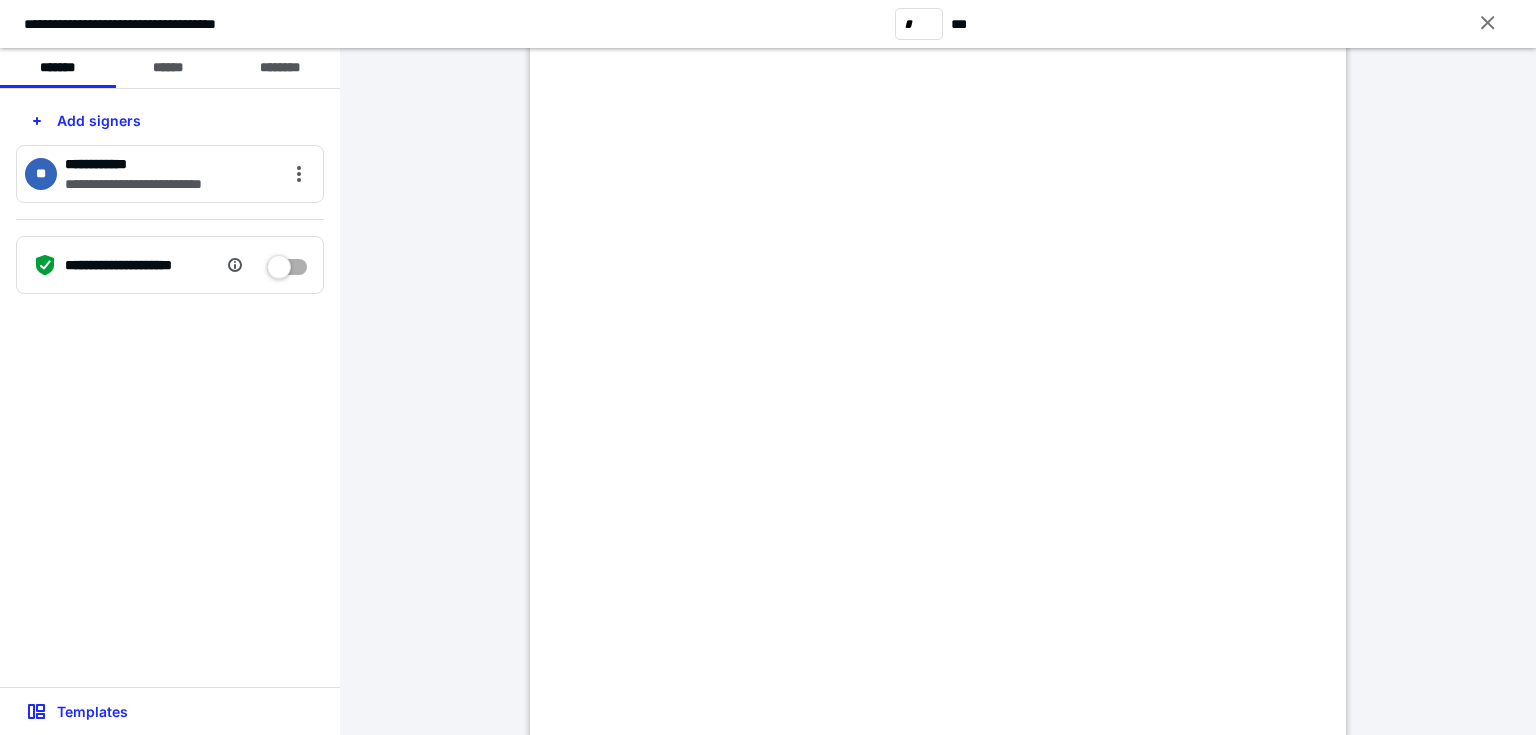 scroll, scrollTop: 139, scrollLeft: 0, axis: vertical 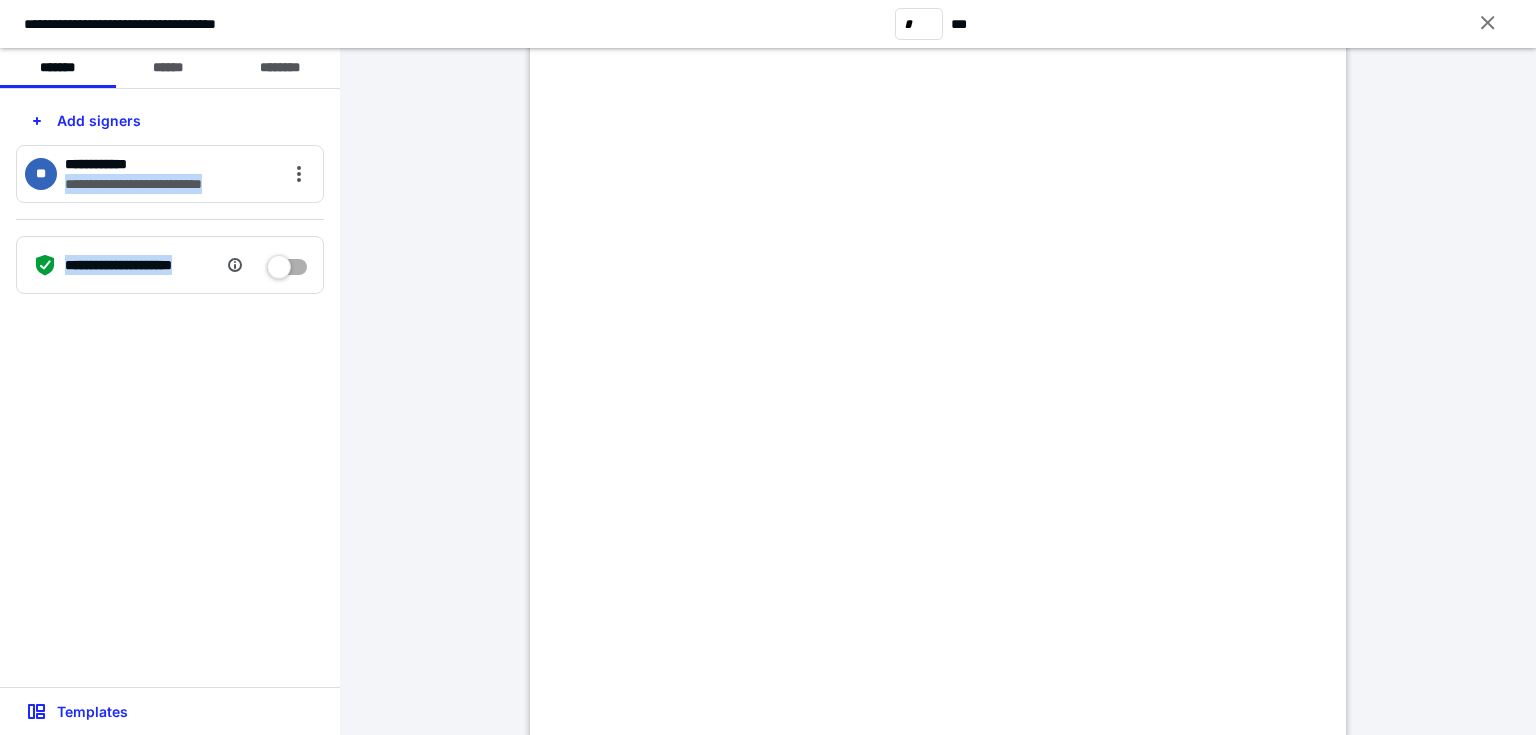 drag, startPoint x: 156, startPoint y: 164, endPoint x: 290, endPoint y: 242, distance: 155.04839 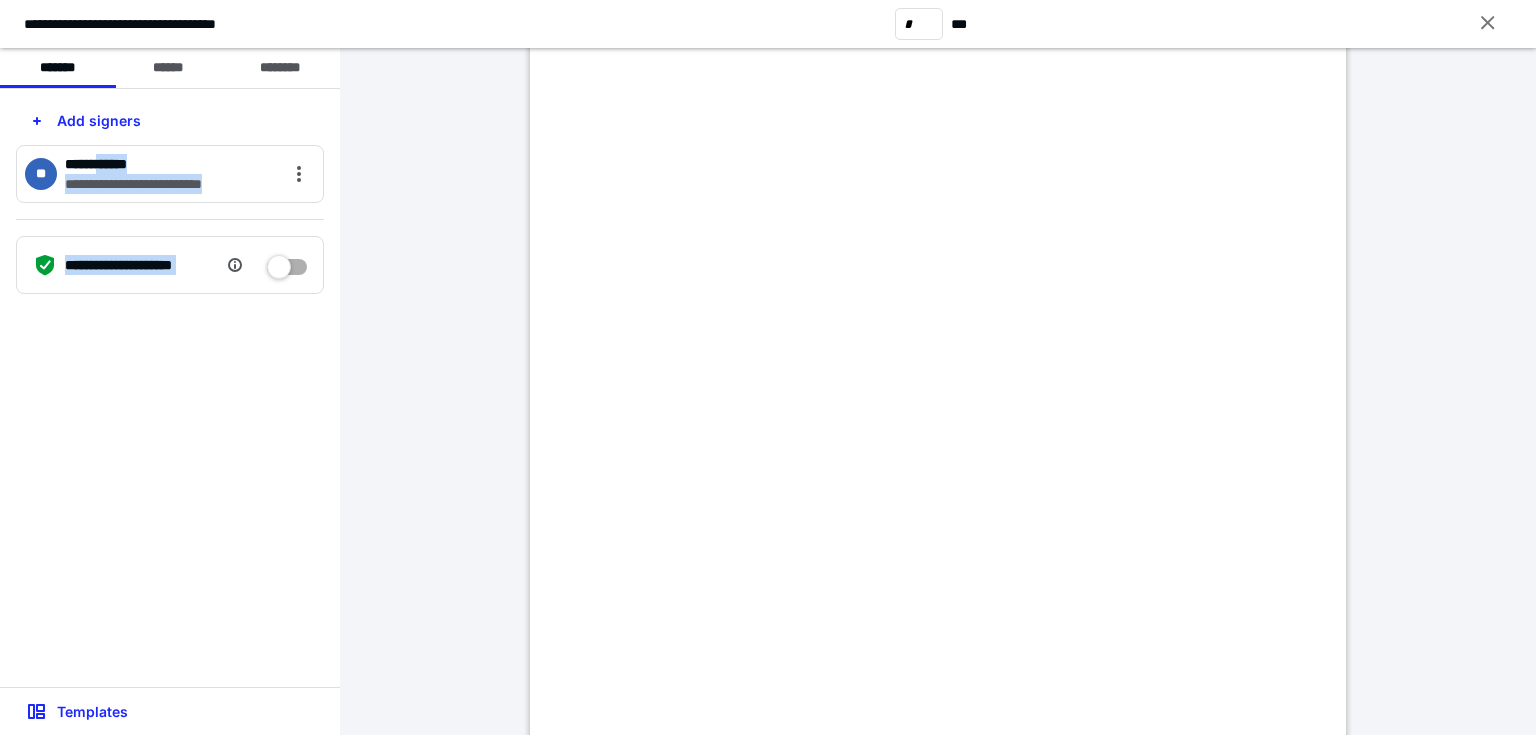 drag, startPoint x: 109, startPoint y: 169, endPoint x: 380, endPoint y: 196, distance: 272.3417 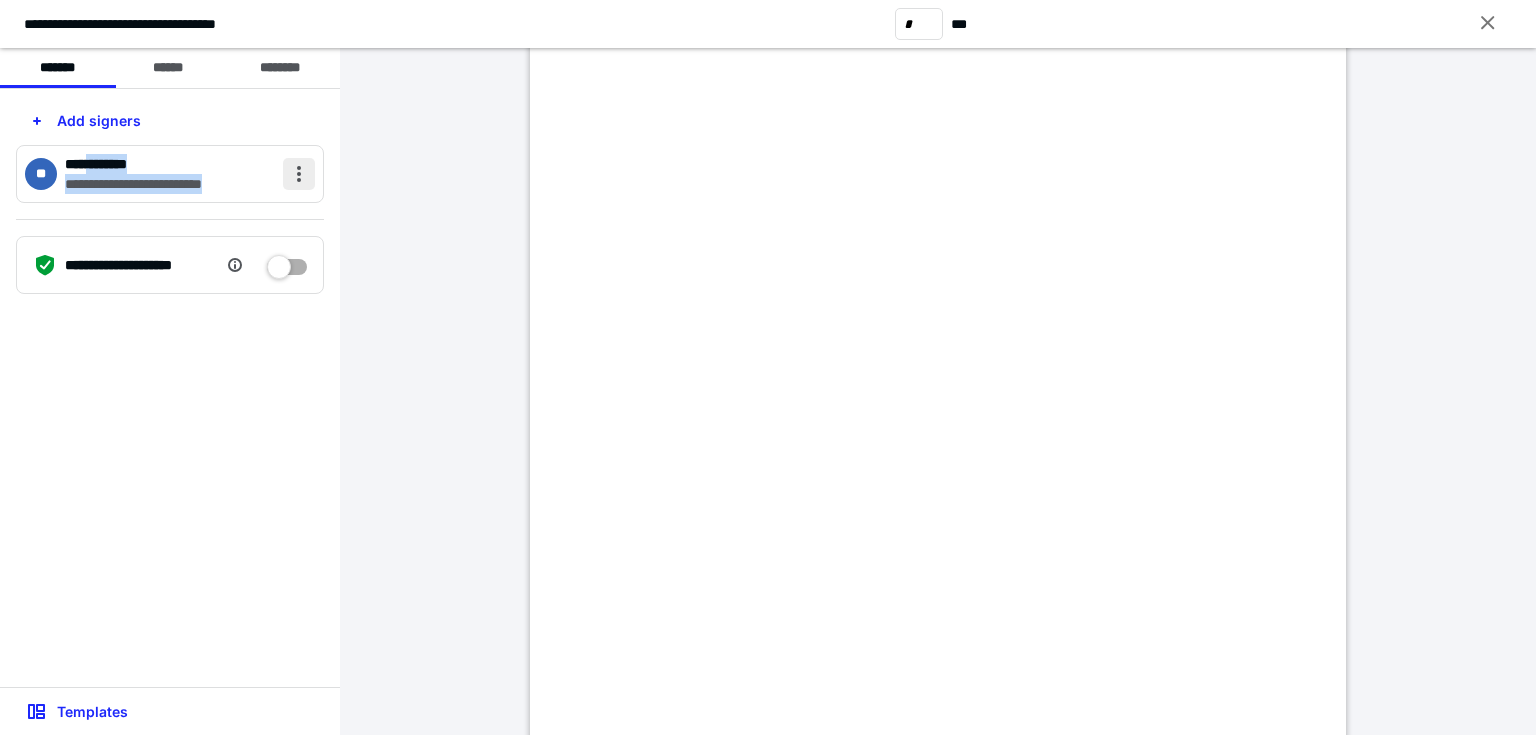 drag, startPoint x: 92, startPoint y: 164, endPoint x: 296, endPoint y: 187, distance: 205.29248 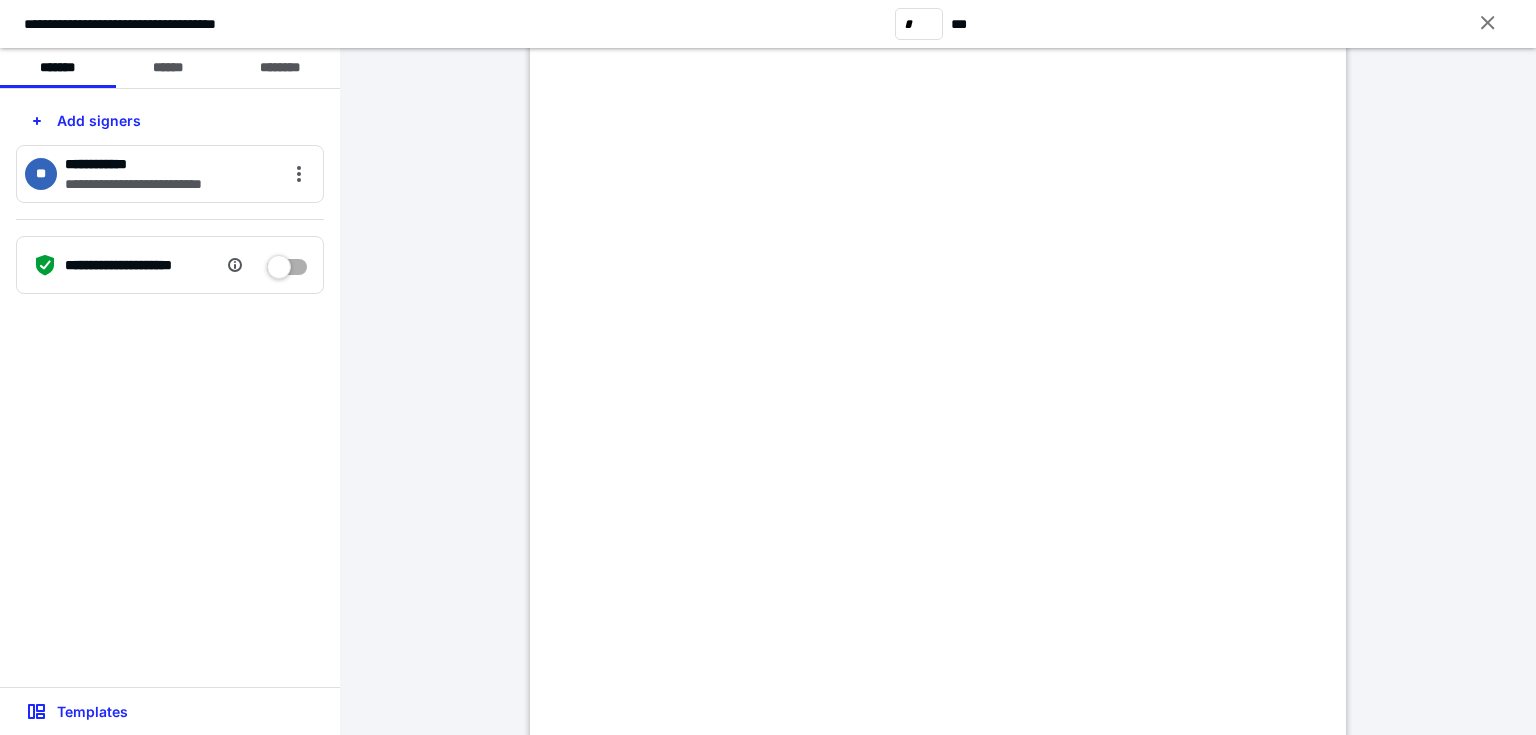 click at bounding box center (938, 248) 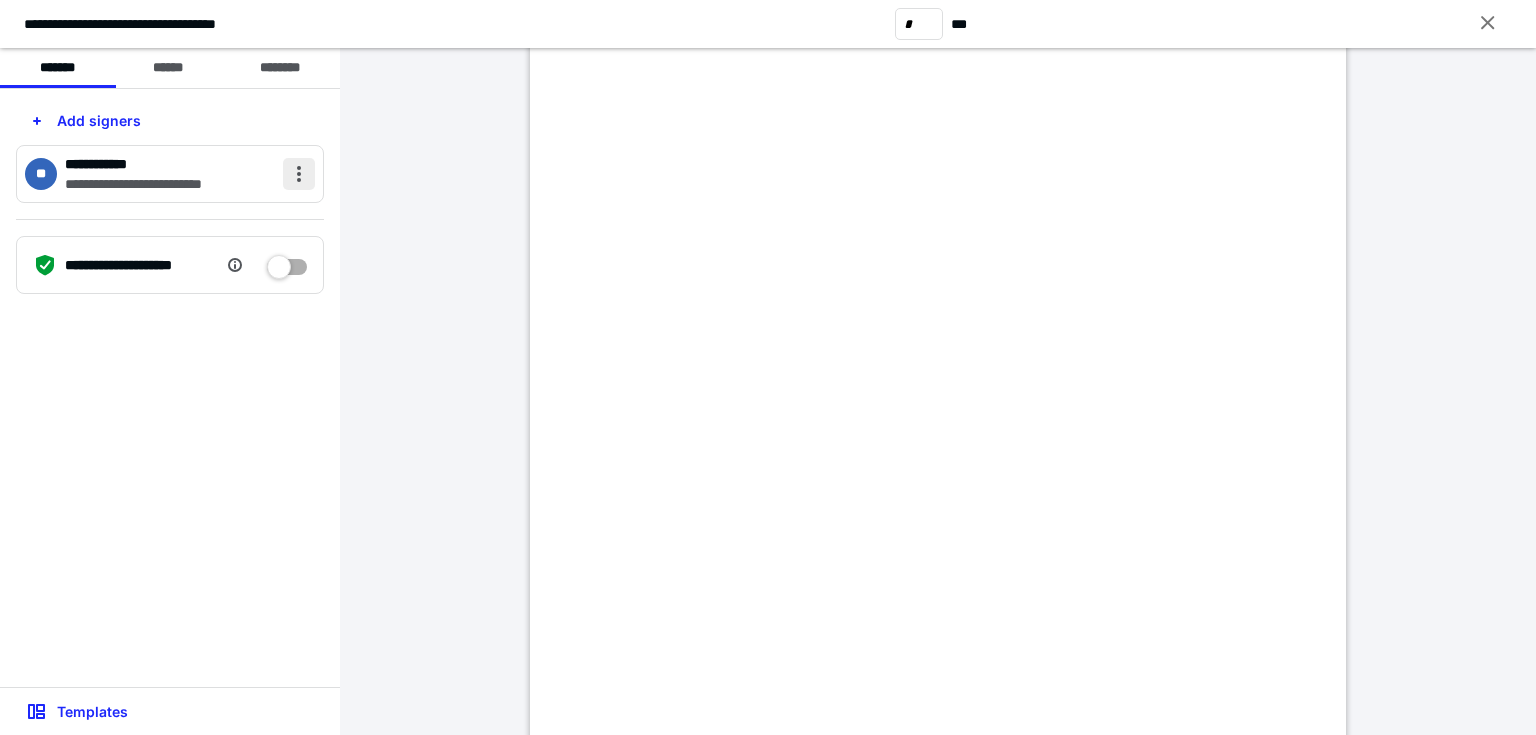 click at bounding box center [299, 174] 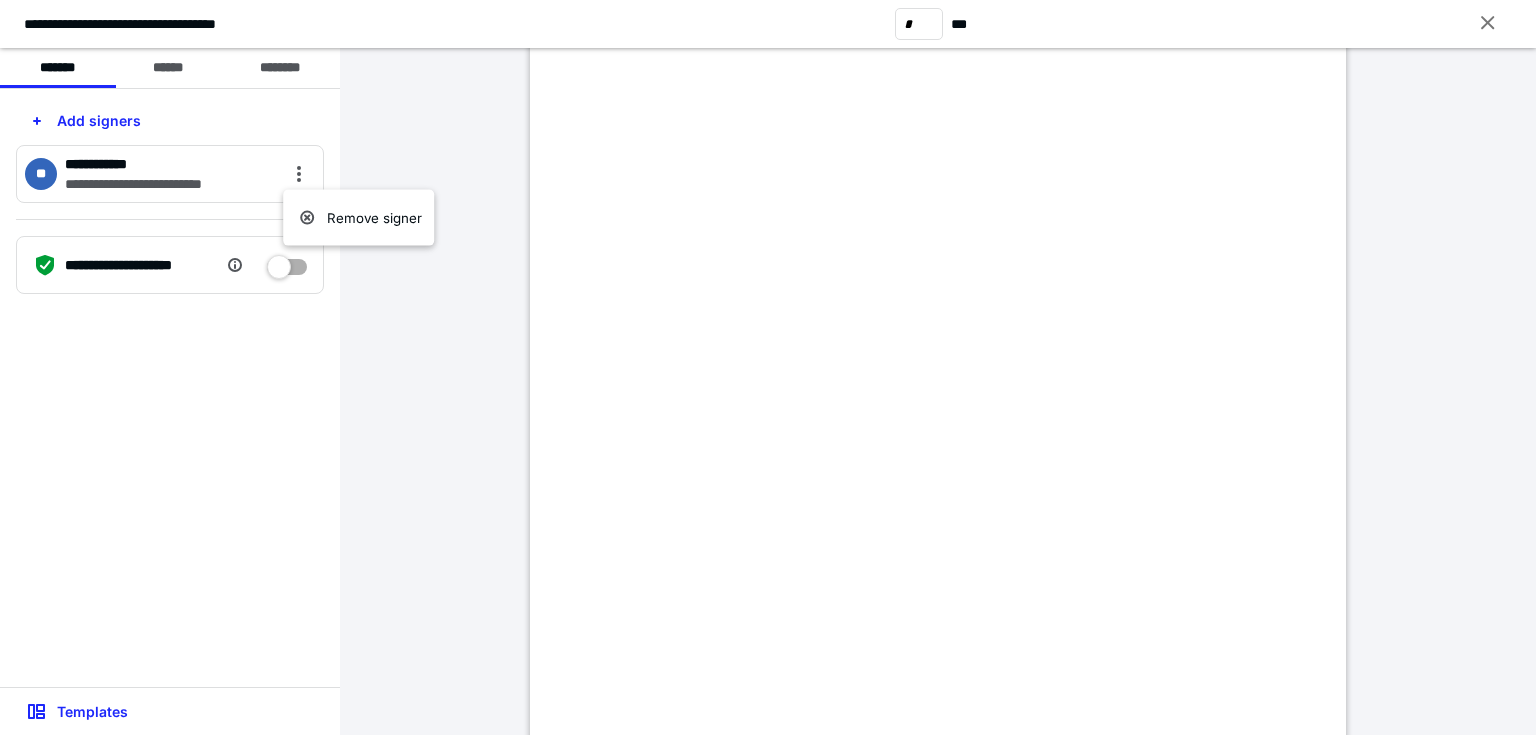 click at bounding box center (938, 248) 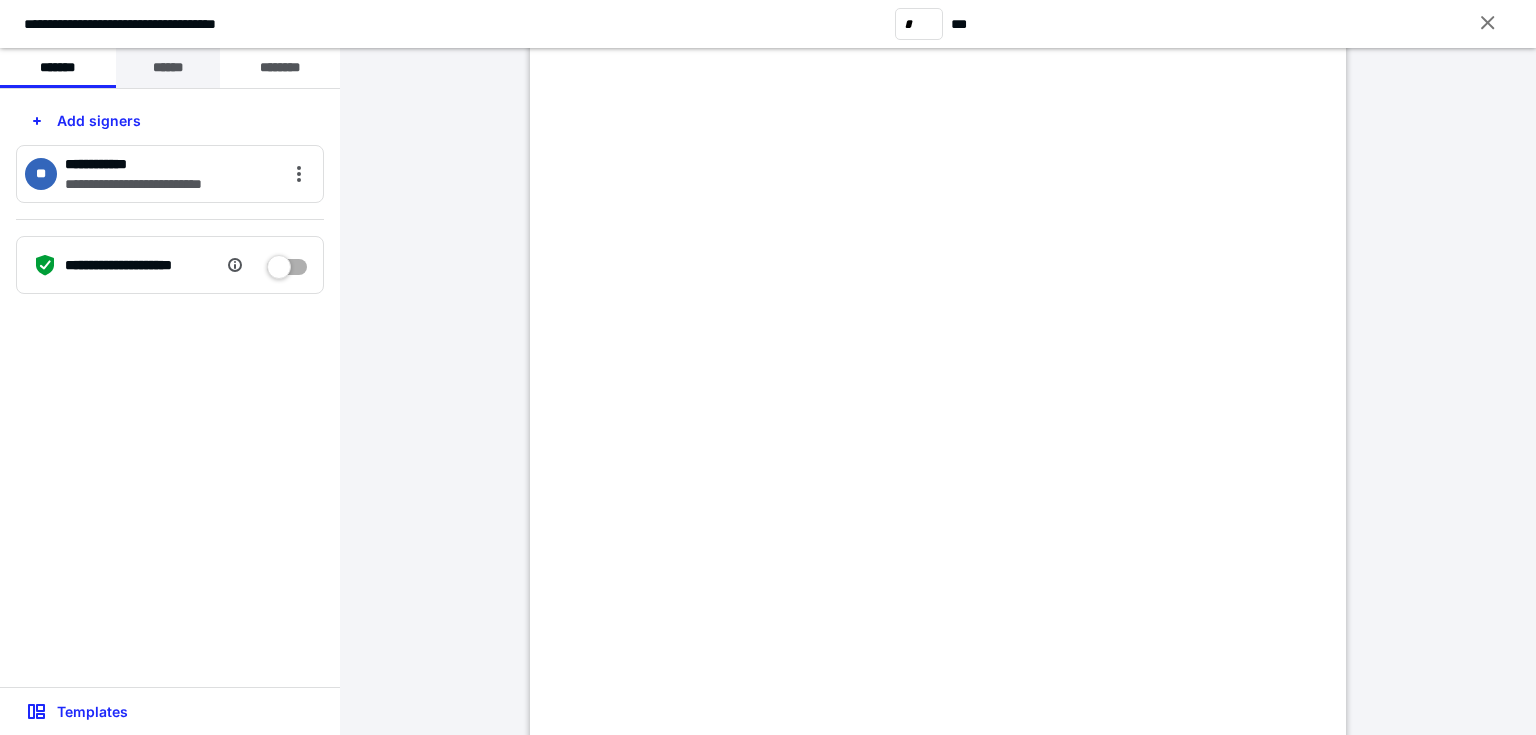 click on "******" at bounding box center [168, 68] 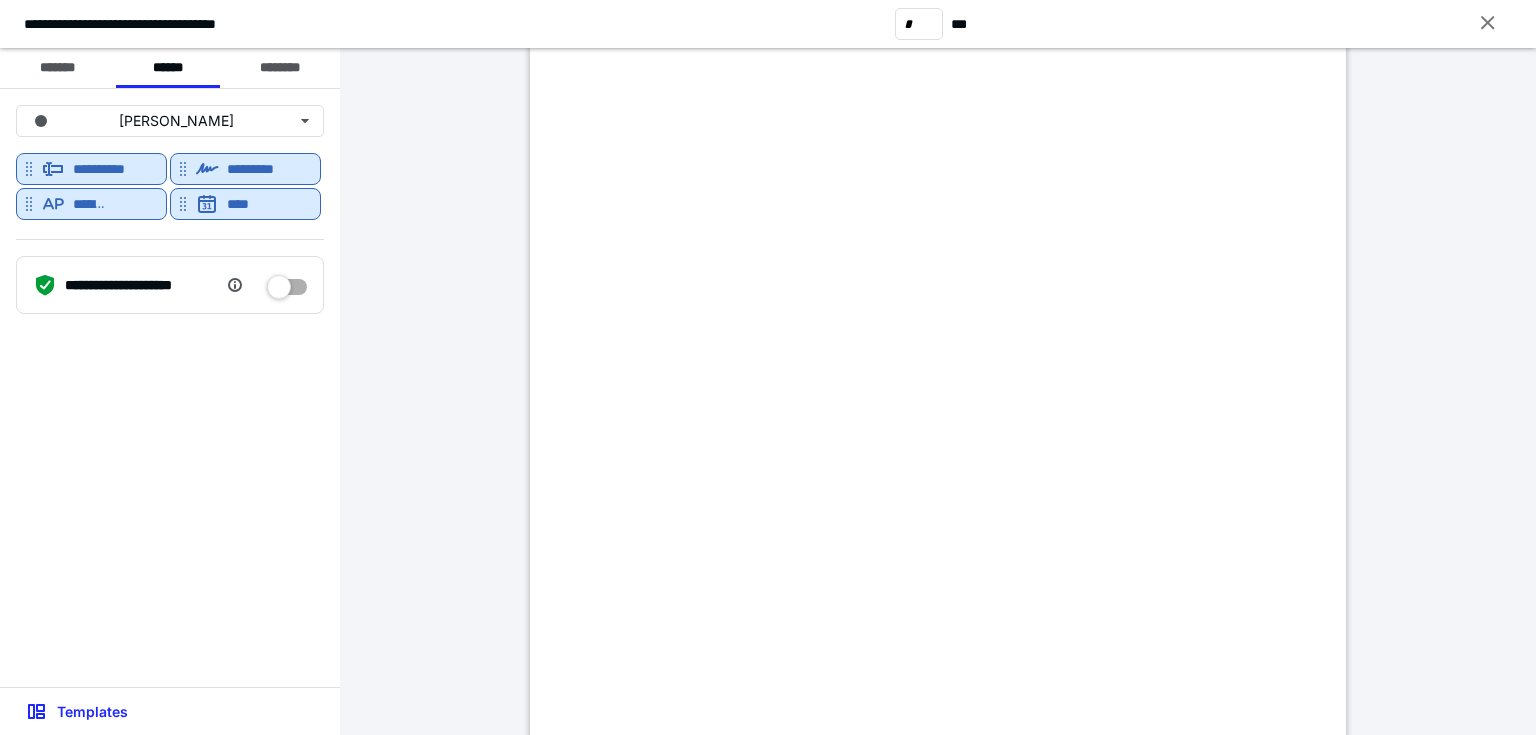 scroll, scrollTop: 1400, scrollLeft: 0, axis: vertical 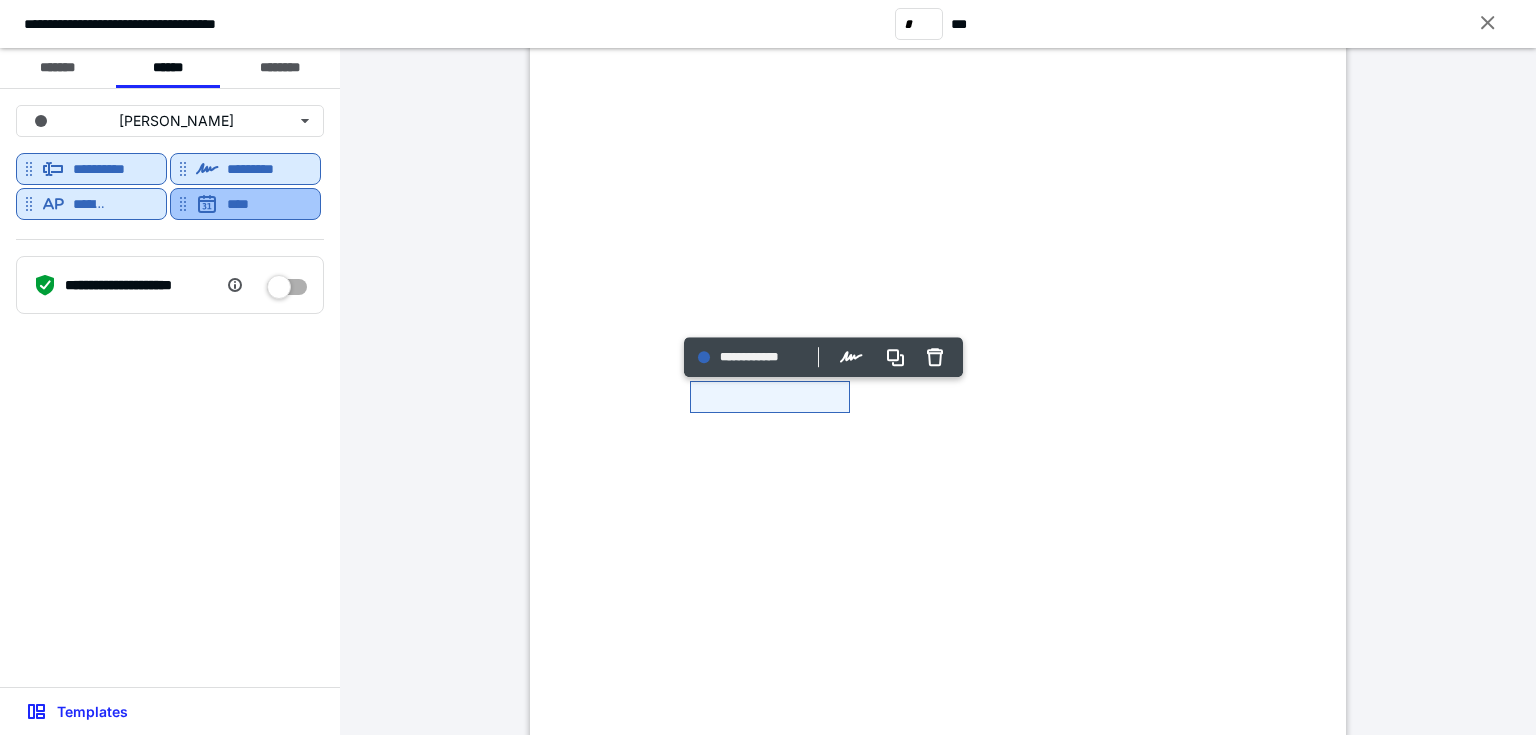 click on "****" at bounding box center [246, 204] 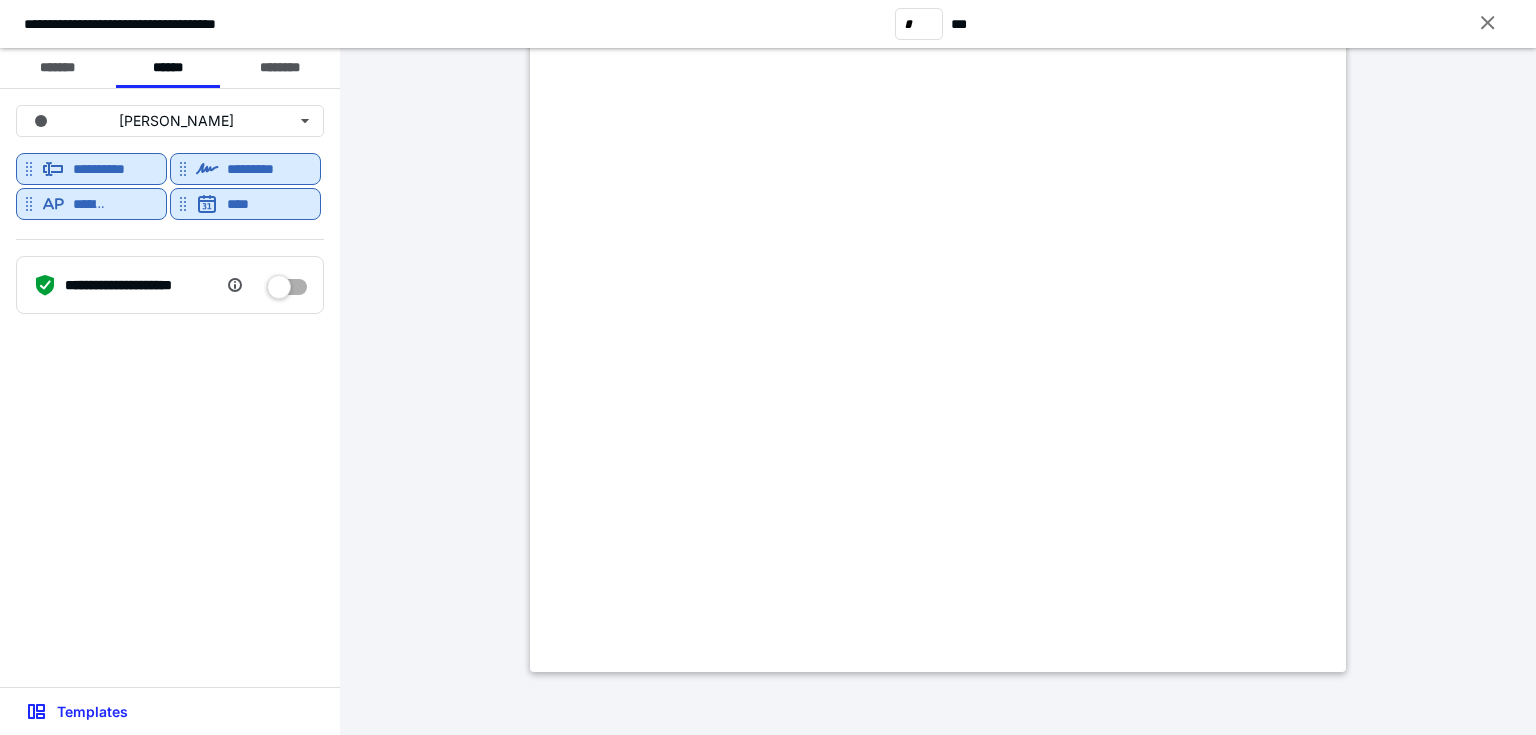 scroll, scrollTop: 2721, scrollLeft: 0, axis: vertical 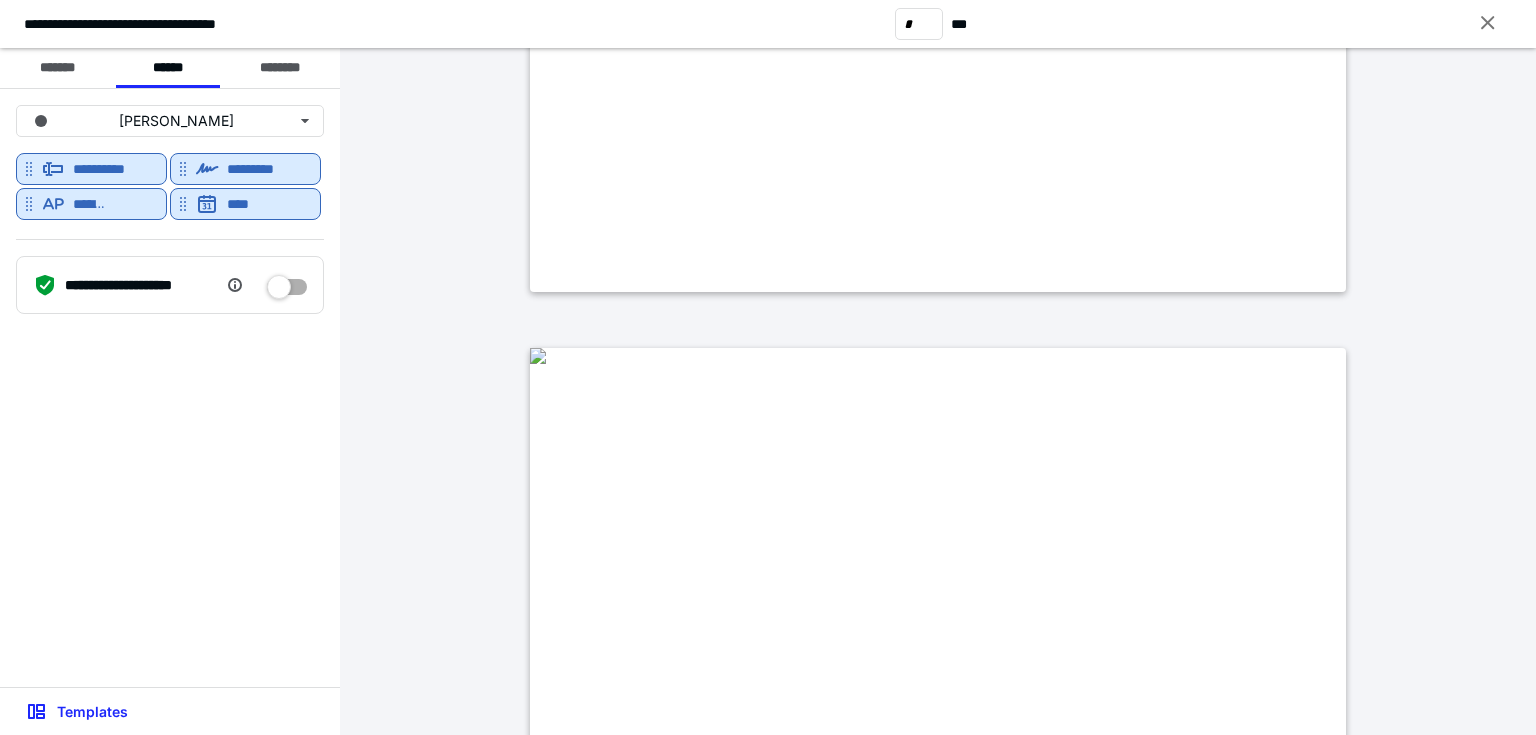 type on "*" 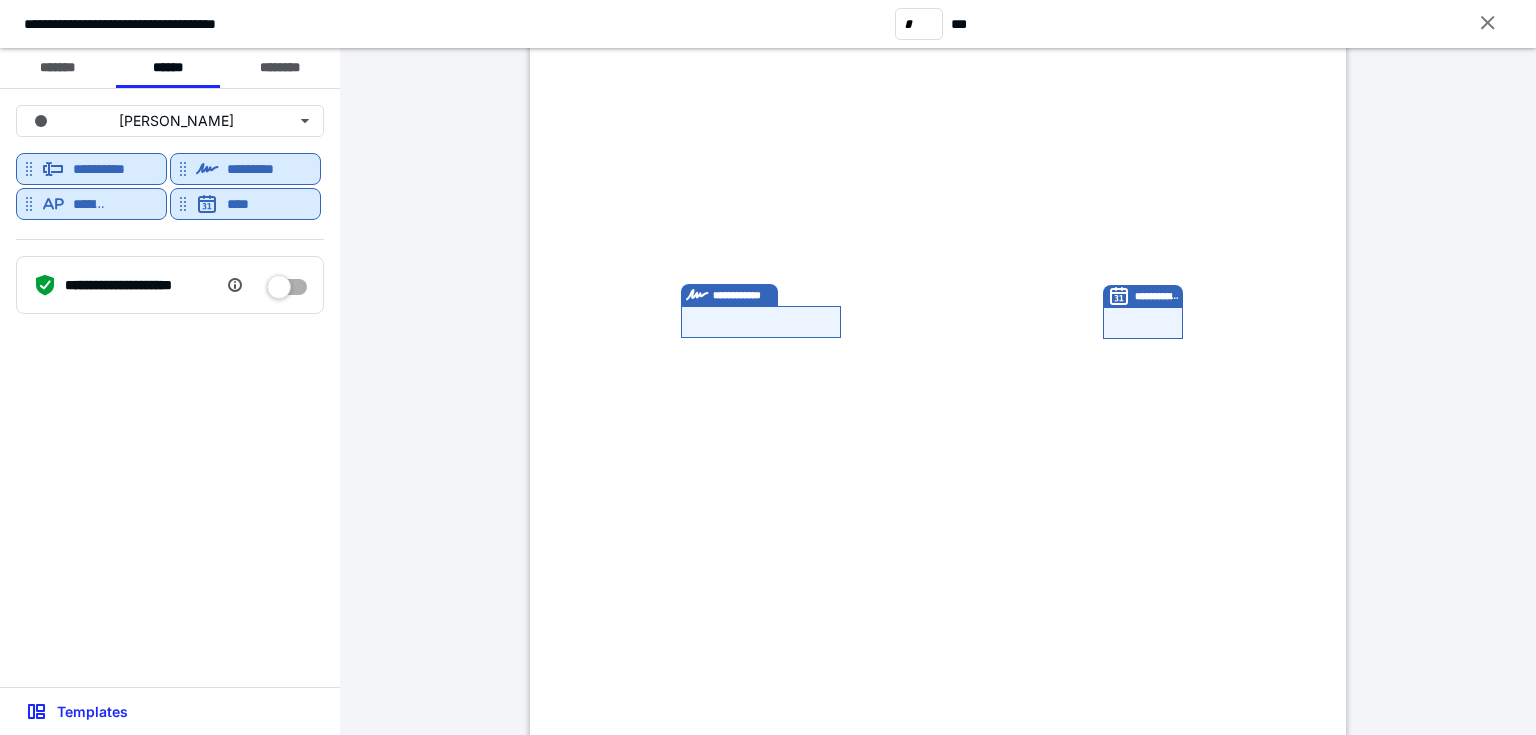 scroll, scrollTop: 409, scrollLeft: 0, axis: vertical 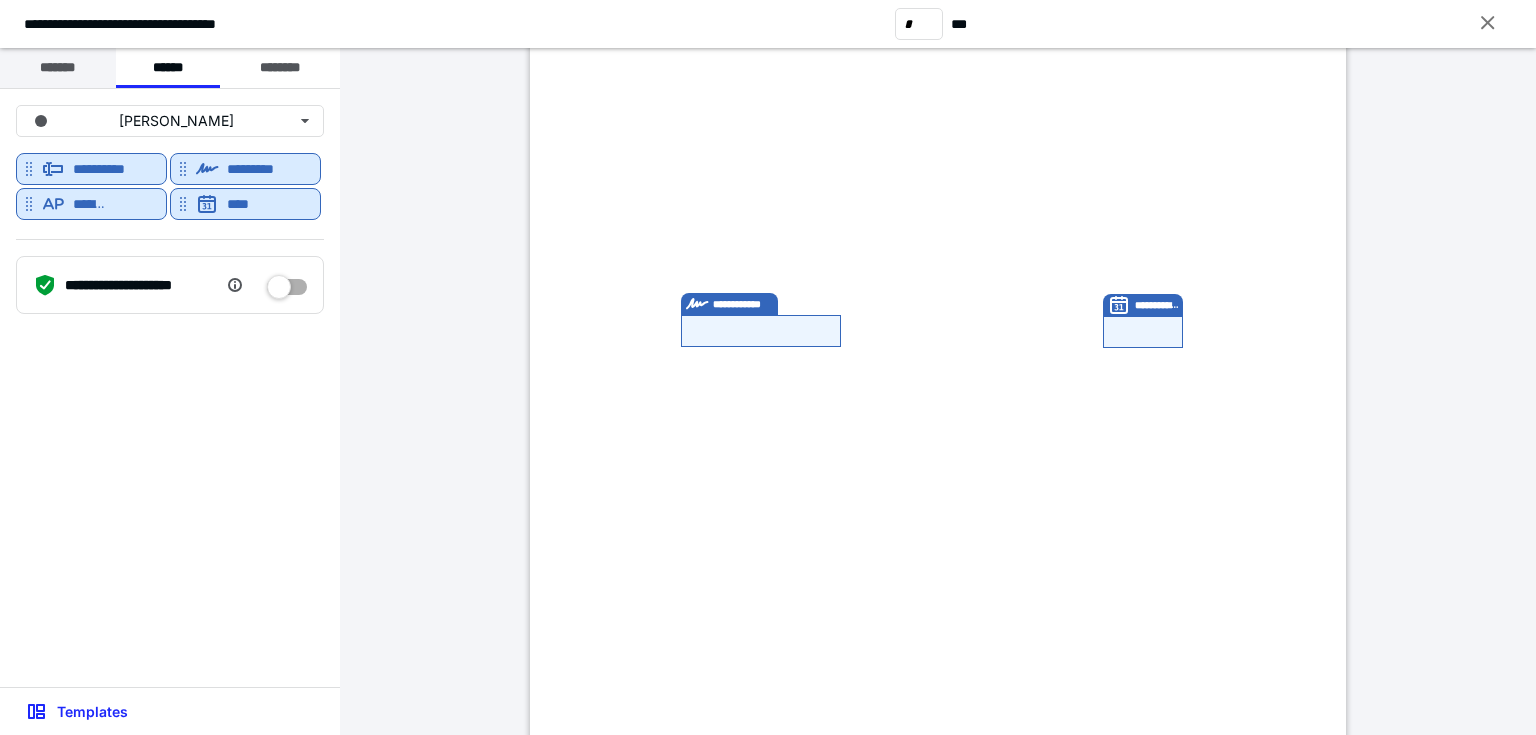click on "*******" at bounding box center (58, 68) 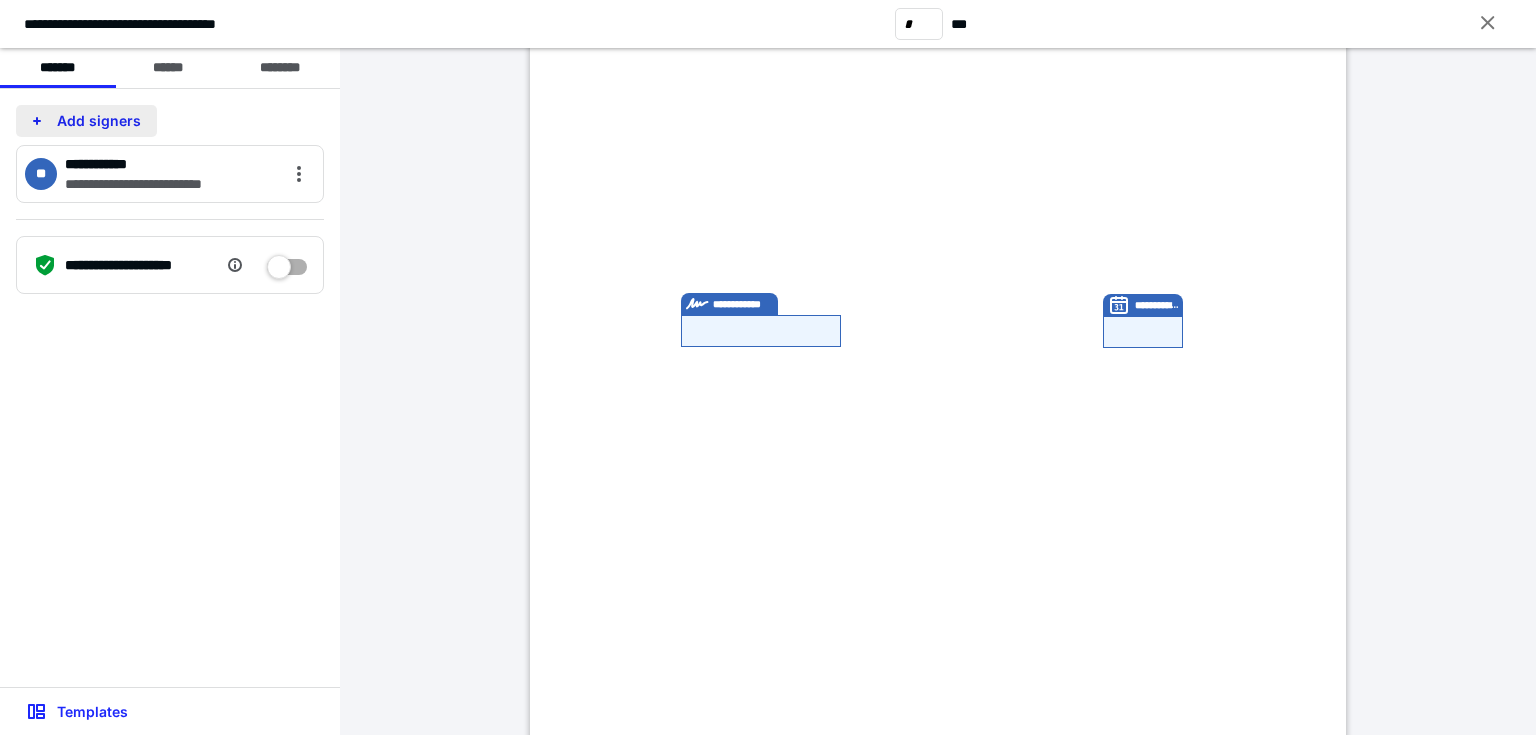 click on "Add signers" at bounding box center [86, 121] 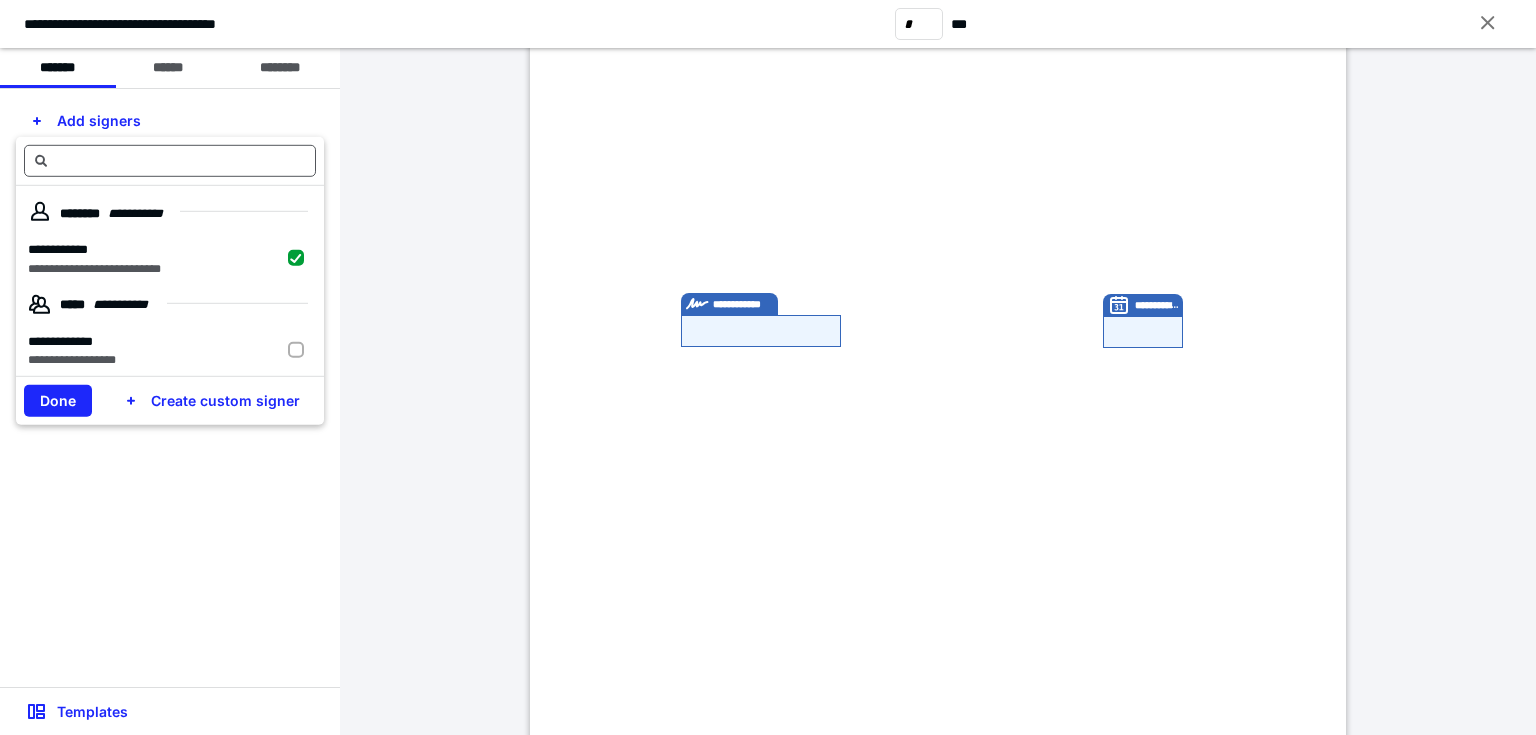click at bounding box center [170, 161] 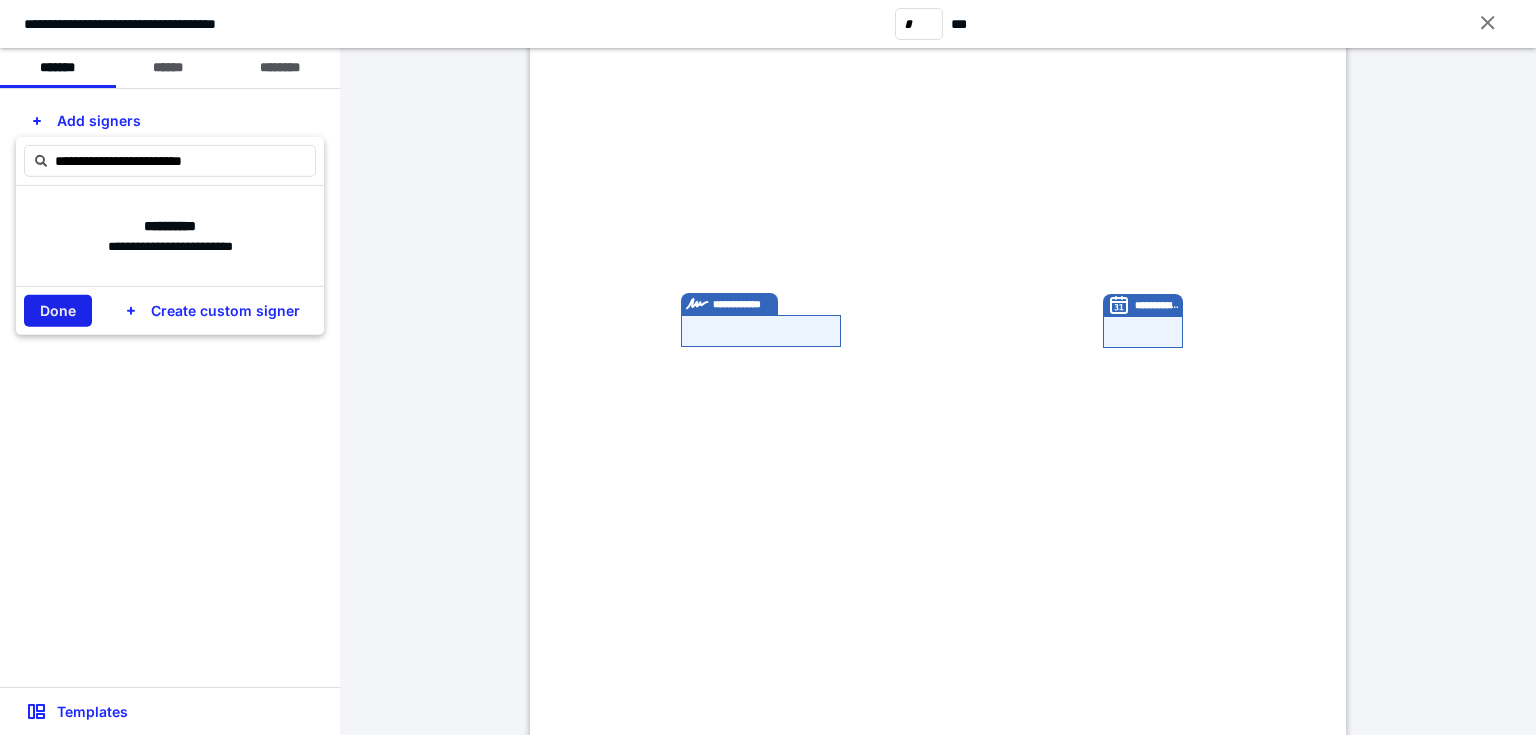 type on "**********" 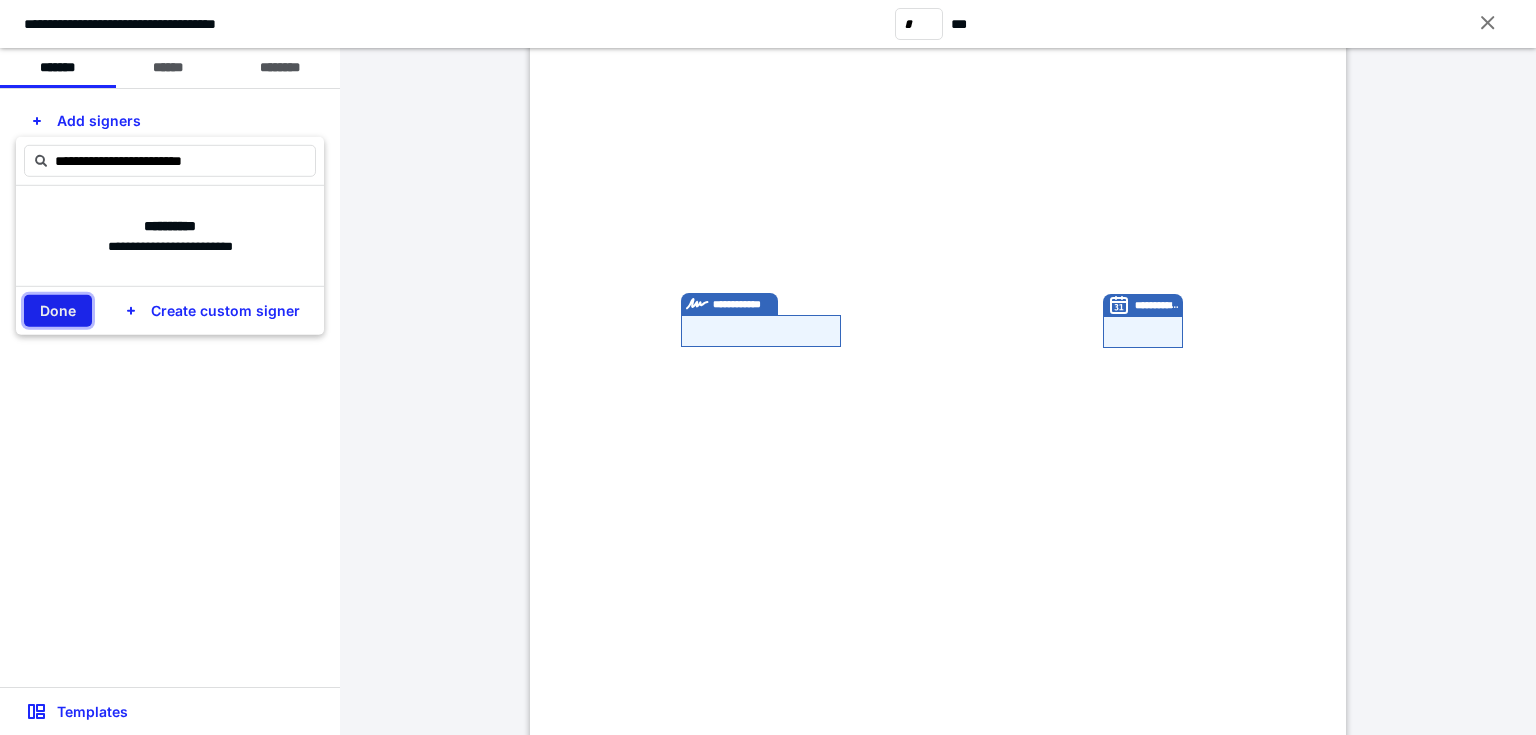 click on "Done" at bounding box center [58, 311] 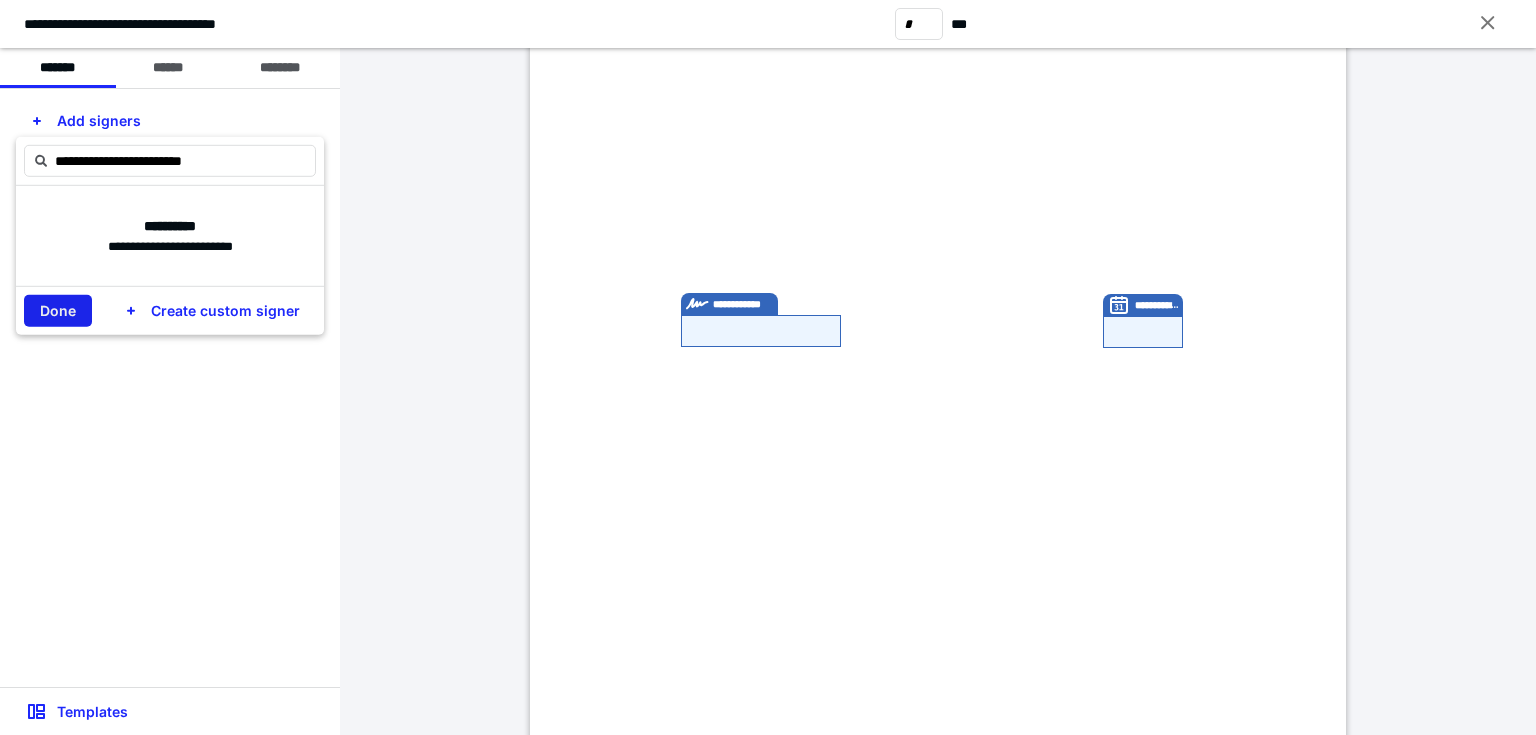 type 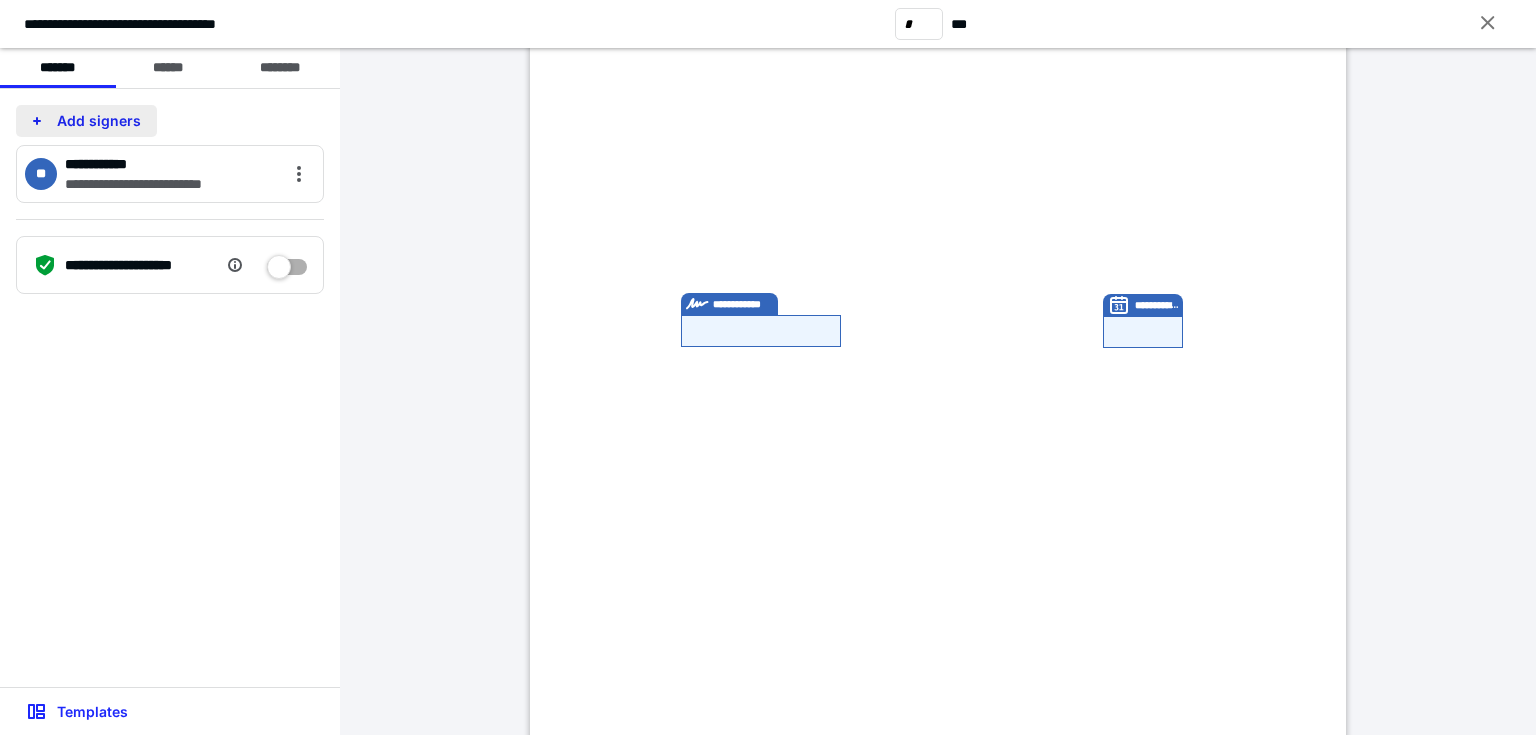 click on "Add signers" at bounding box center (86, 121) 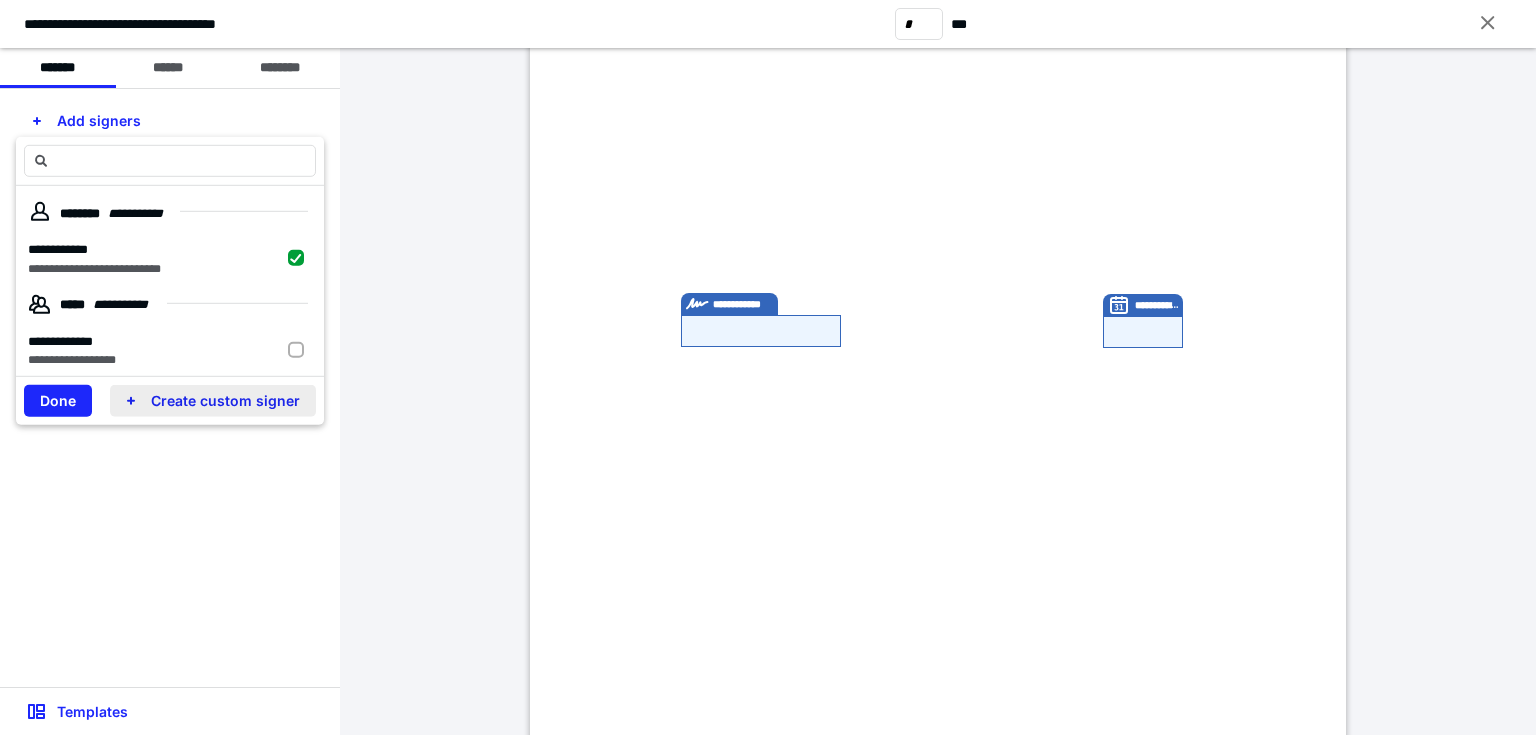 click on "Create custom signer" at bounding box center [213, 401] 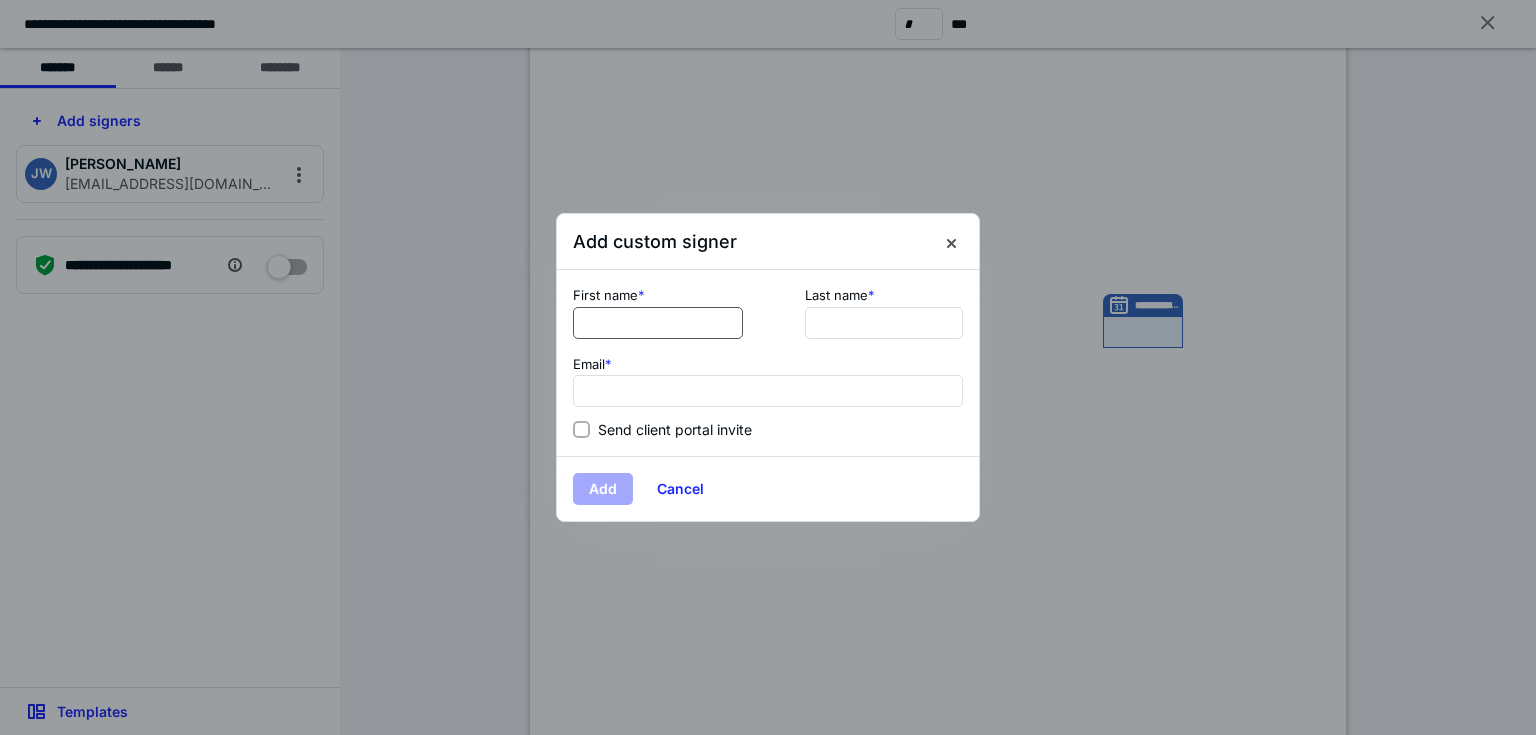 click at bounding box center (658, 323) 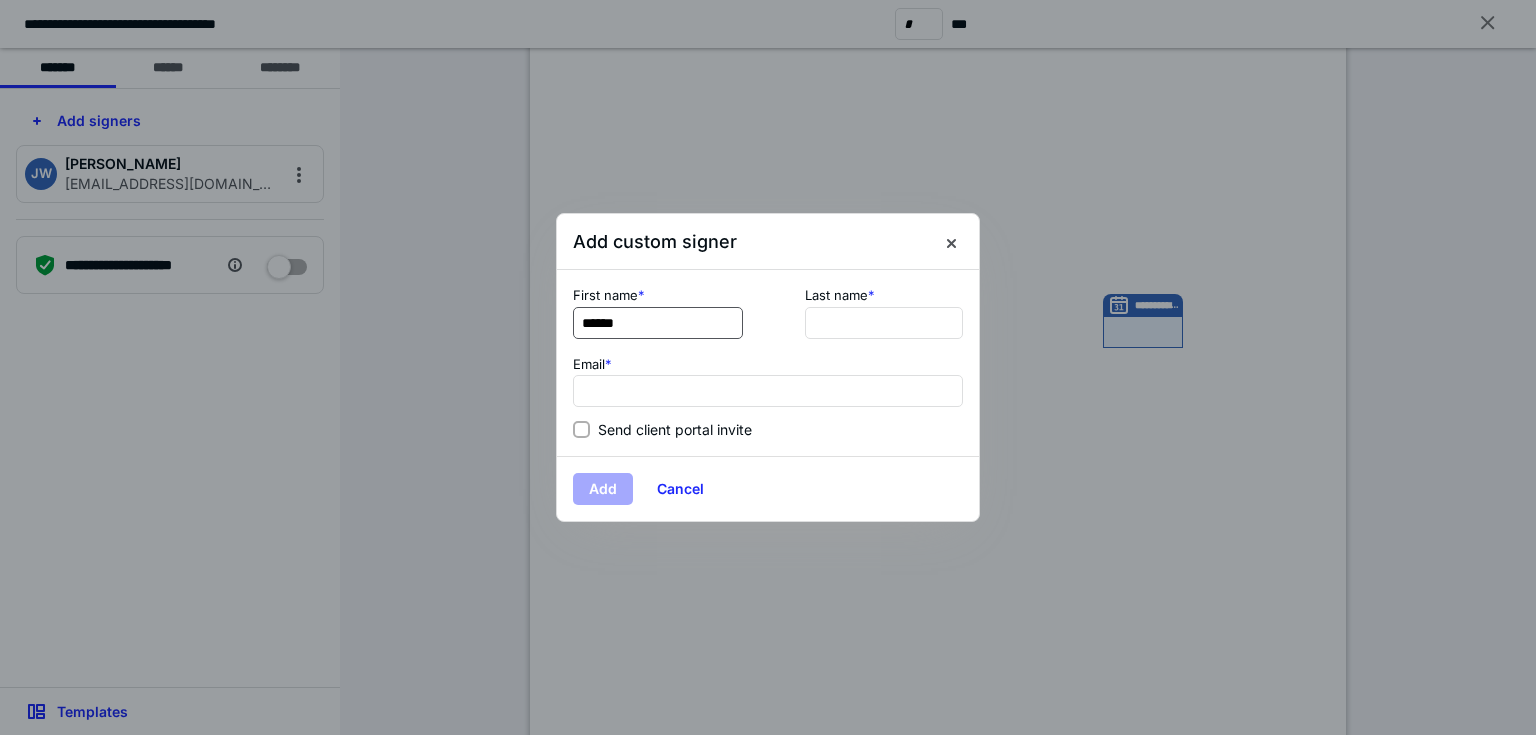type on "******" 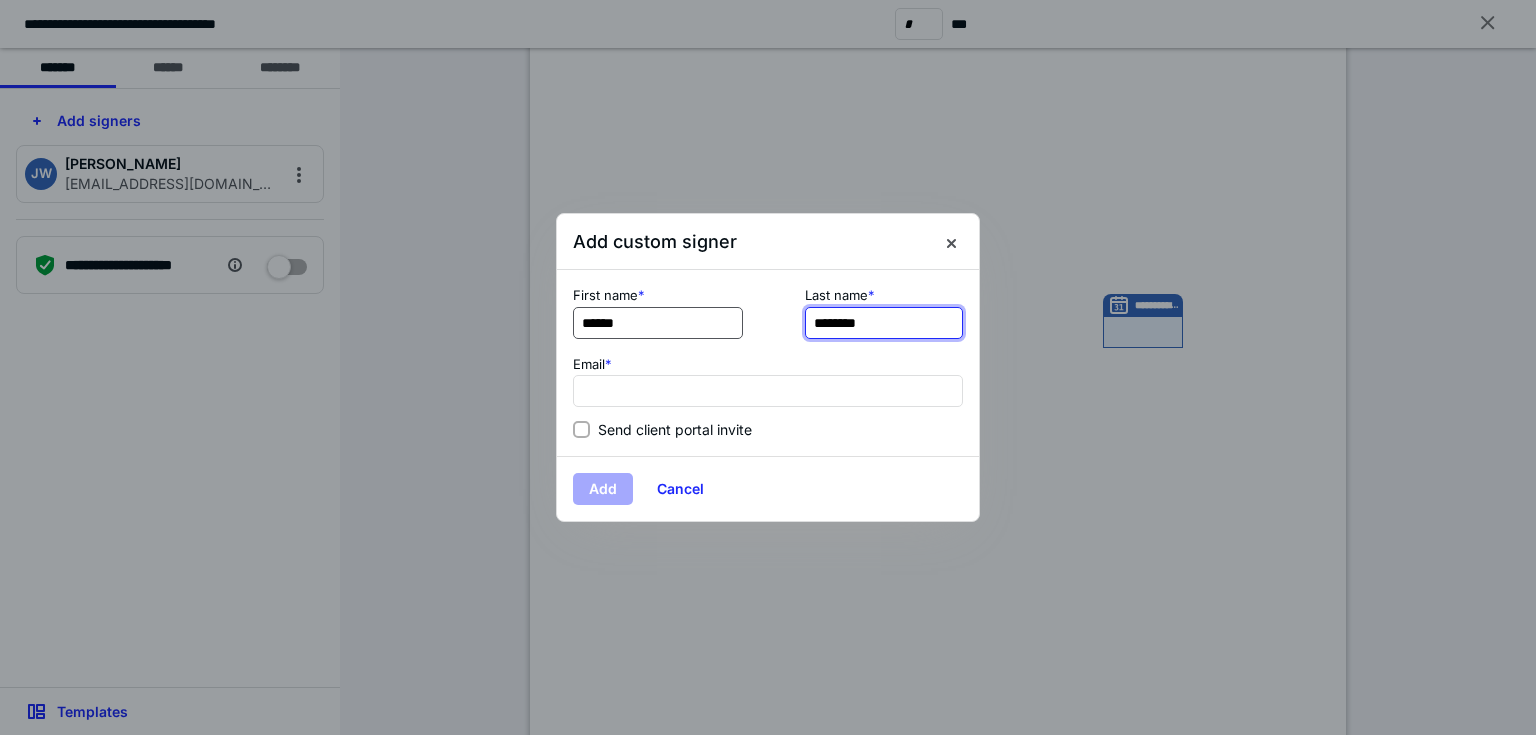 type on "********" 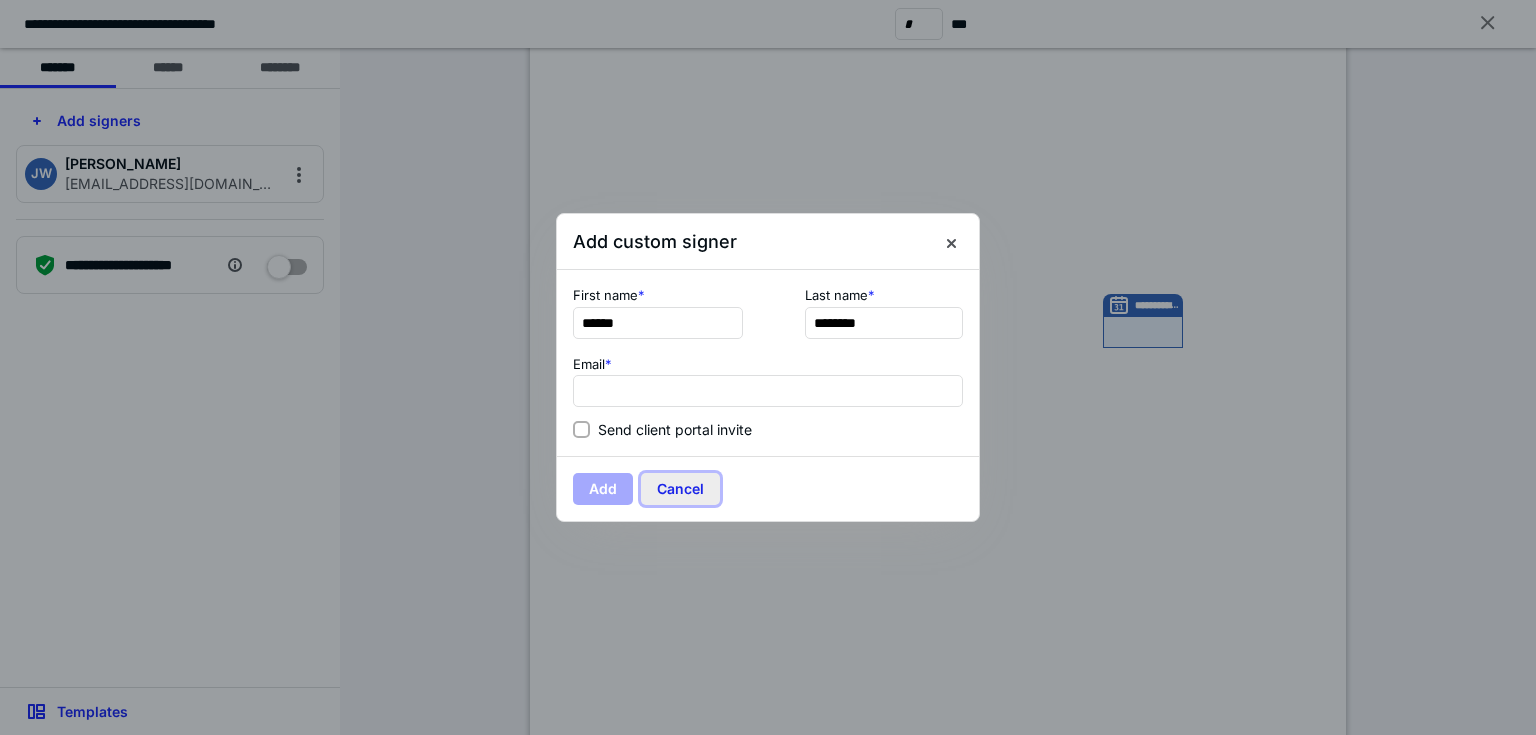 click on "Cancel" at bounding box center (680, 489) 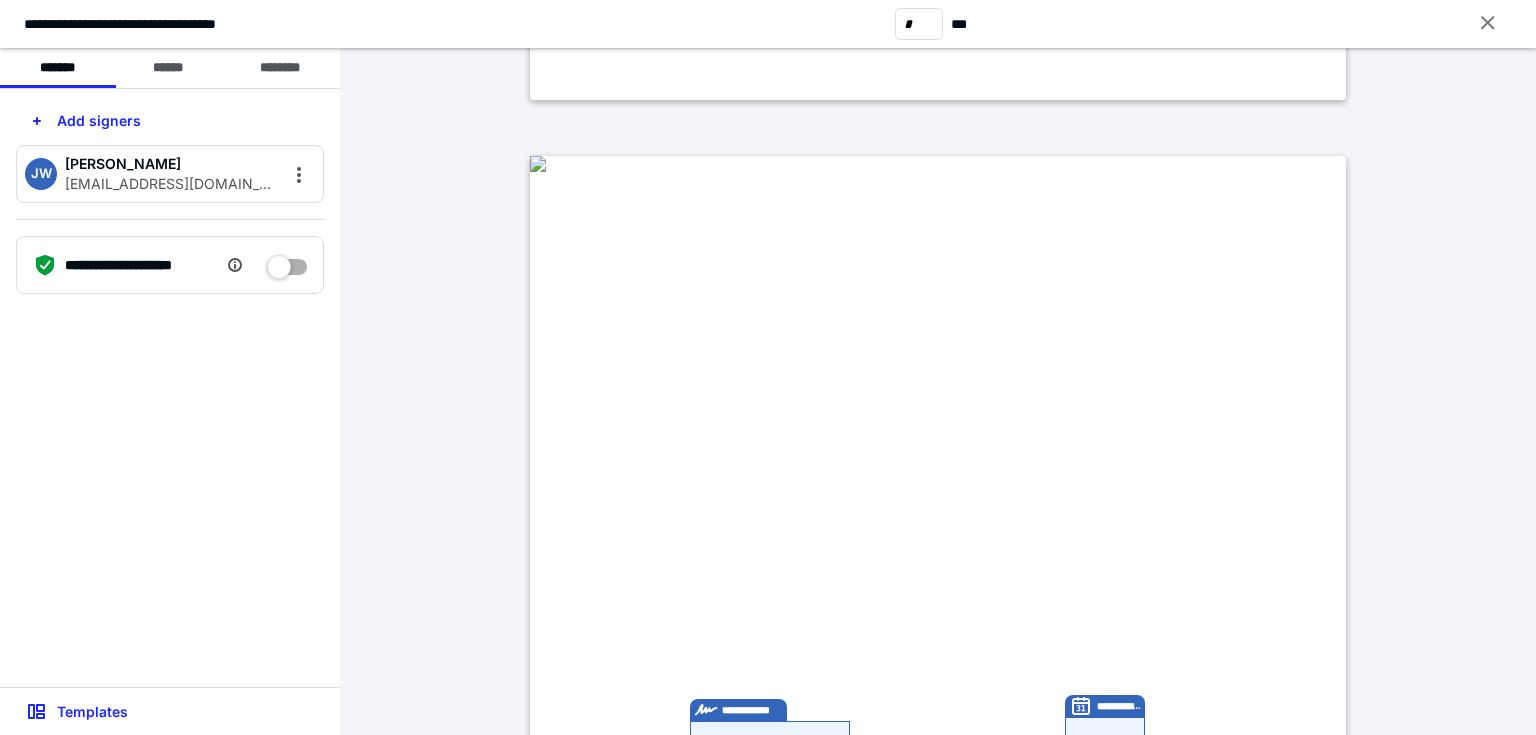 type on "*" 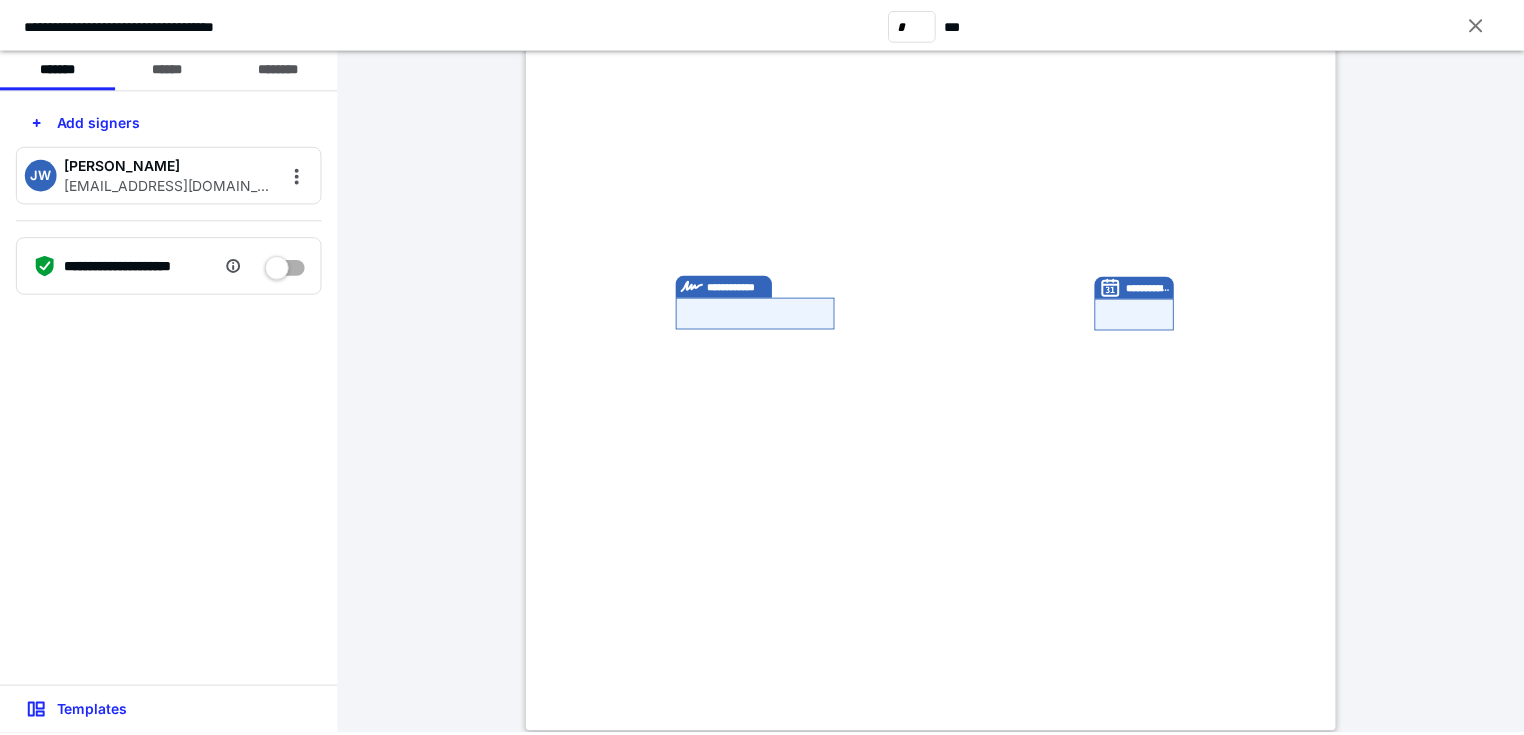 scroll, scrollTop: 0, scrollLeft: 0, axis: both 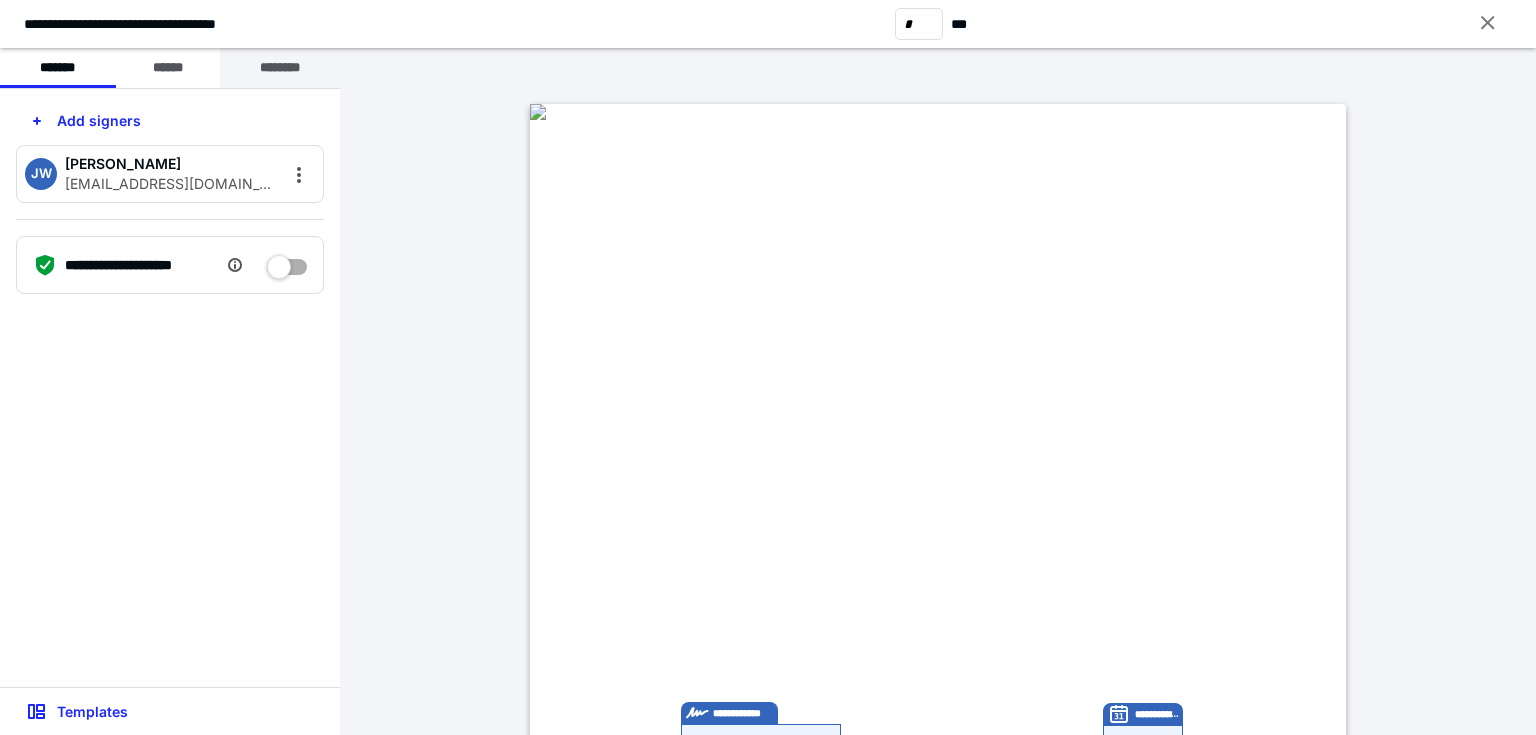 click on "********" at bounding box center [280, 68] 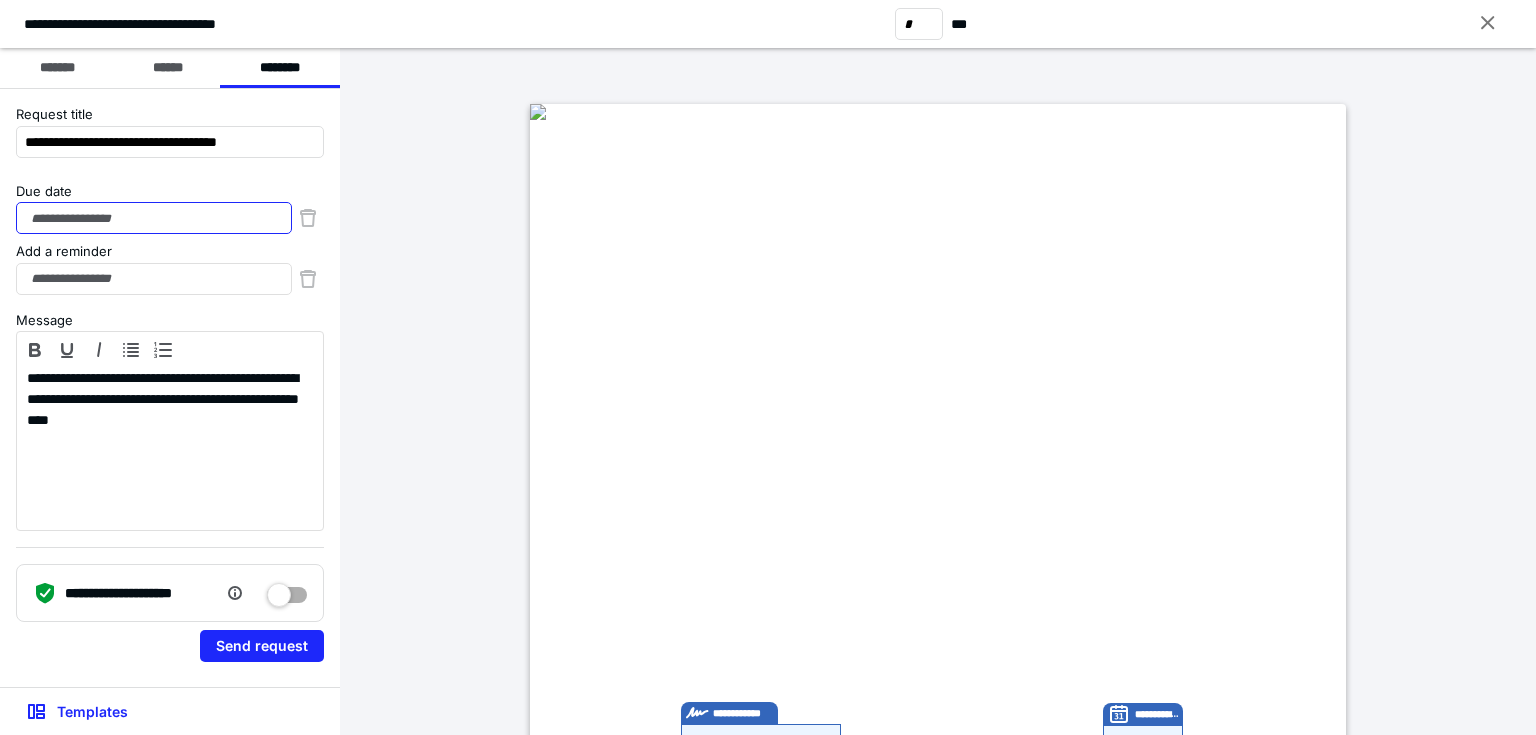 click on "Due date" at bounding box center (154, 218) 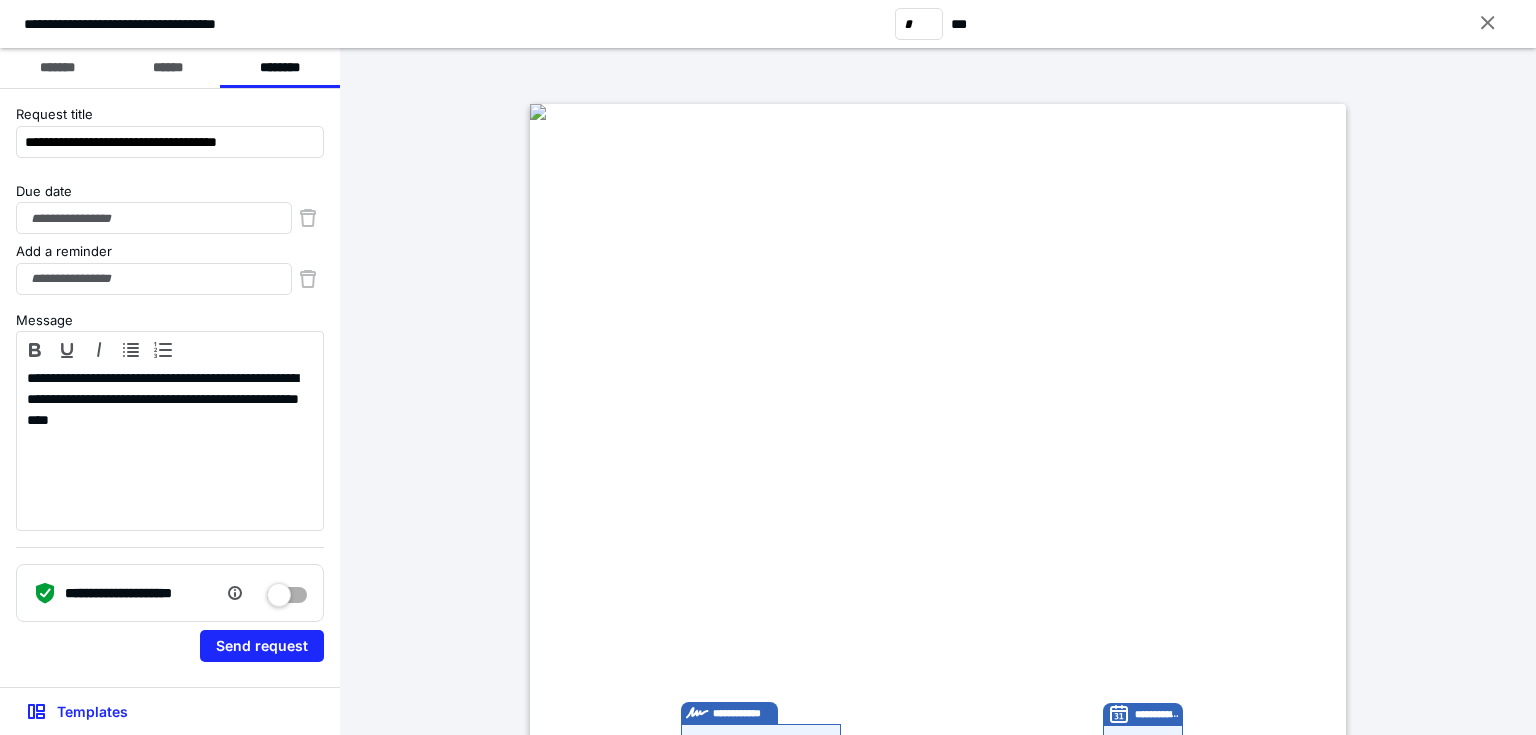 click on "**********" at bounding box center (938, 632) 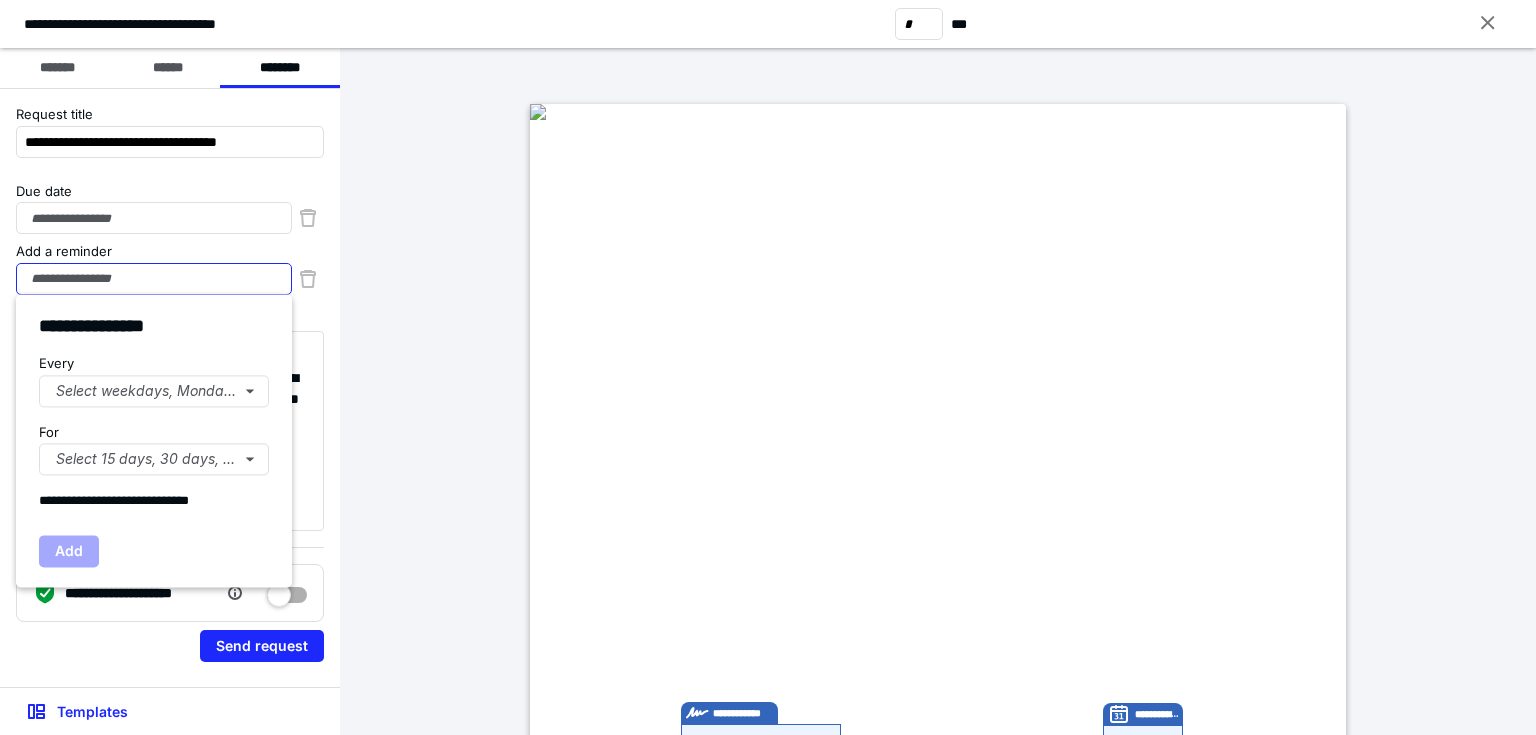 click on "Add a reminder" at bounding box center [154, 279] 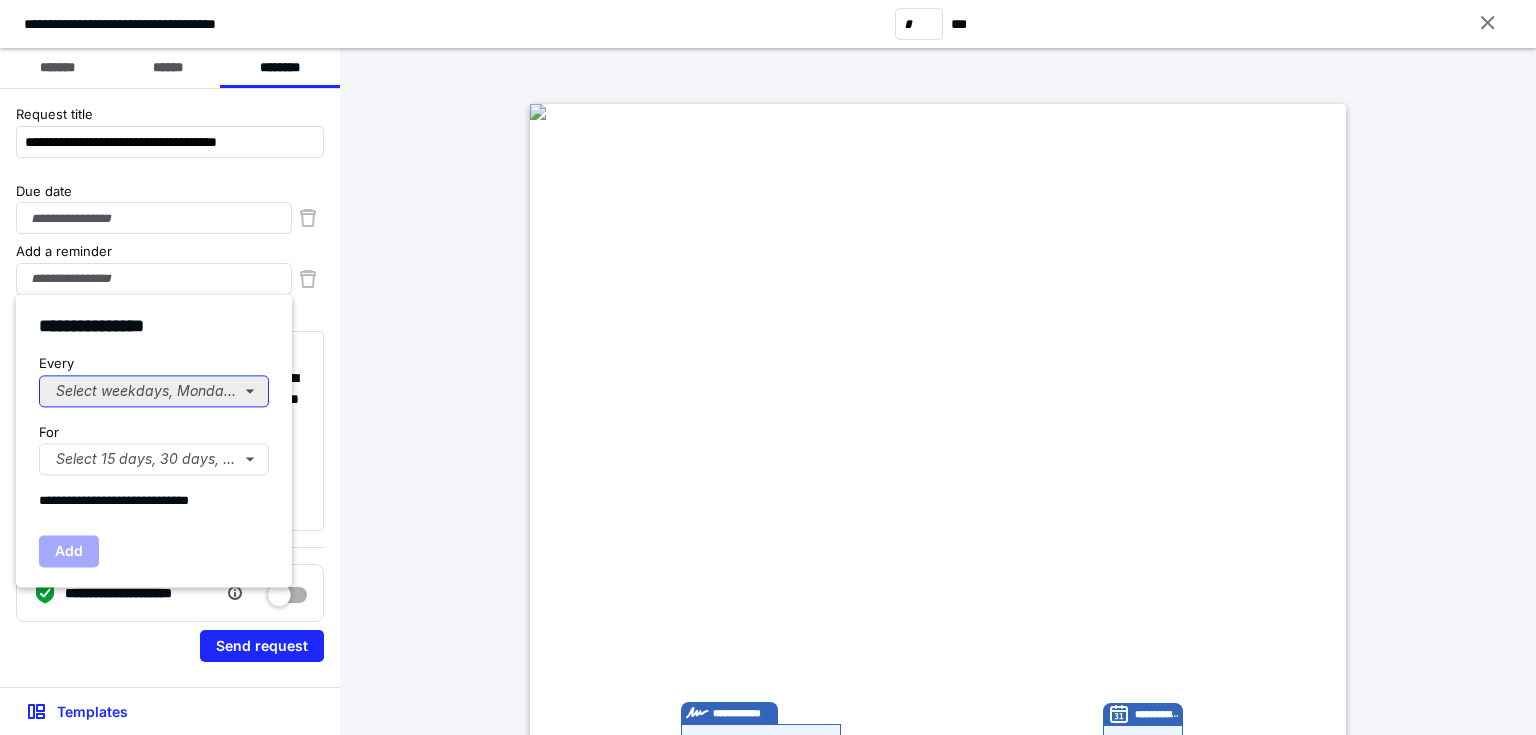 click on "Select weekdays, Mondays, or Tues..." at bounding box center [154, 391] 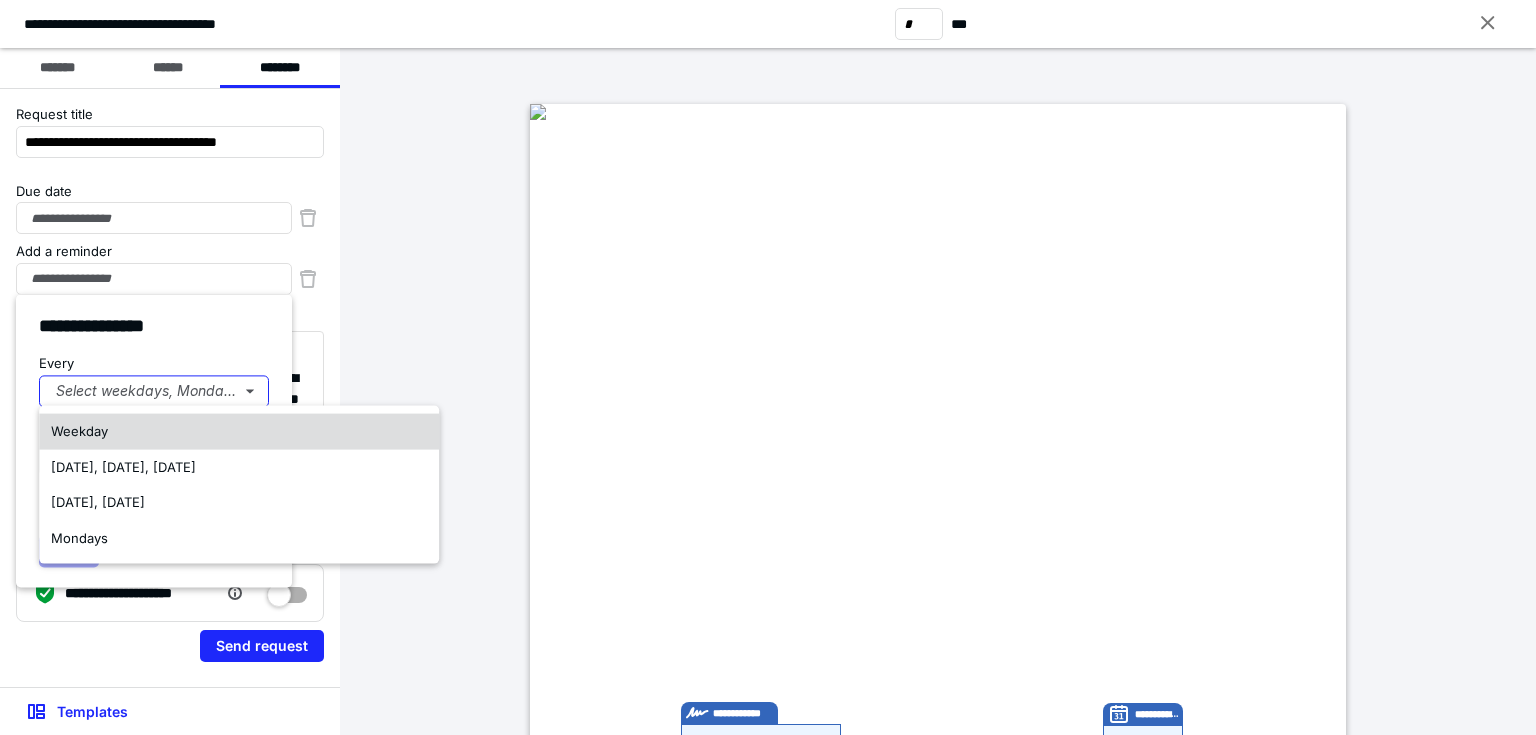 click on "Weekday" at bounding box center [239, 432] 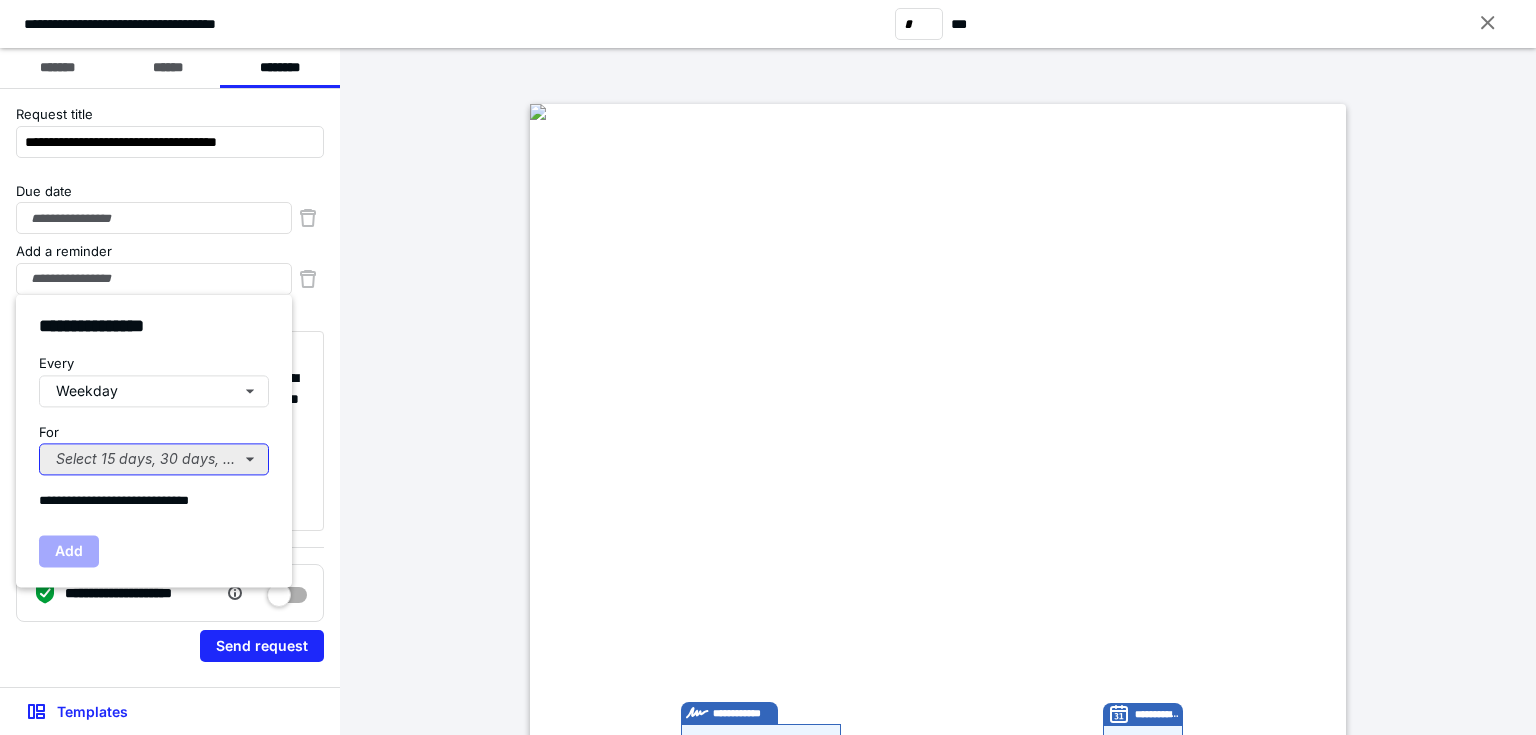 click on "Select 15 days, 30 days, or 45 days..." at bounding box center [154, 459] 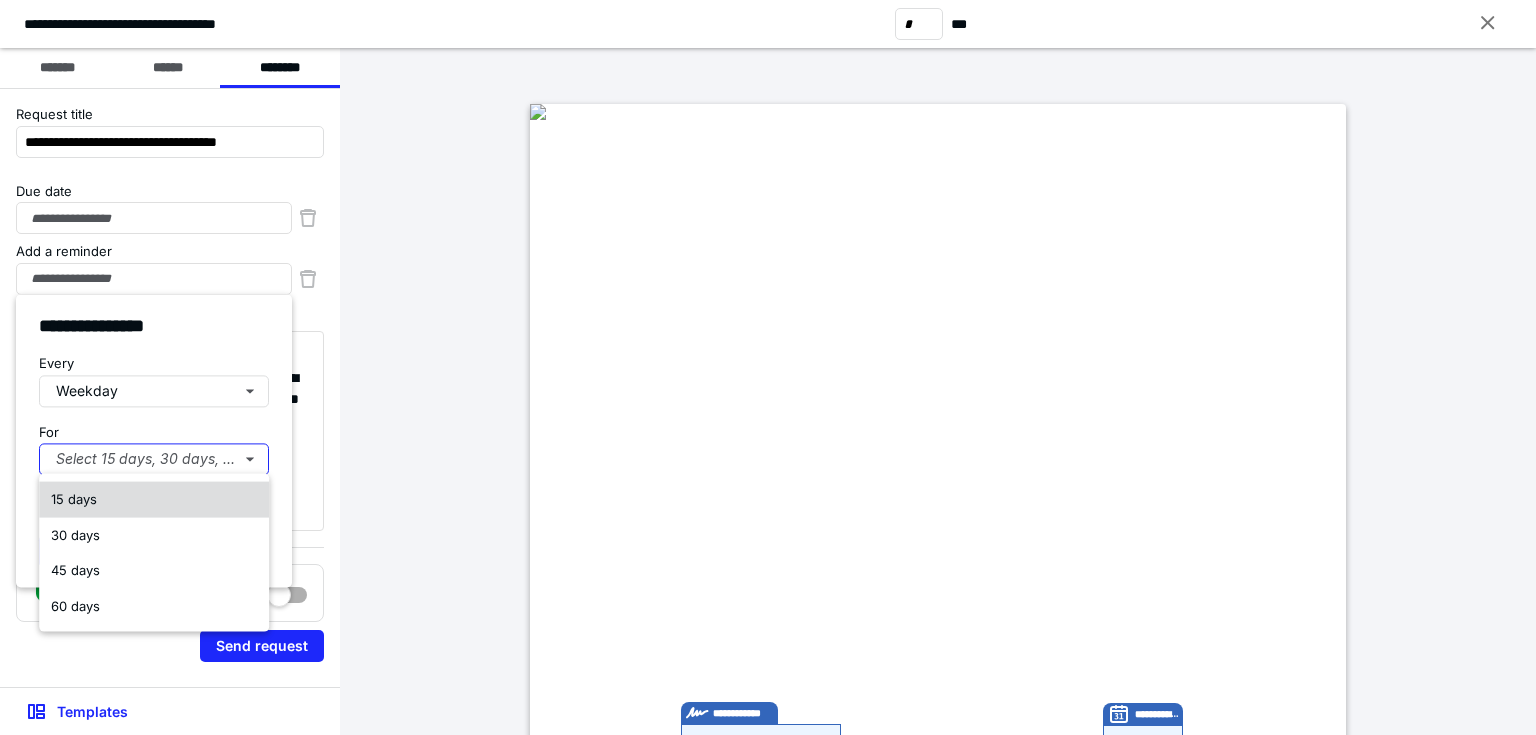 click on "15 days" at bounding box center (154, 500) 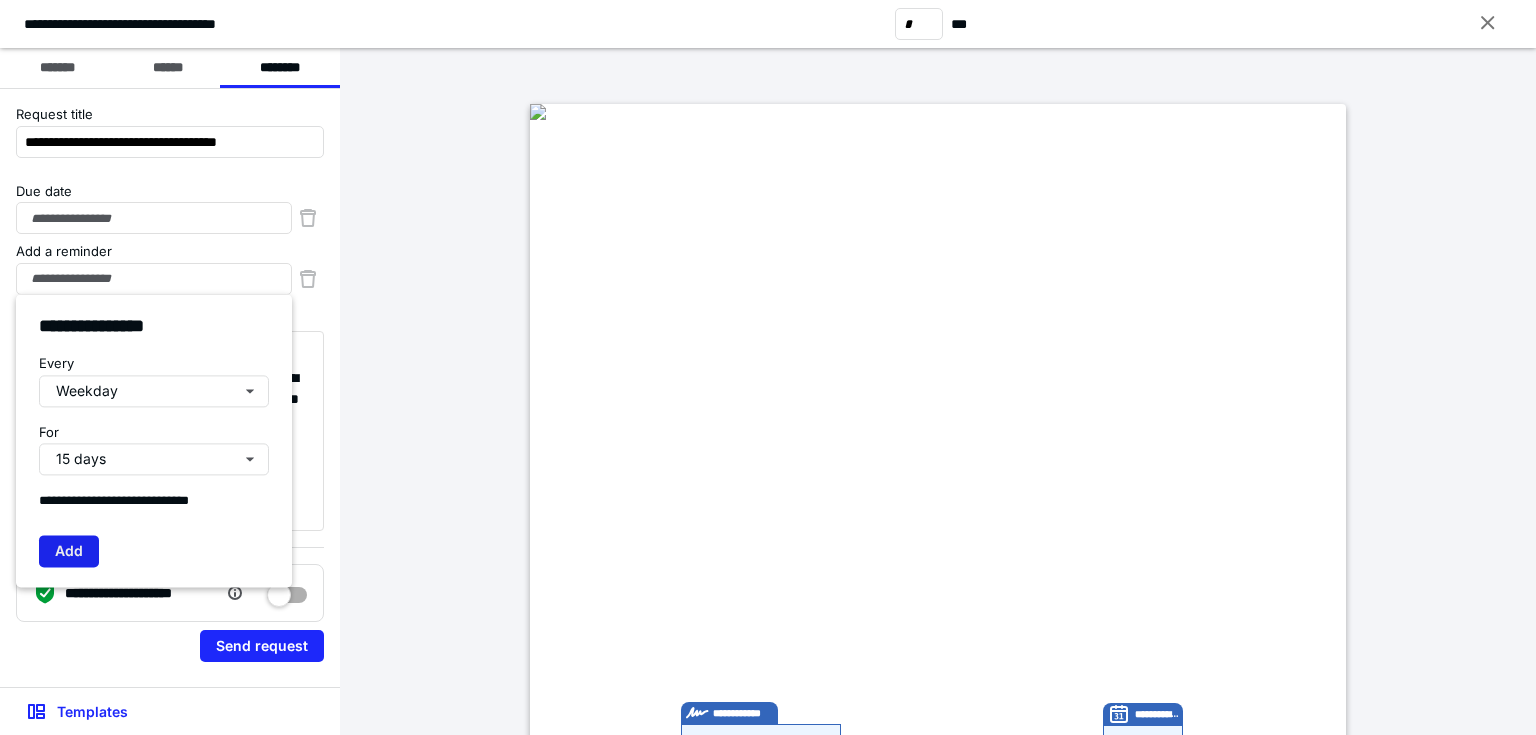 click on "Add" at bounding box center (69, 551) 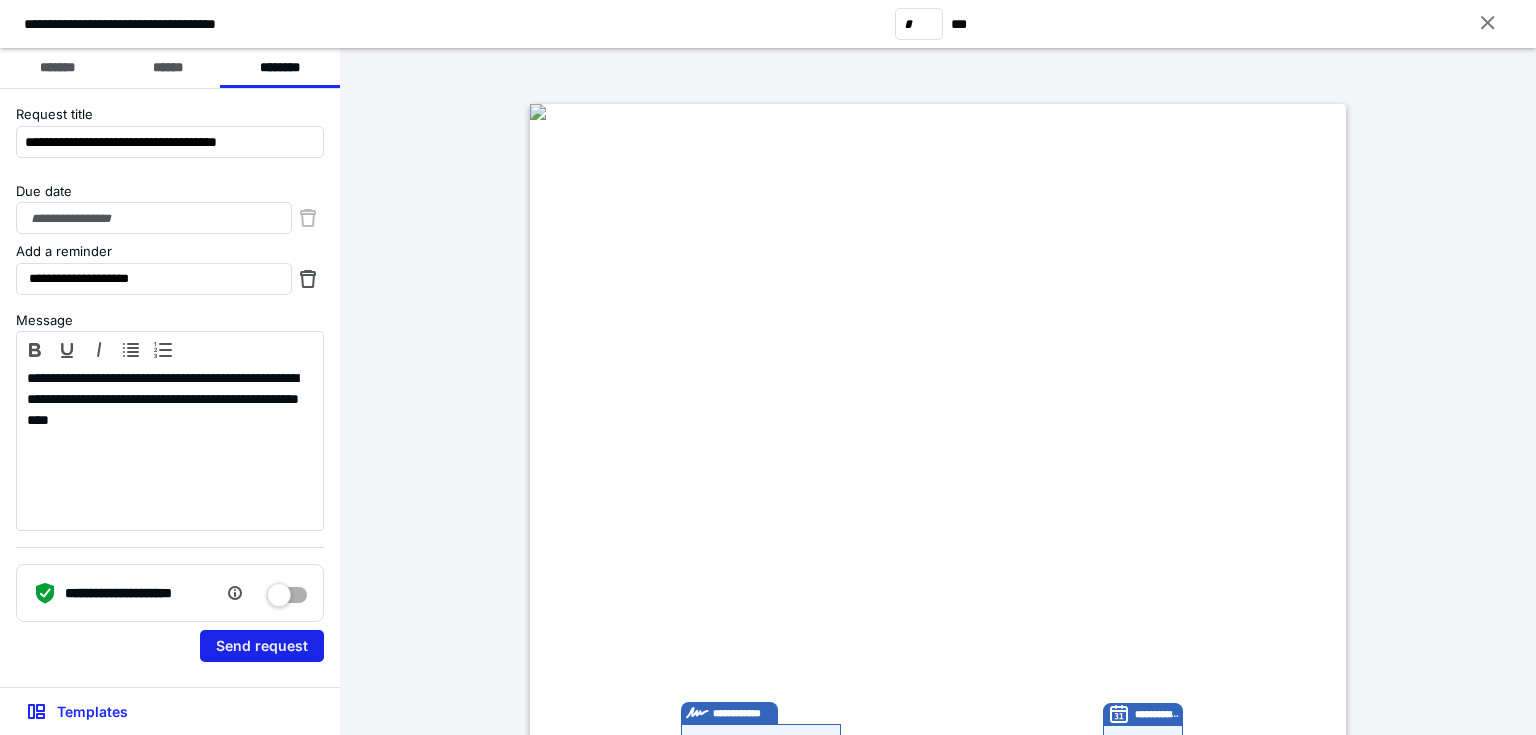click on "Send request" at bounding box center [262, 646] 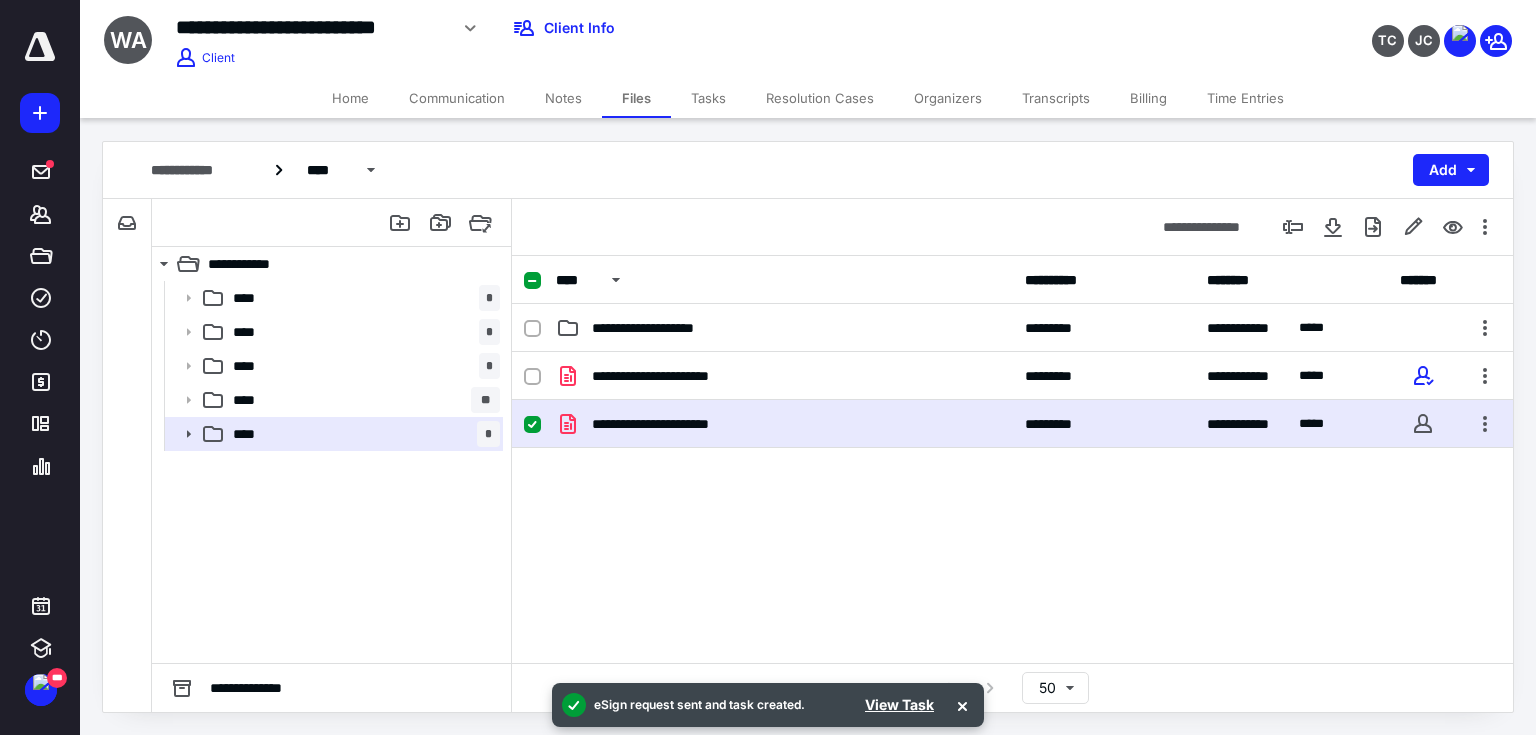 click on "Home" at bounding box center [350, 98] 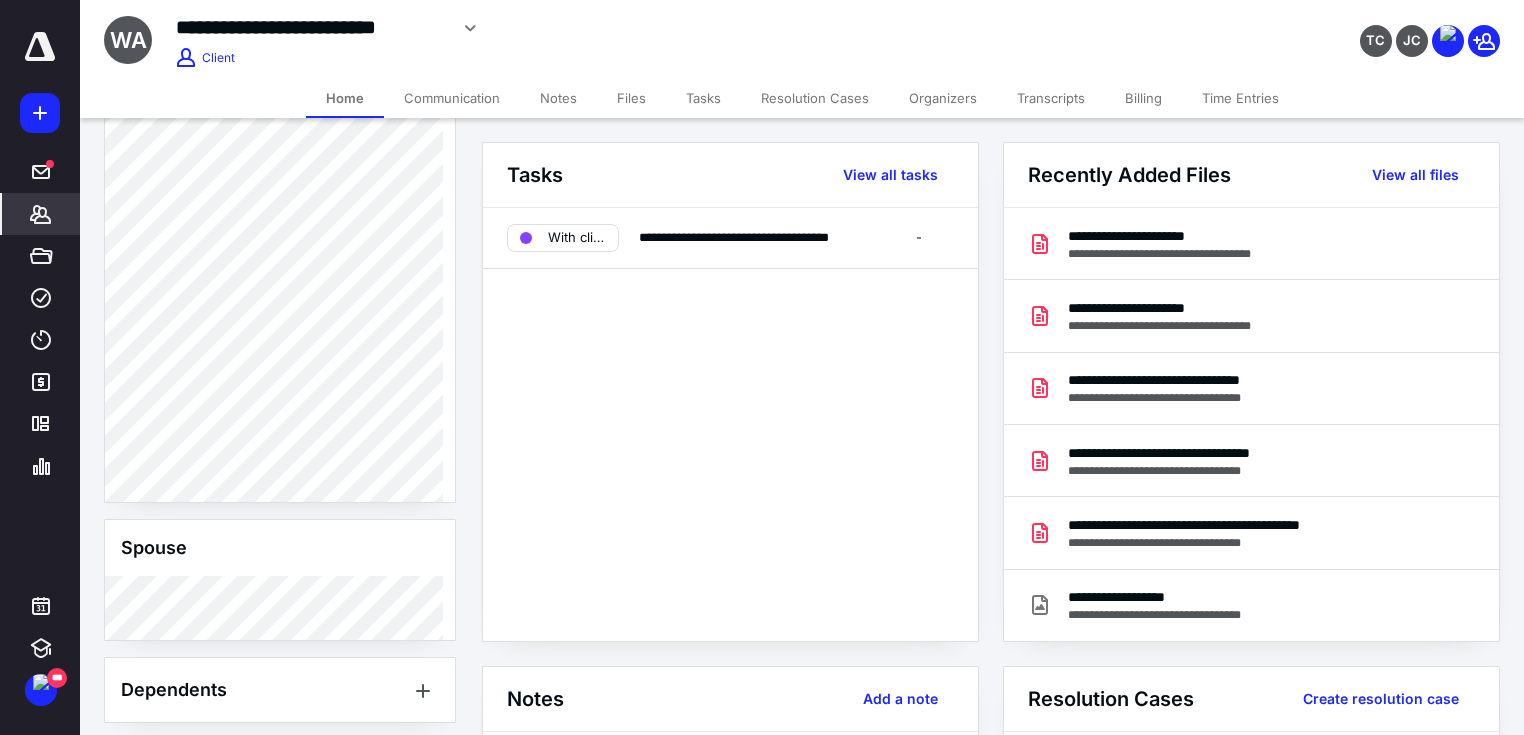 scroll, scrollTop: 704, scrollLeft: 0, axis: vertical 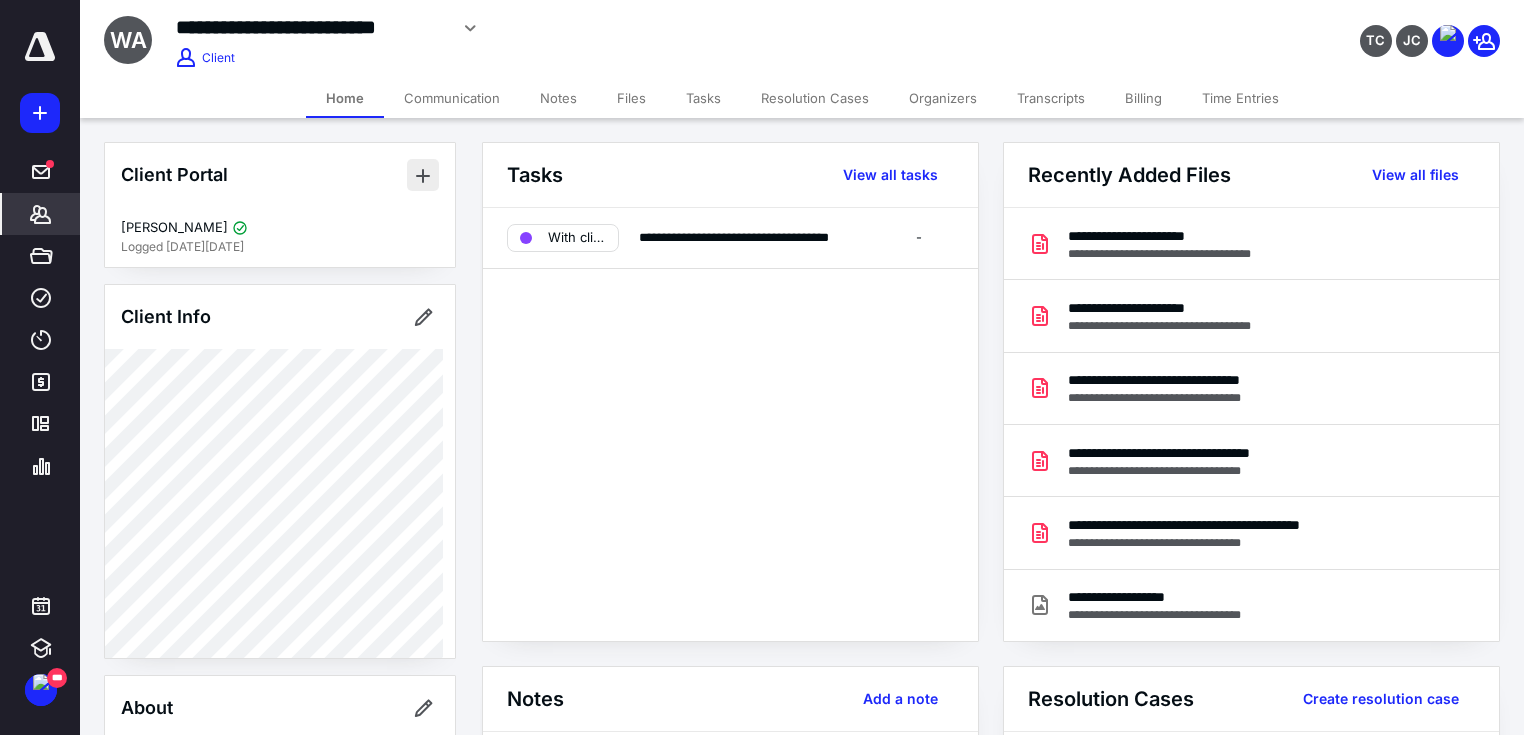 click at bounding box center [423, 175] 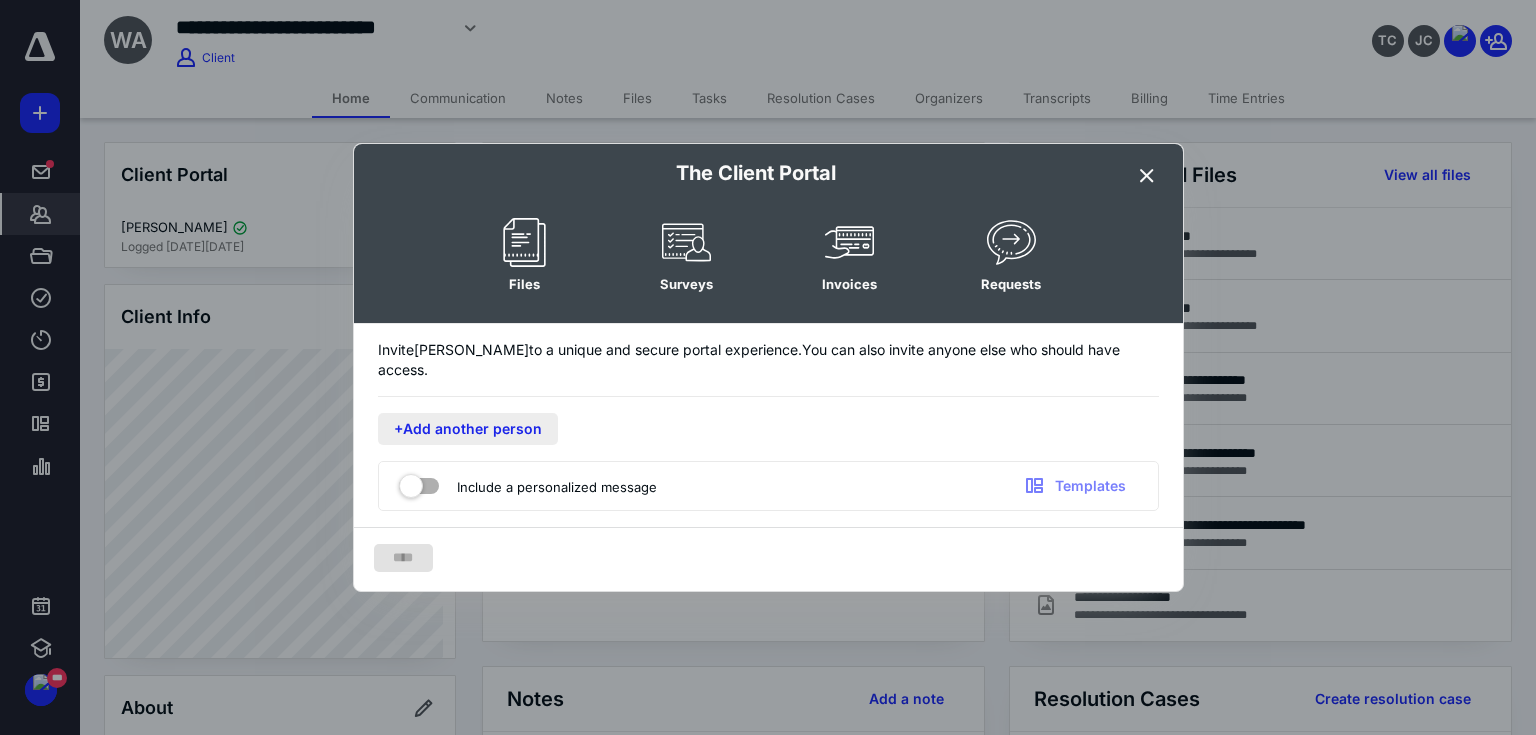 click on "+Add another person" at bounding box center (468, 429) 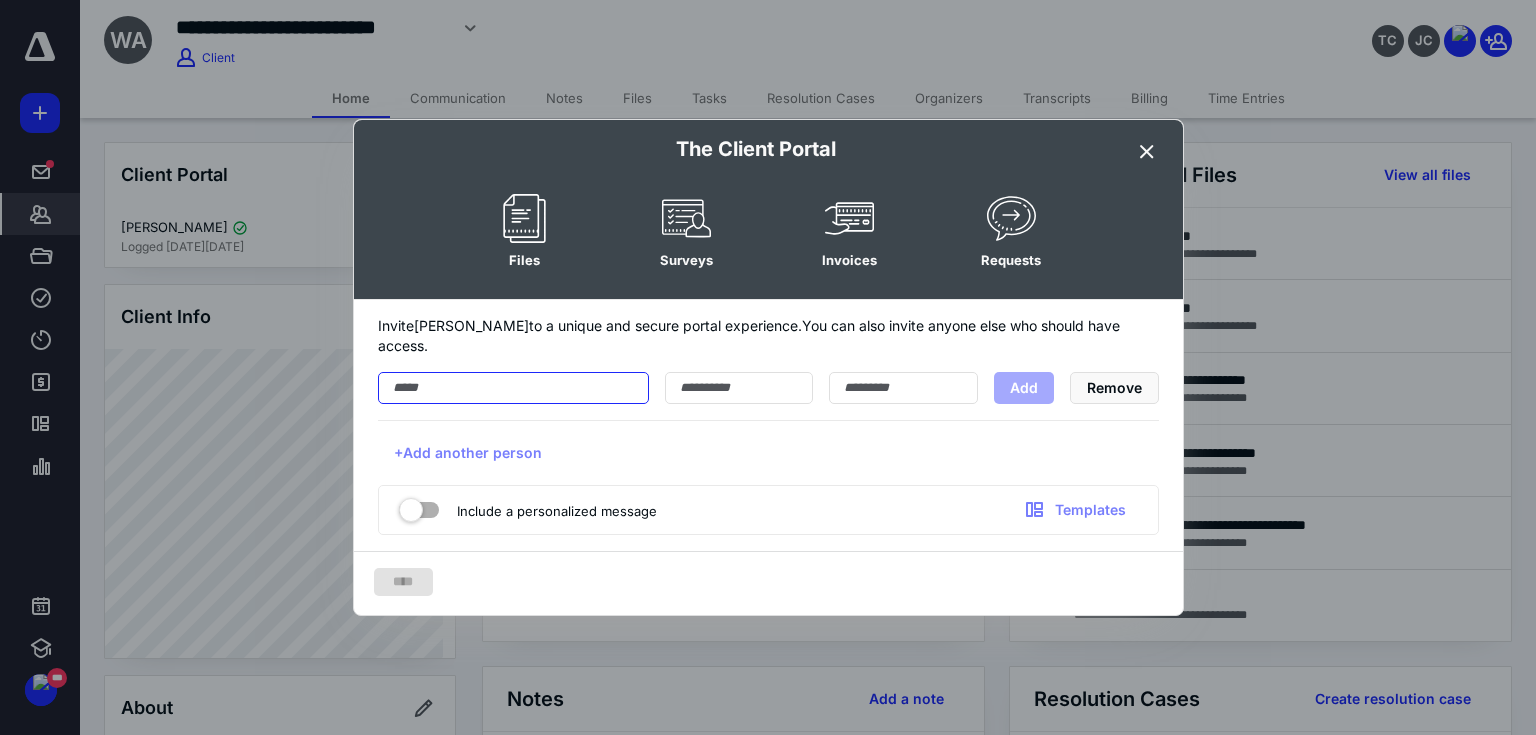 click at bounding box center (513, 388) 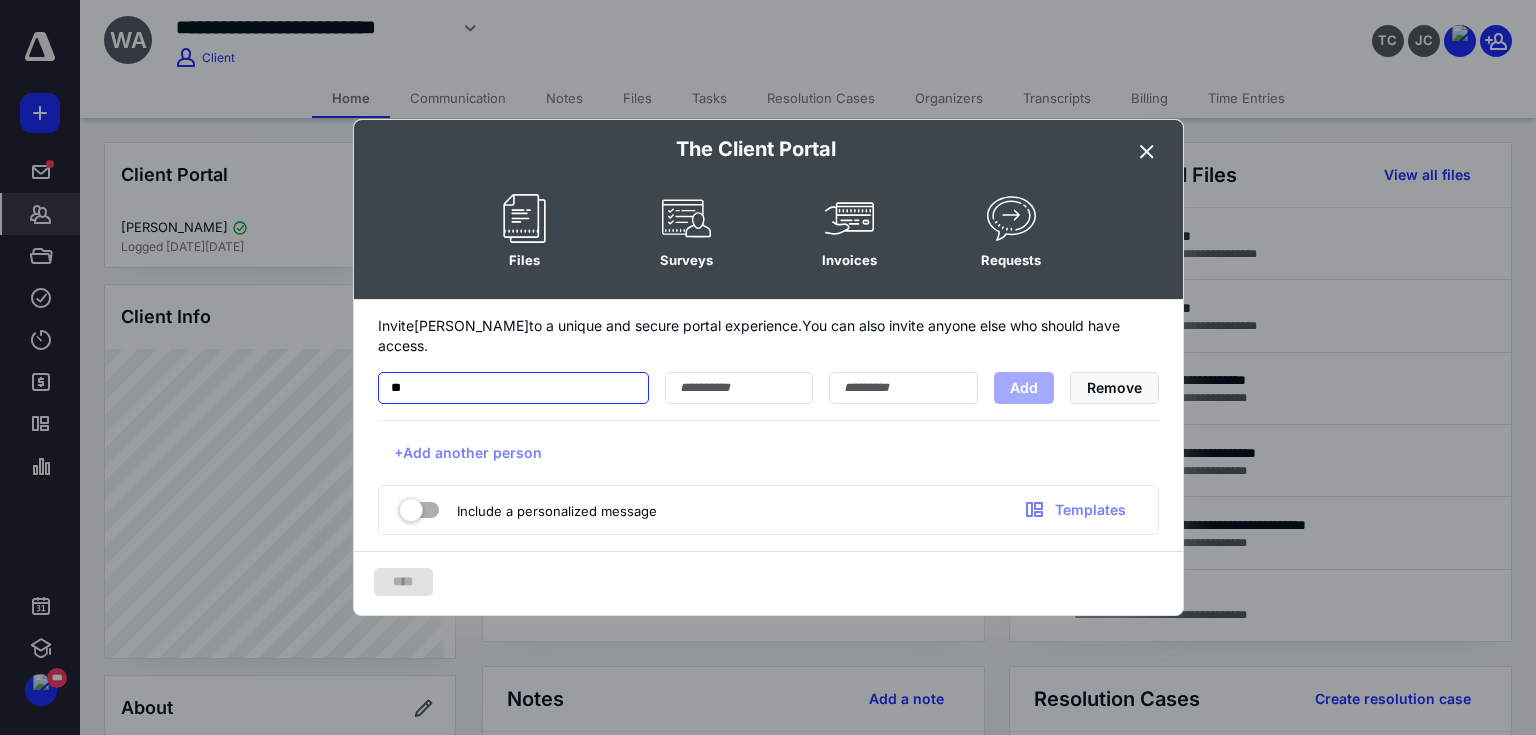 type on "*" 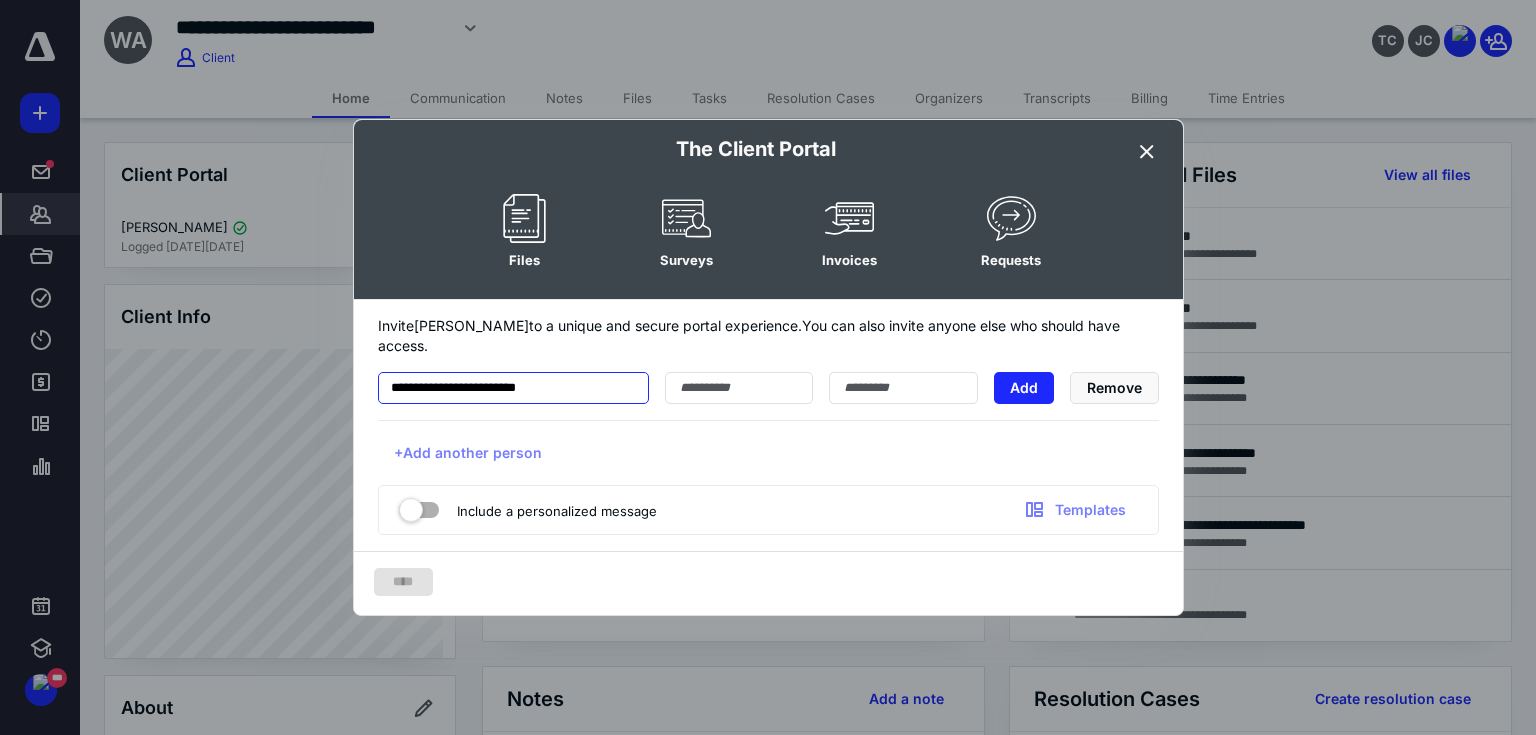type on "**********" 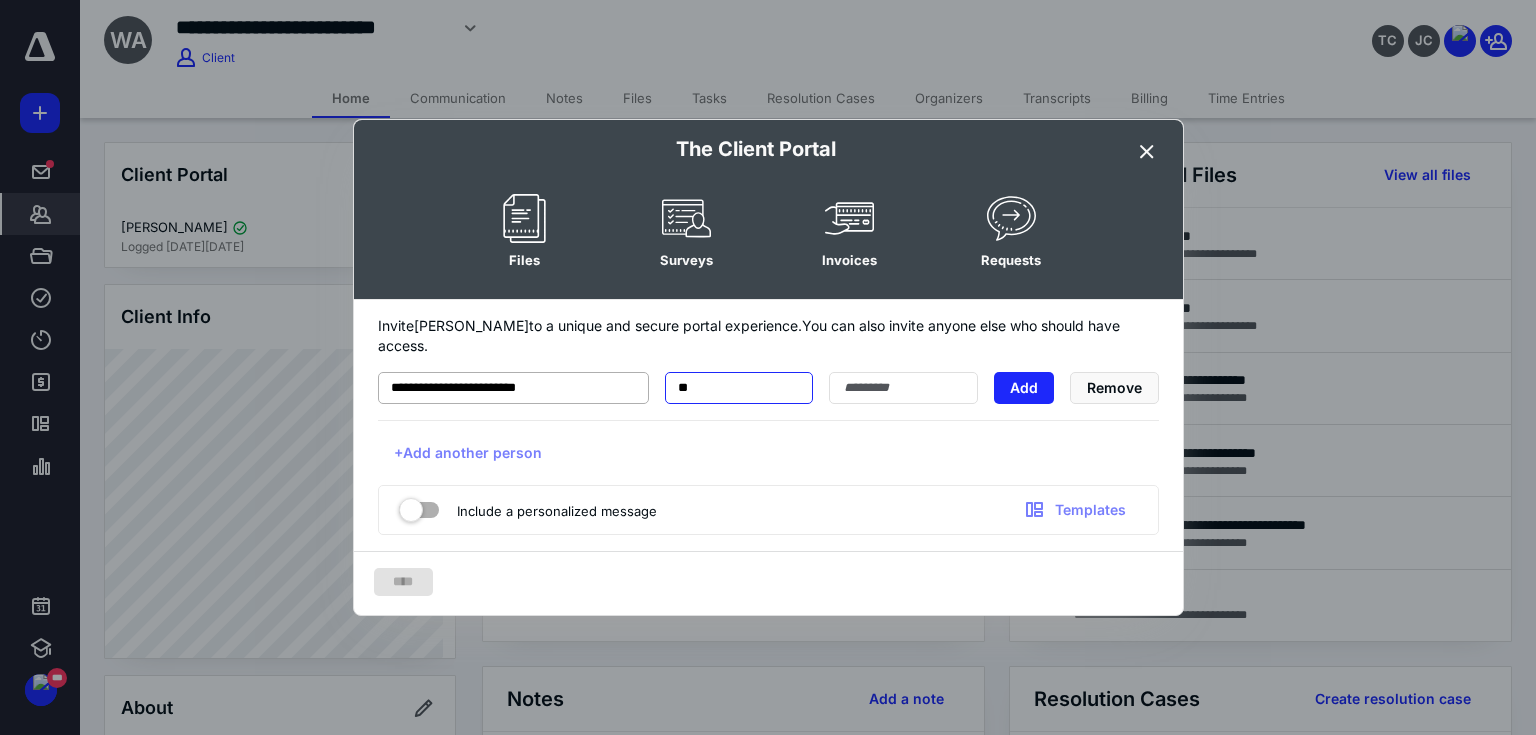 type on "*" 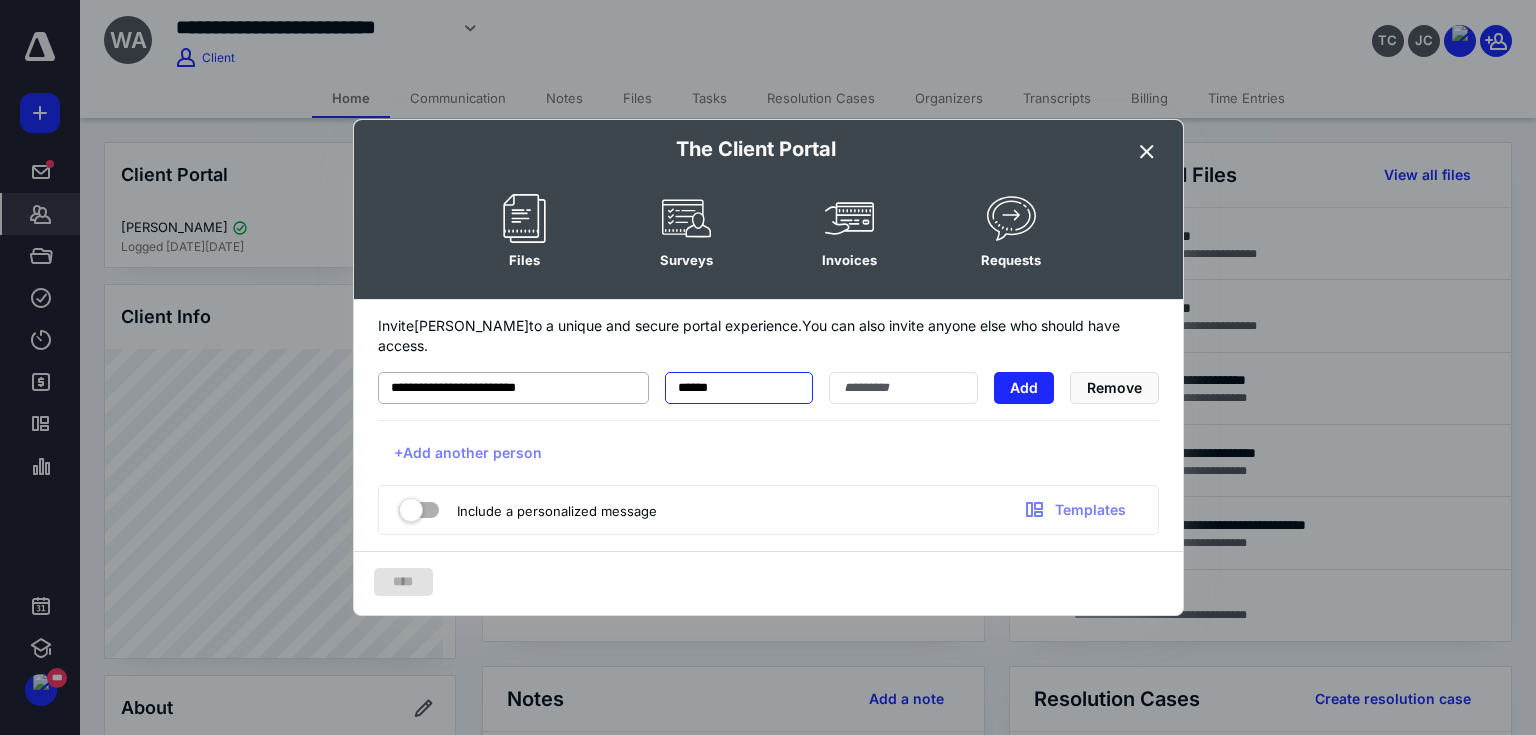 type on "******" 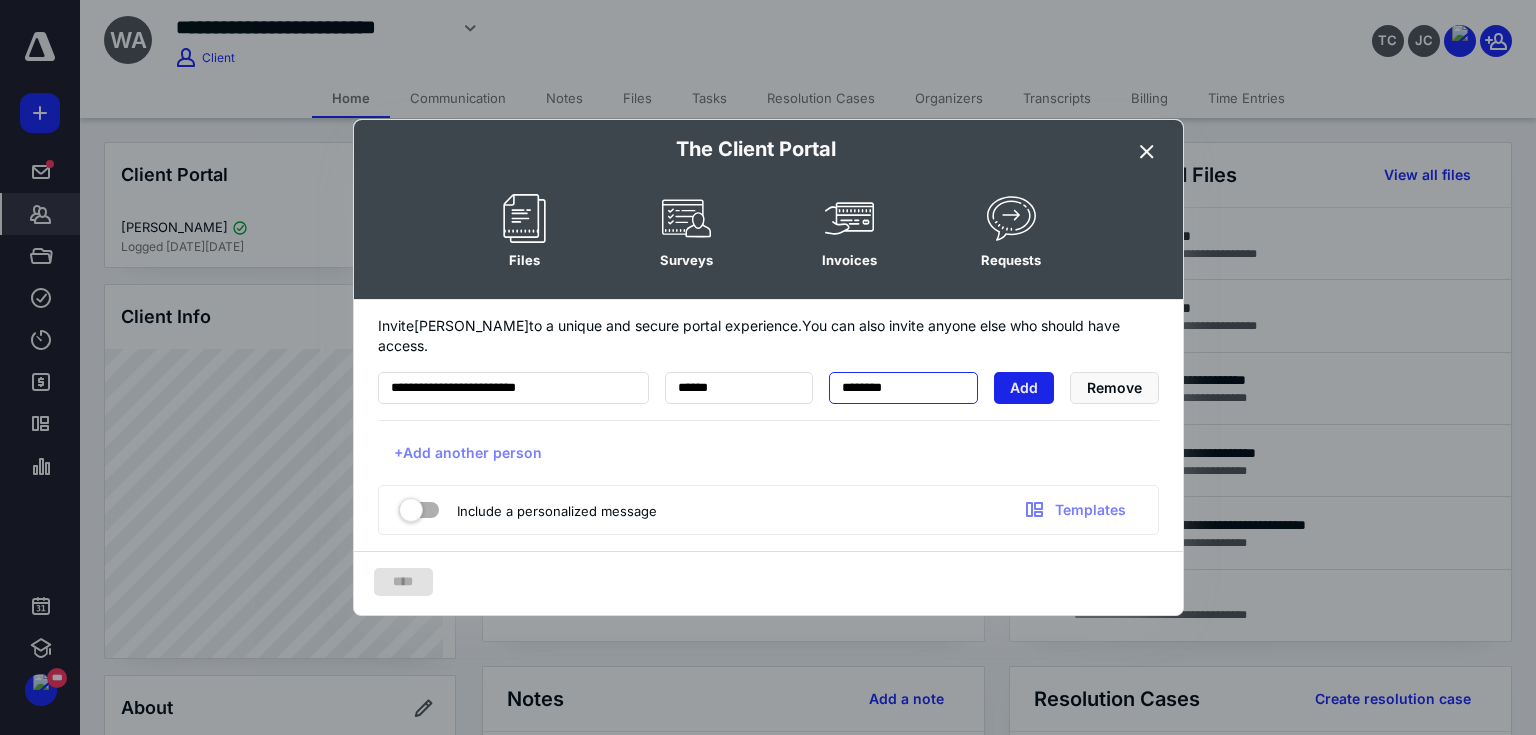 type on "********" 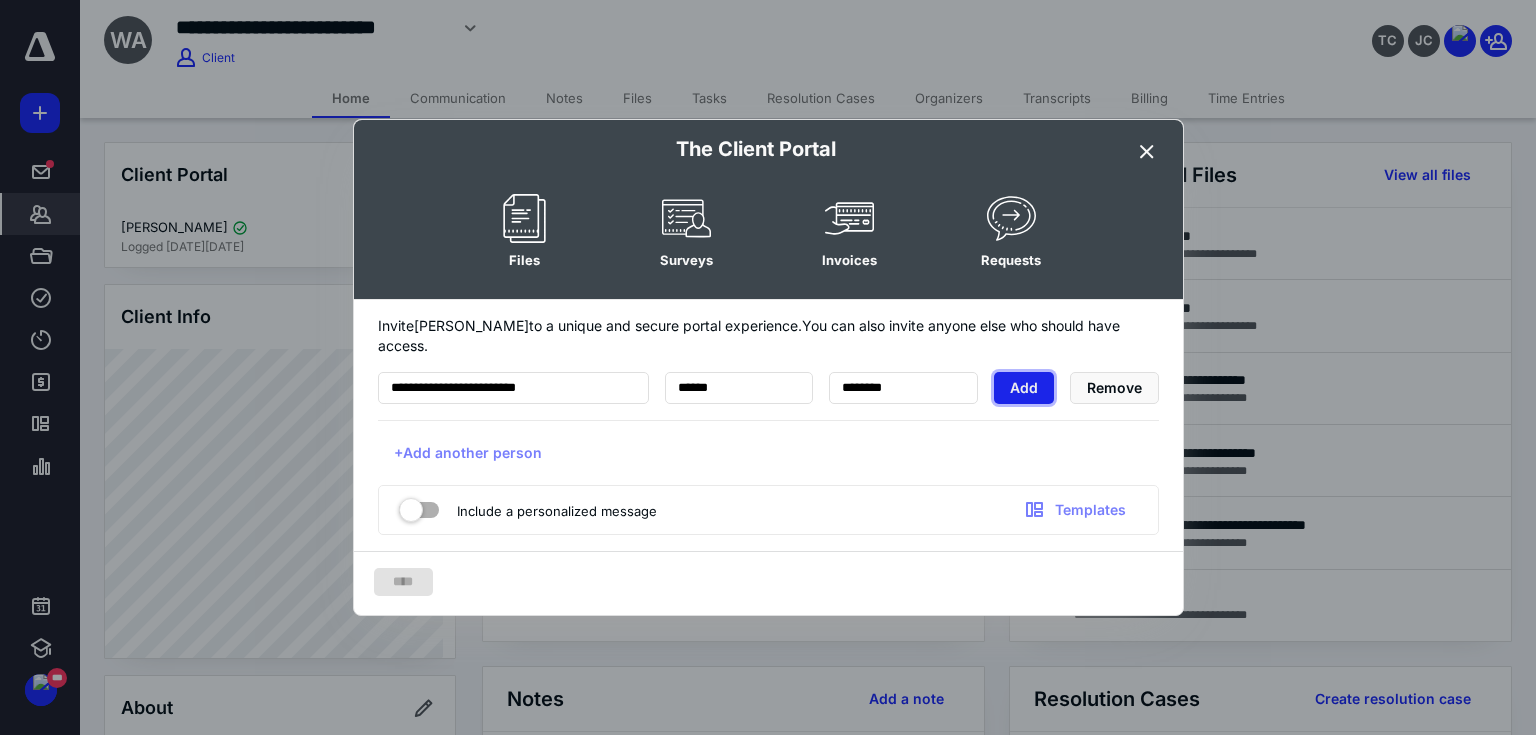 click on "Add" at bounding box center [1024, 388] 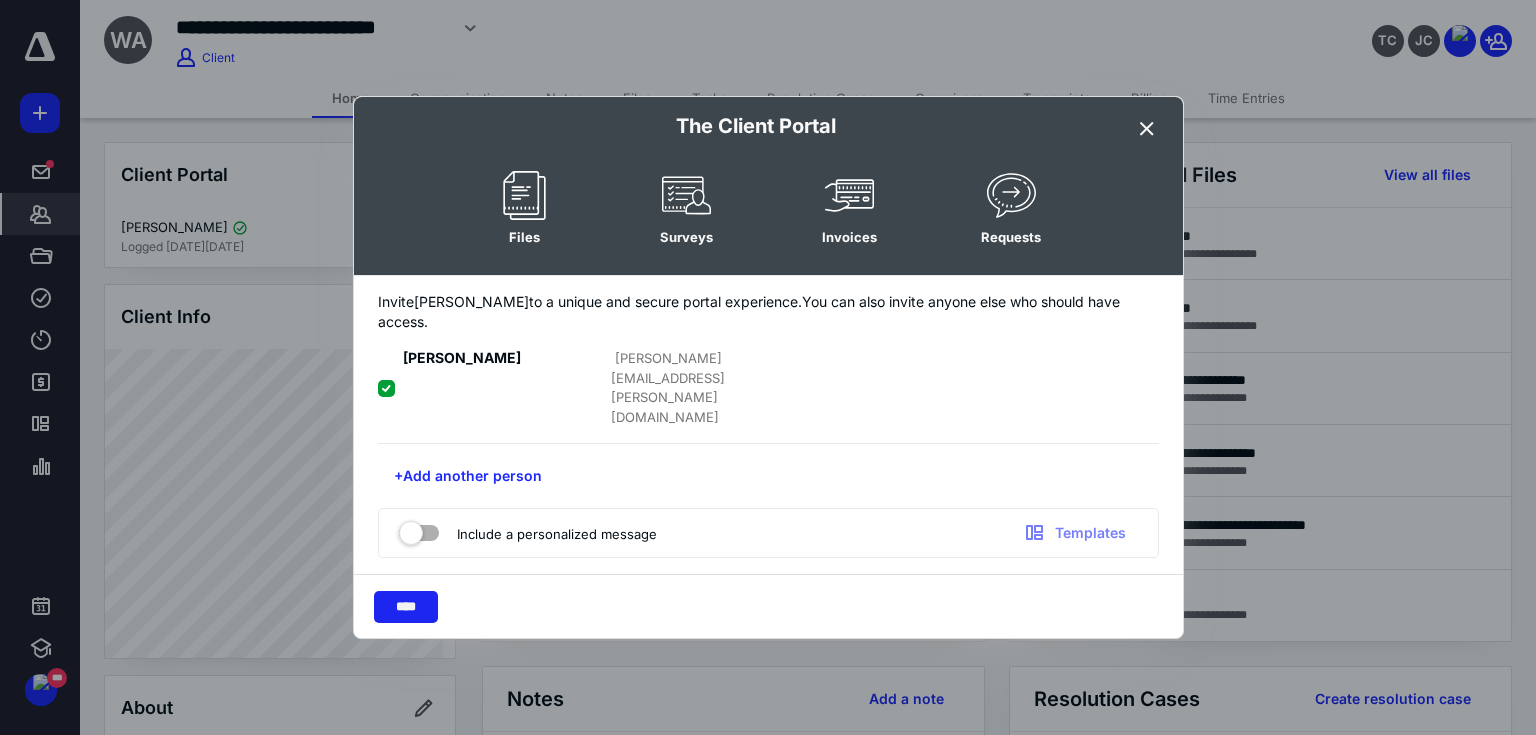 click on "****" at bounding box center (406, 607) 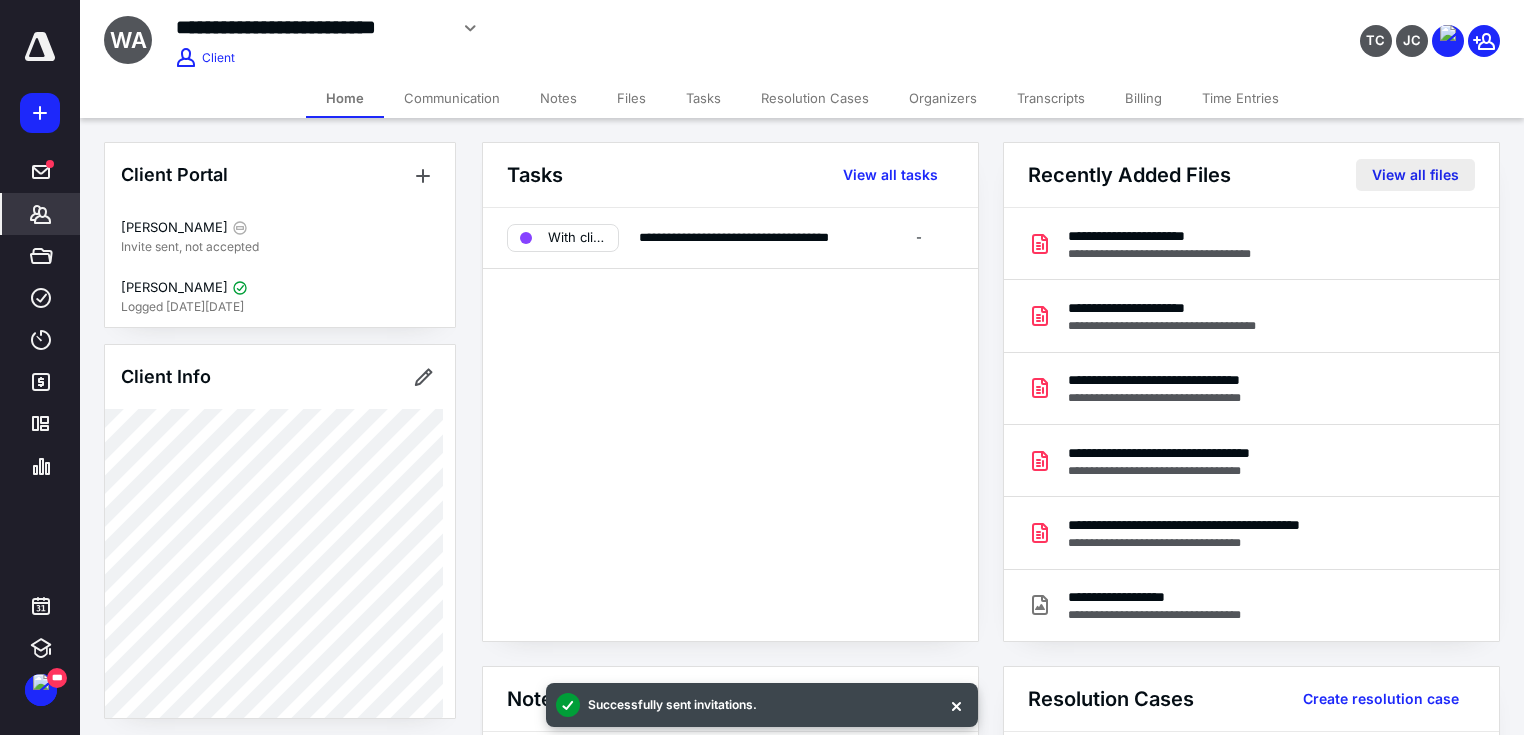 click on "View all files" at bounding box center [1415, 175] 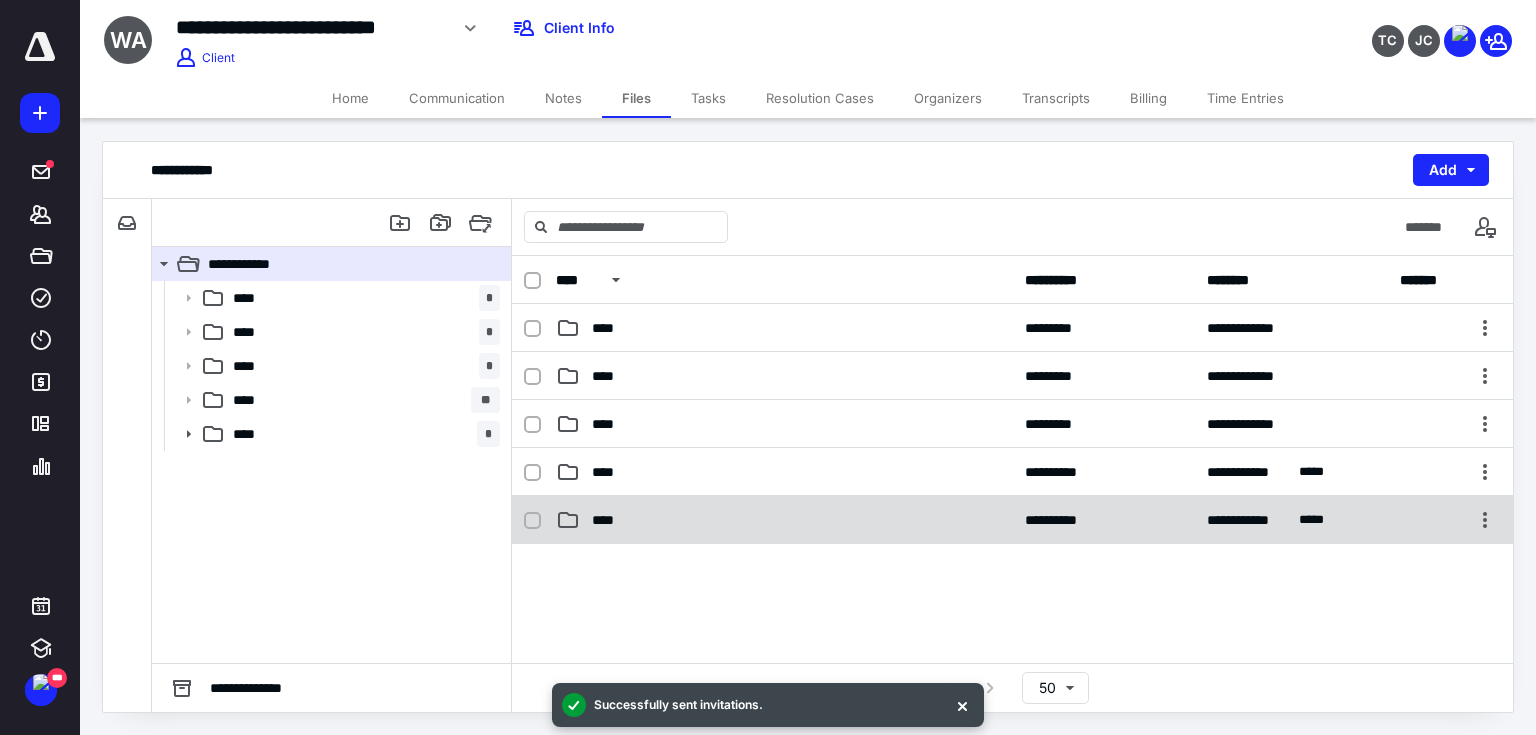 click on "**********" at bounding box center [1012, 520] 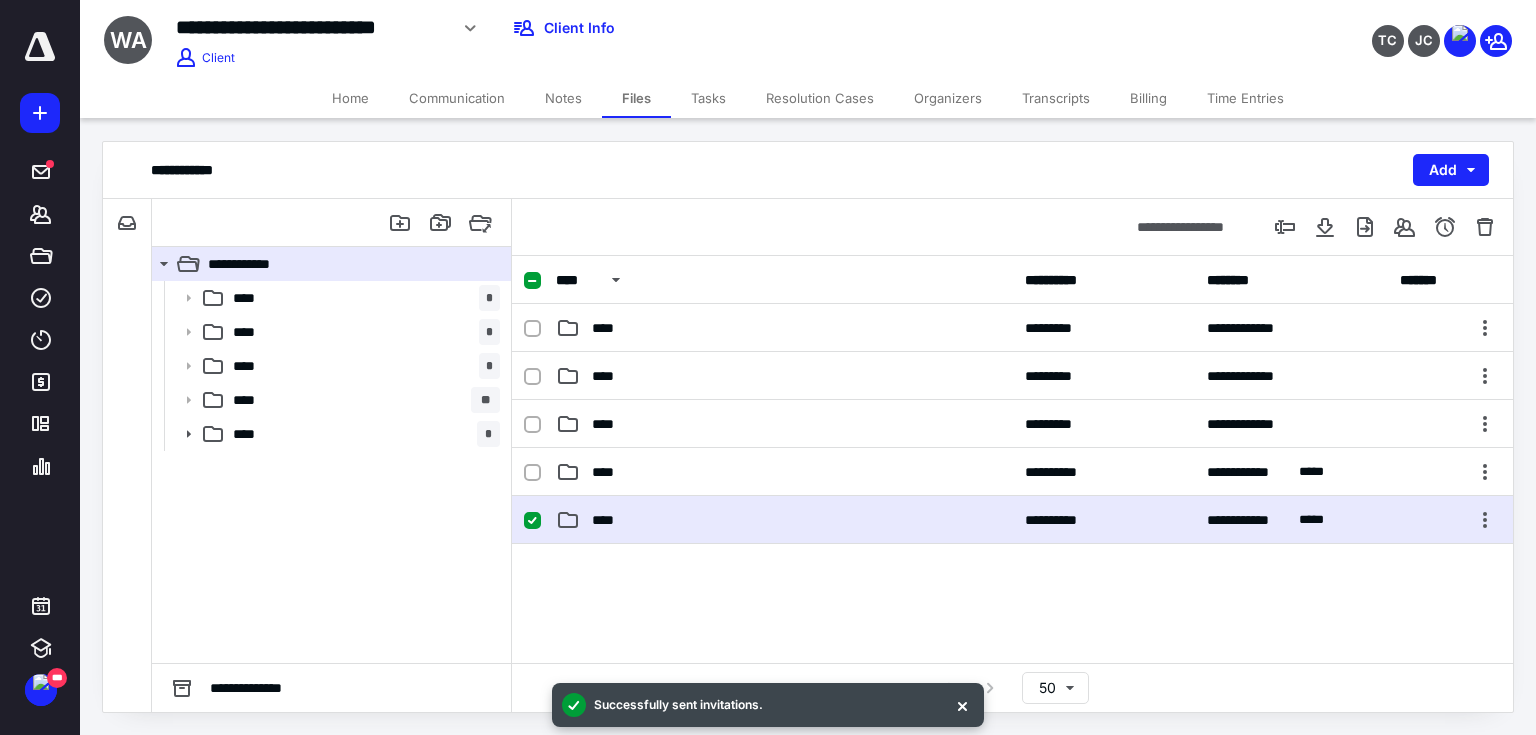 click on "**********" at bounding box center [1012, 520] 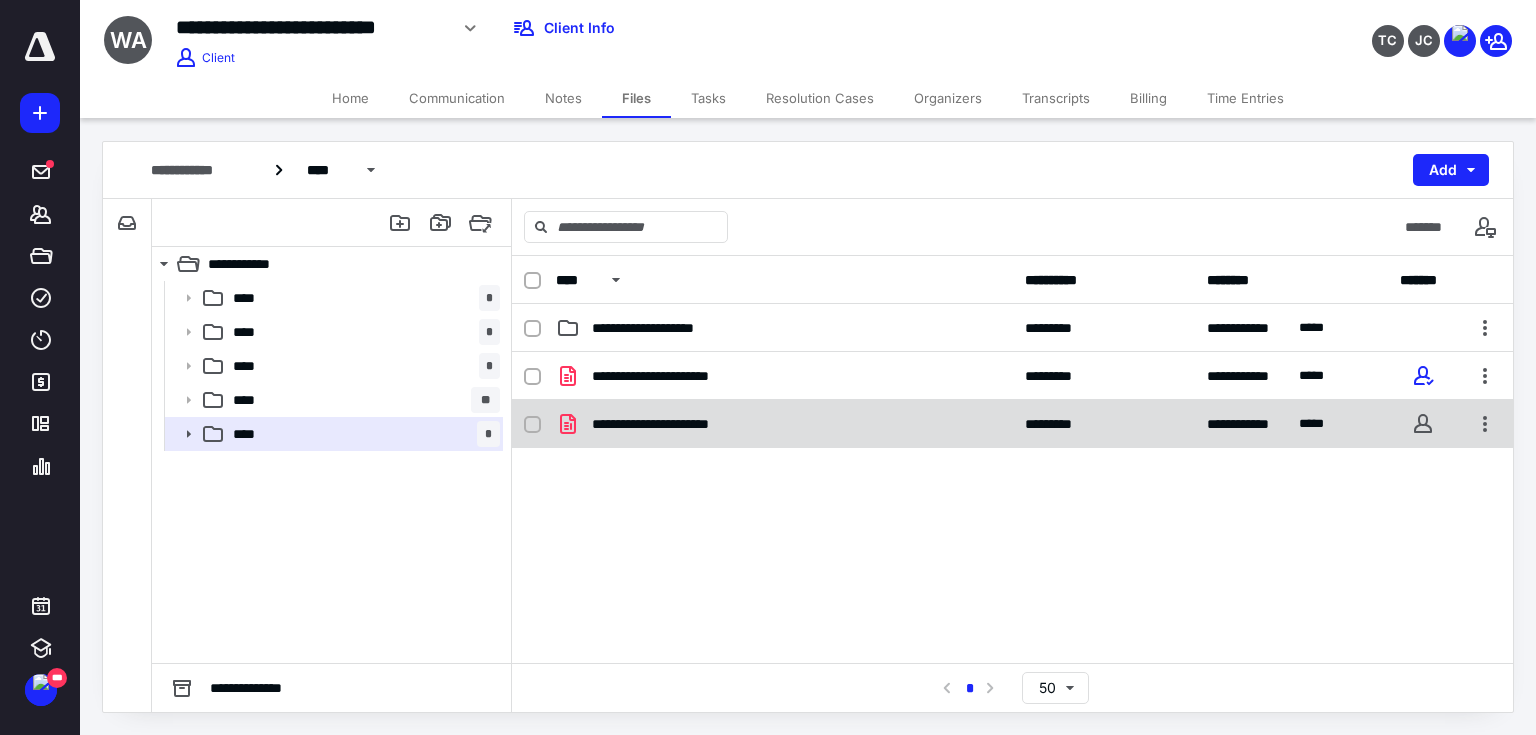 click on "**********" at bounding box center (670, 424) 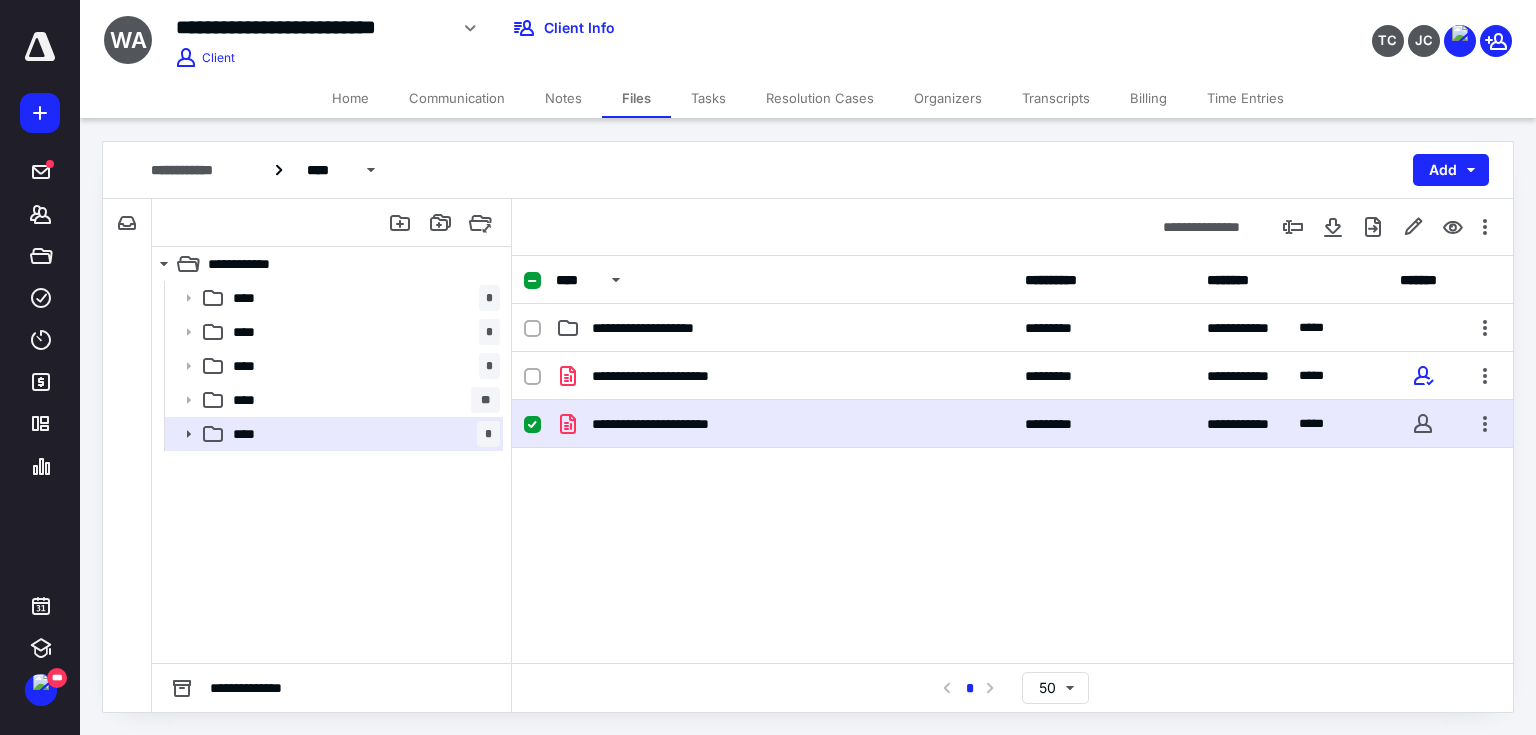 click on "**********" at bounding box center [670, 424] 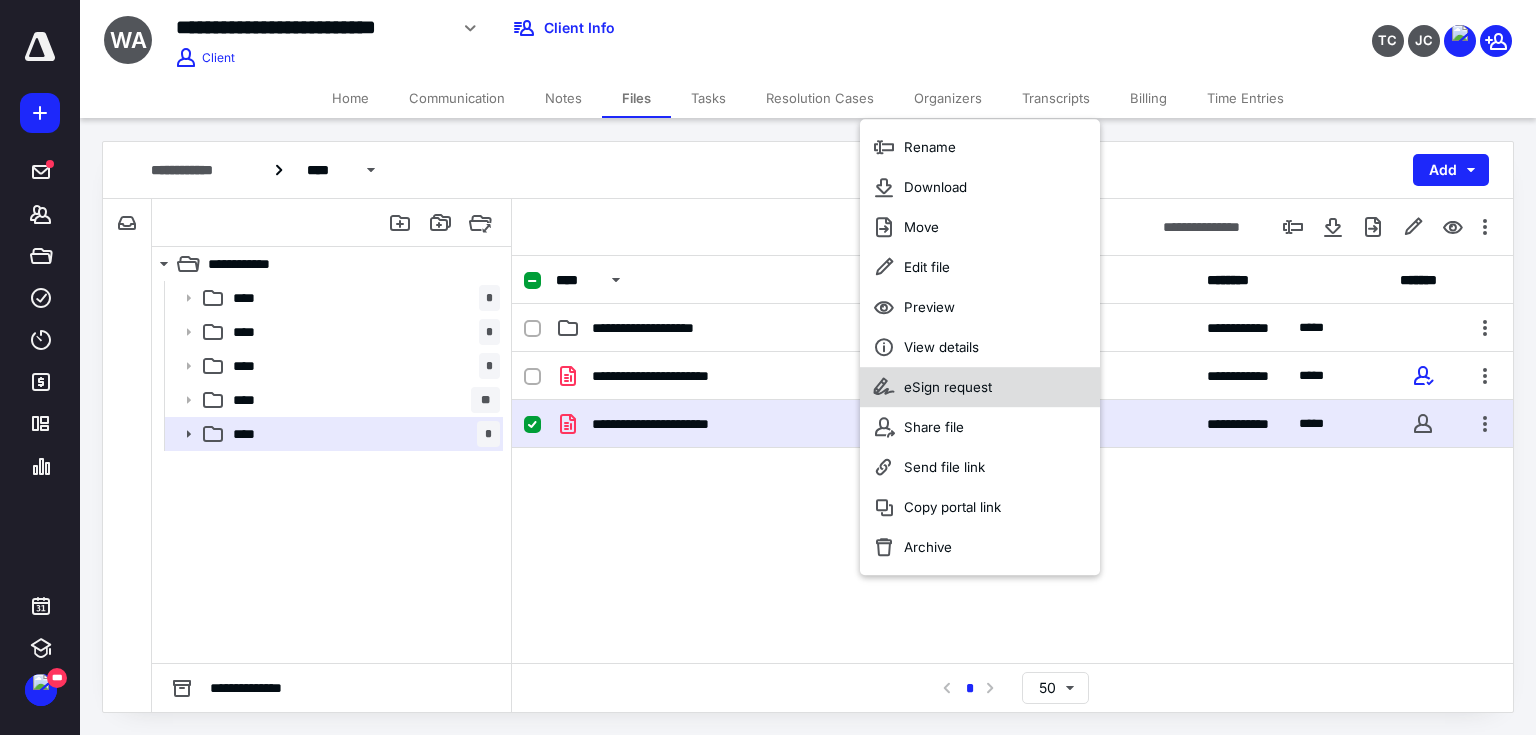 click on "eSign request" at bounding box center [948, 387] 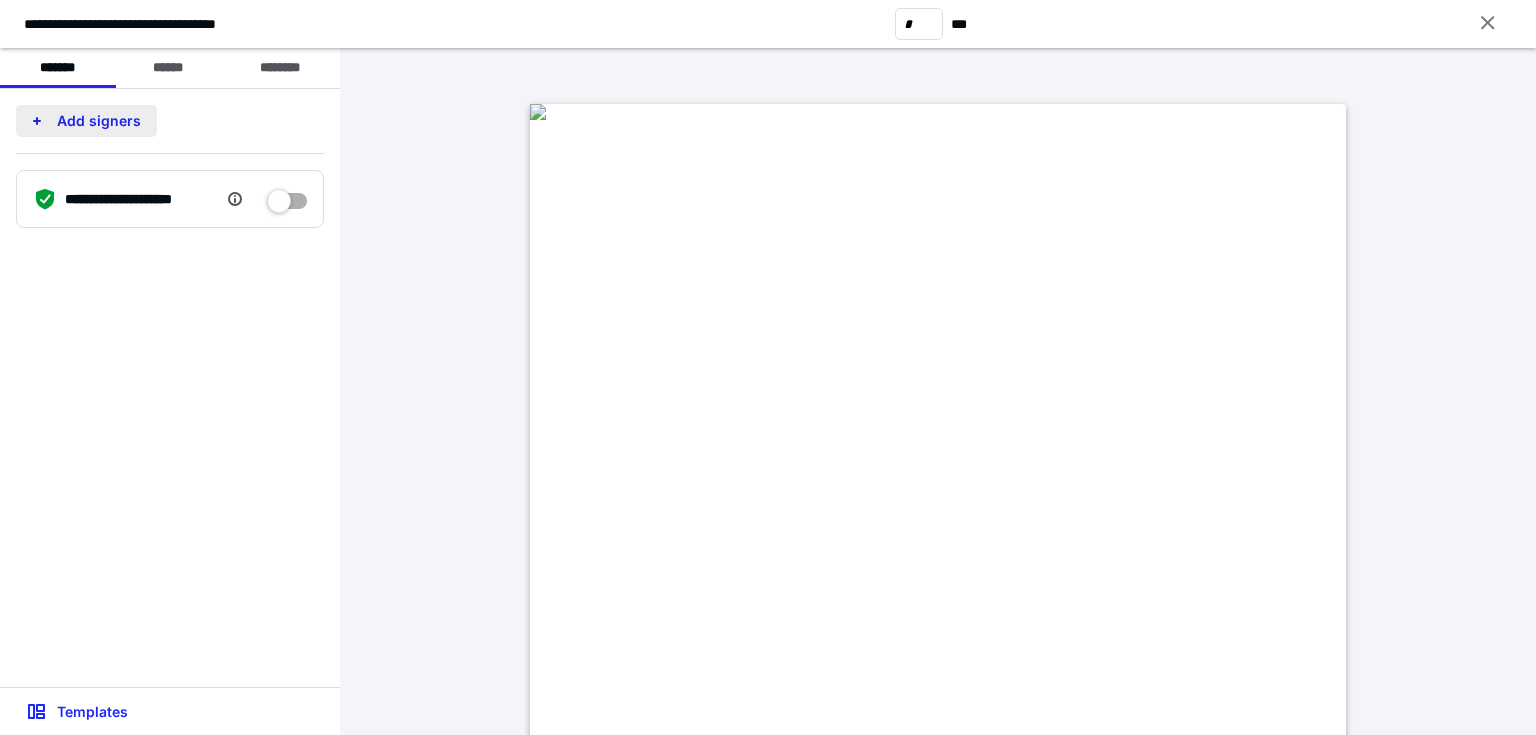 click on "Add signers" at bounding box center [86, 121] 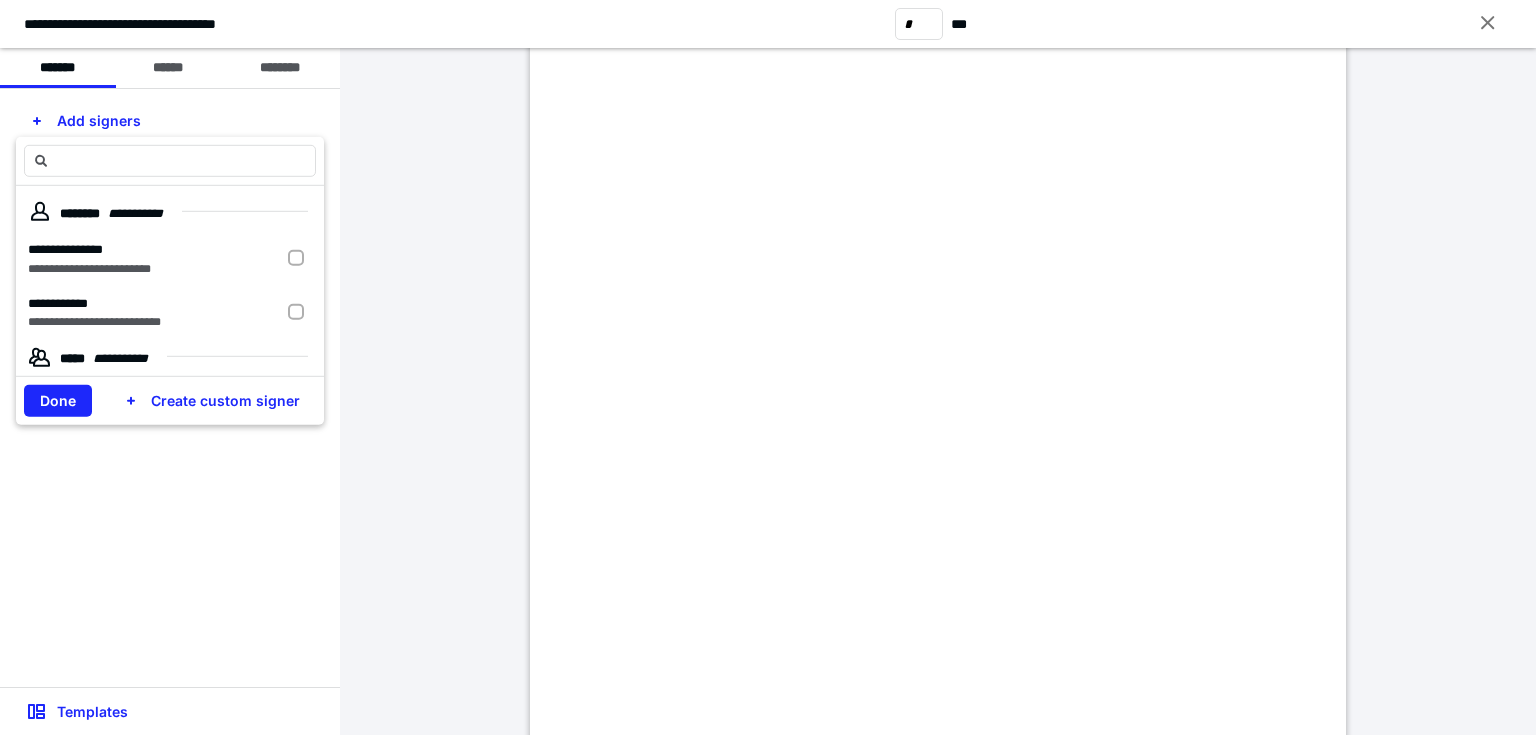 scroll, scrollTop: 266, scrollLeft: 0, axis: vertical 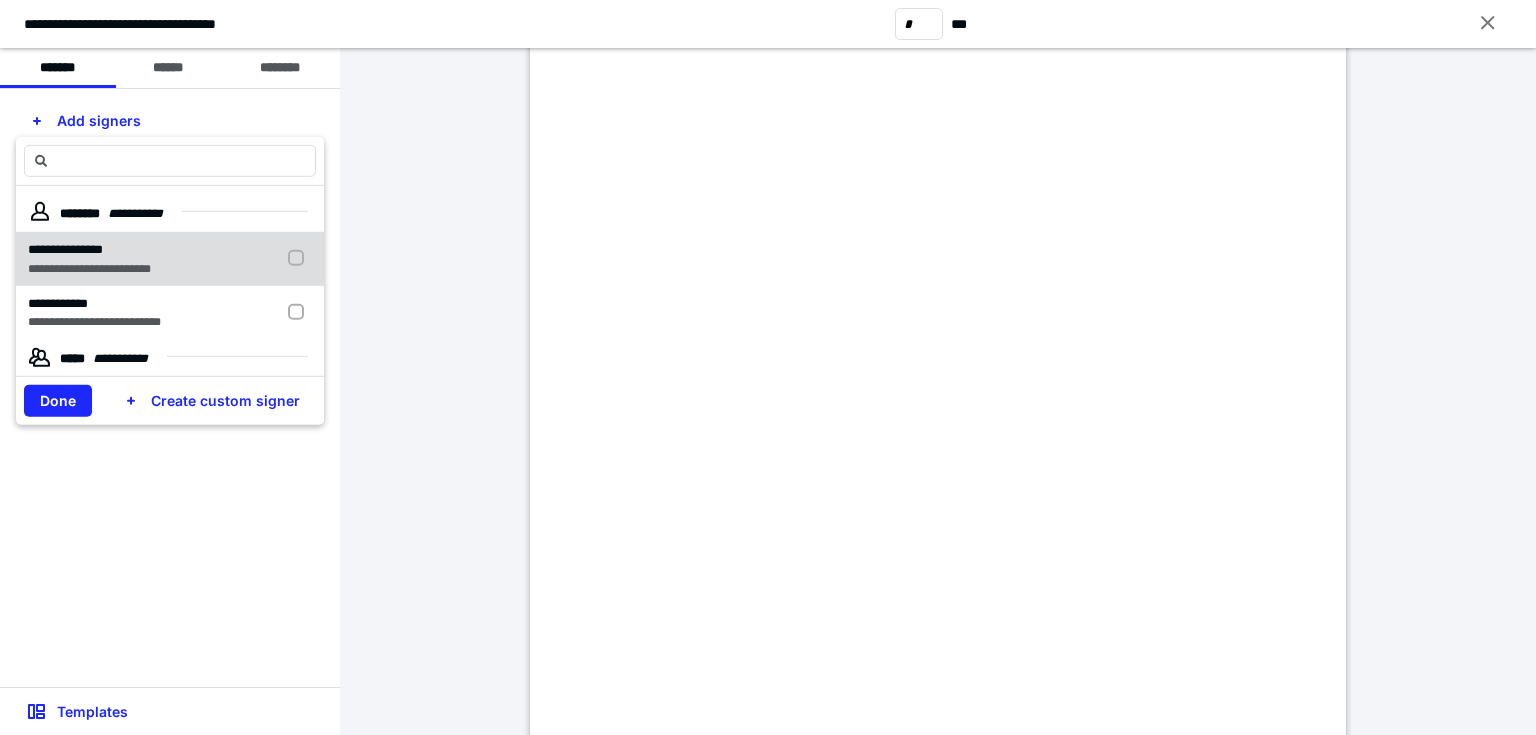 click at bounding box center [300, 258] 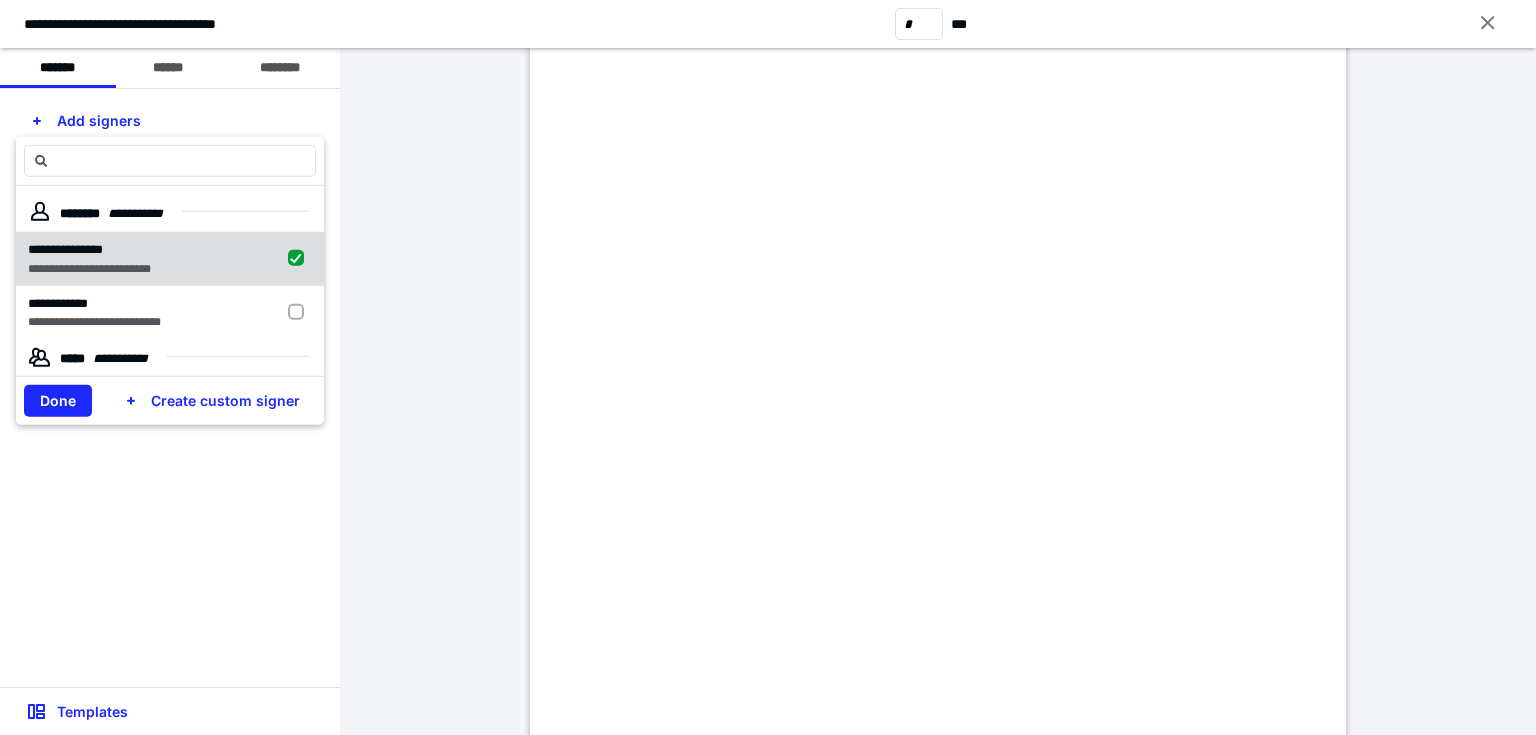 checkbox on "true" 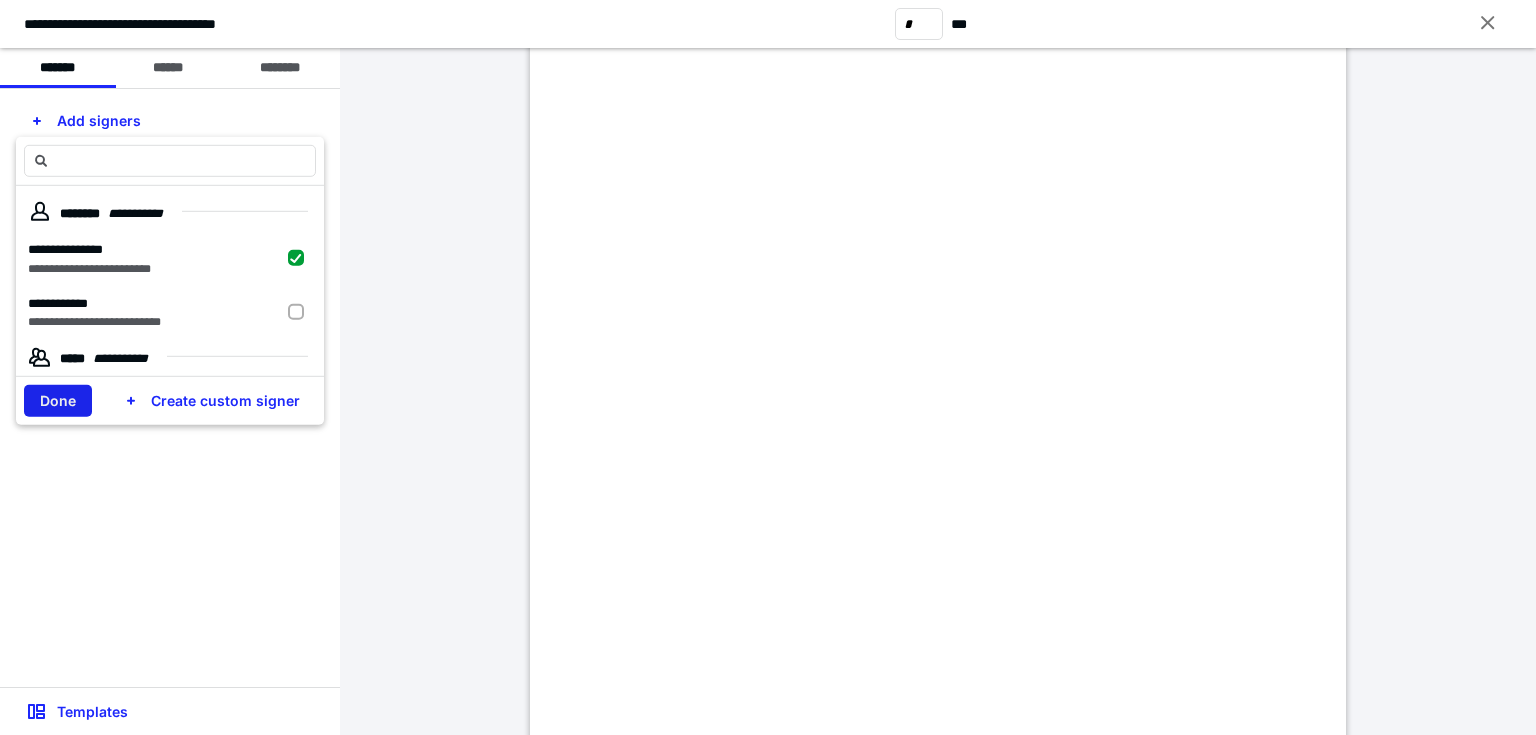 click on "Done" at bounding box center (58, 401) 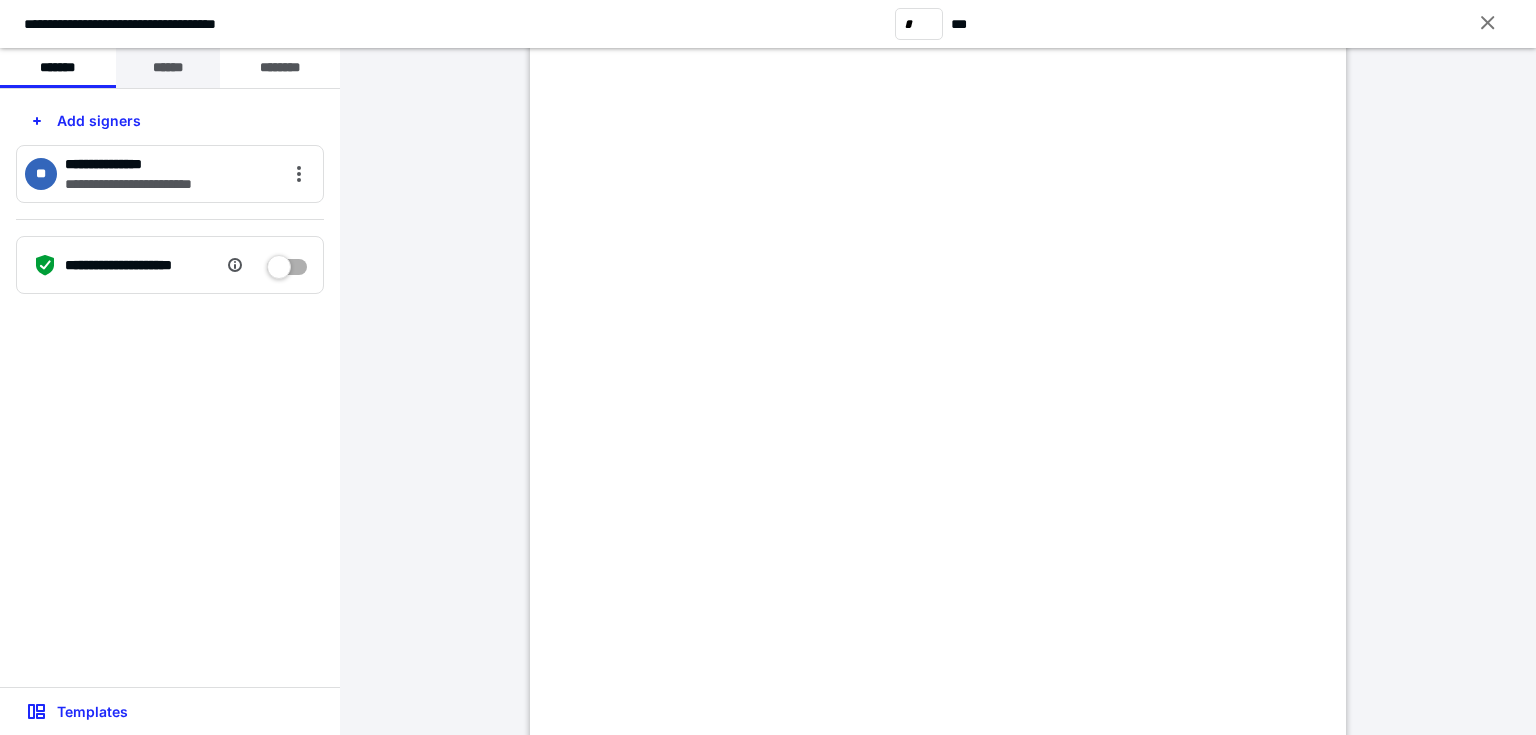 click on "******" at bounding box center (168, 68) 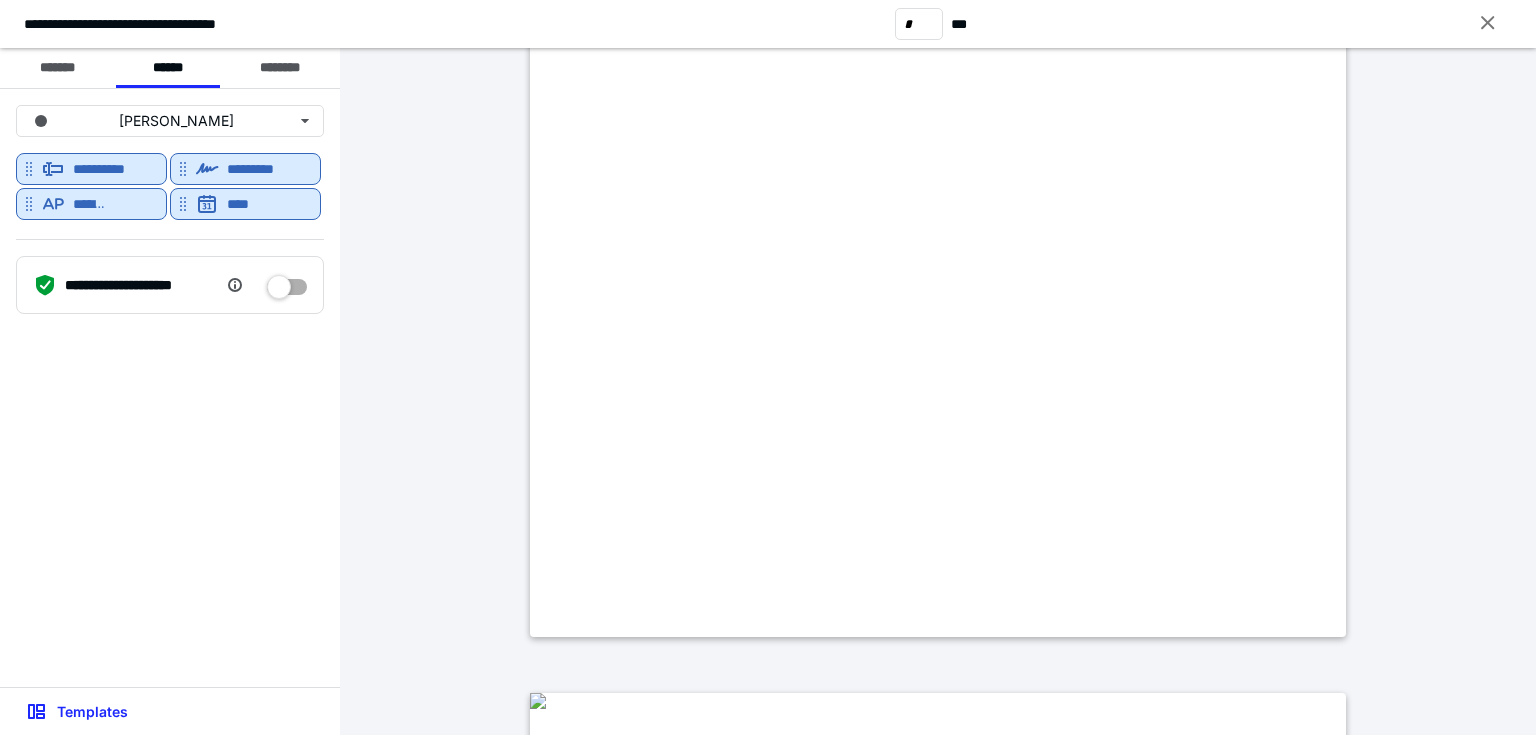 scroll, scrollTop: 1631, scrollLeft: 0, axis: vertical 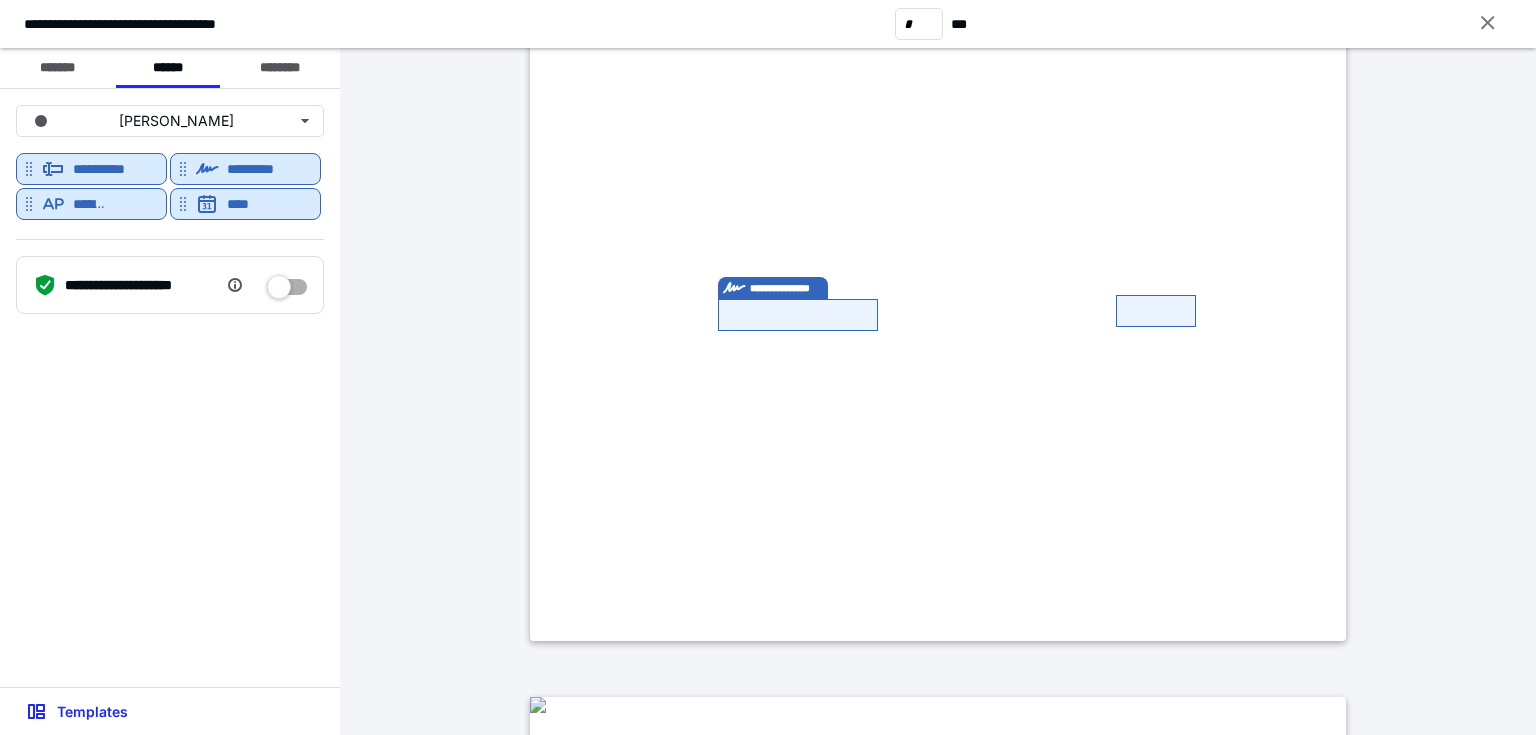 type on "*" 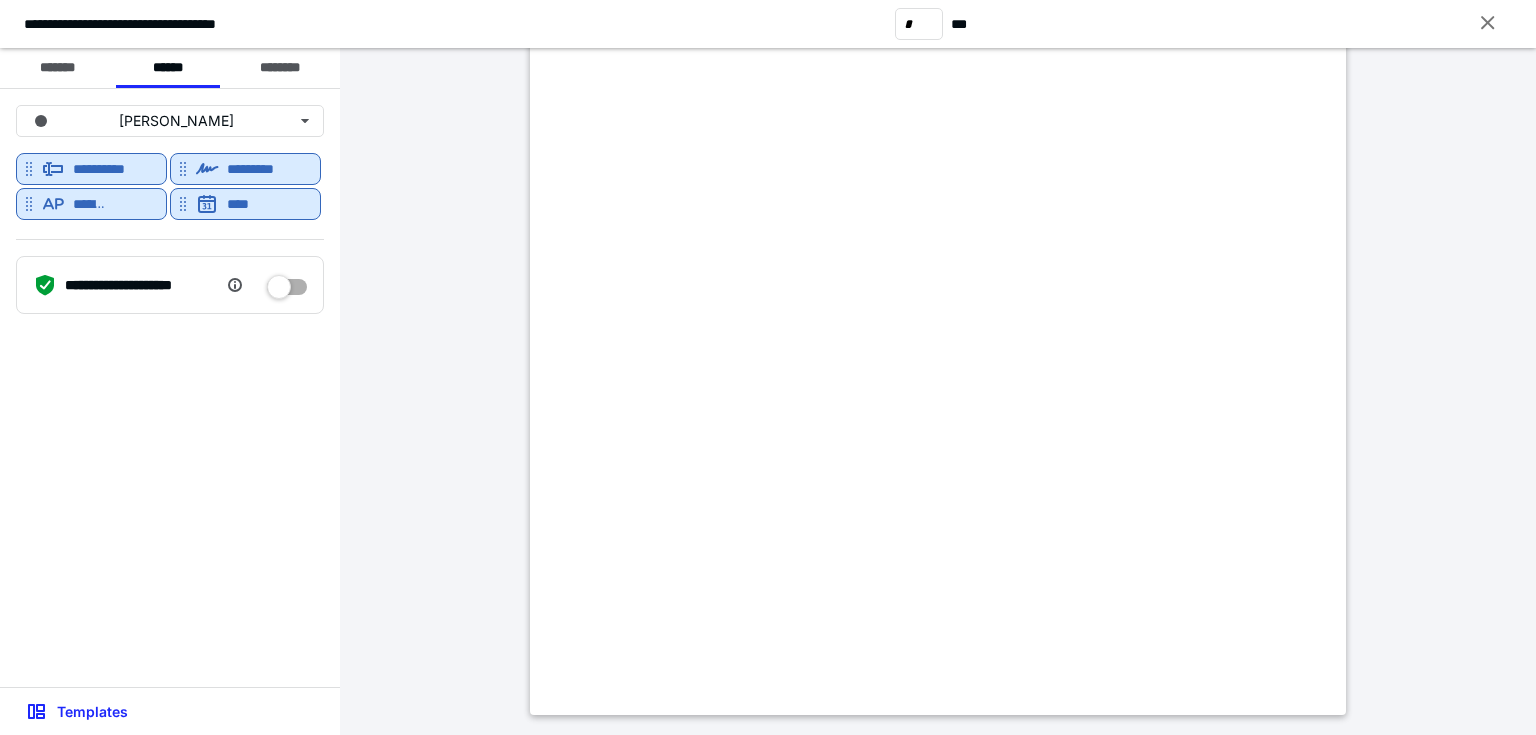 scroll, scrollTop: 2686, scrollLeft: 0, axis: vertical 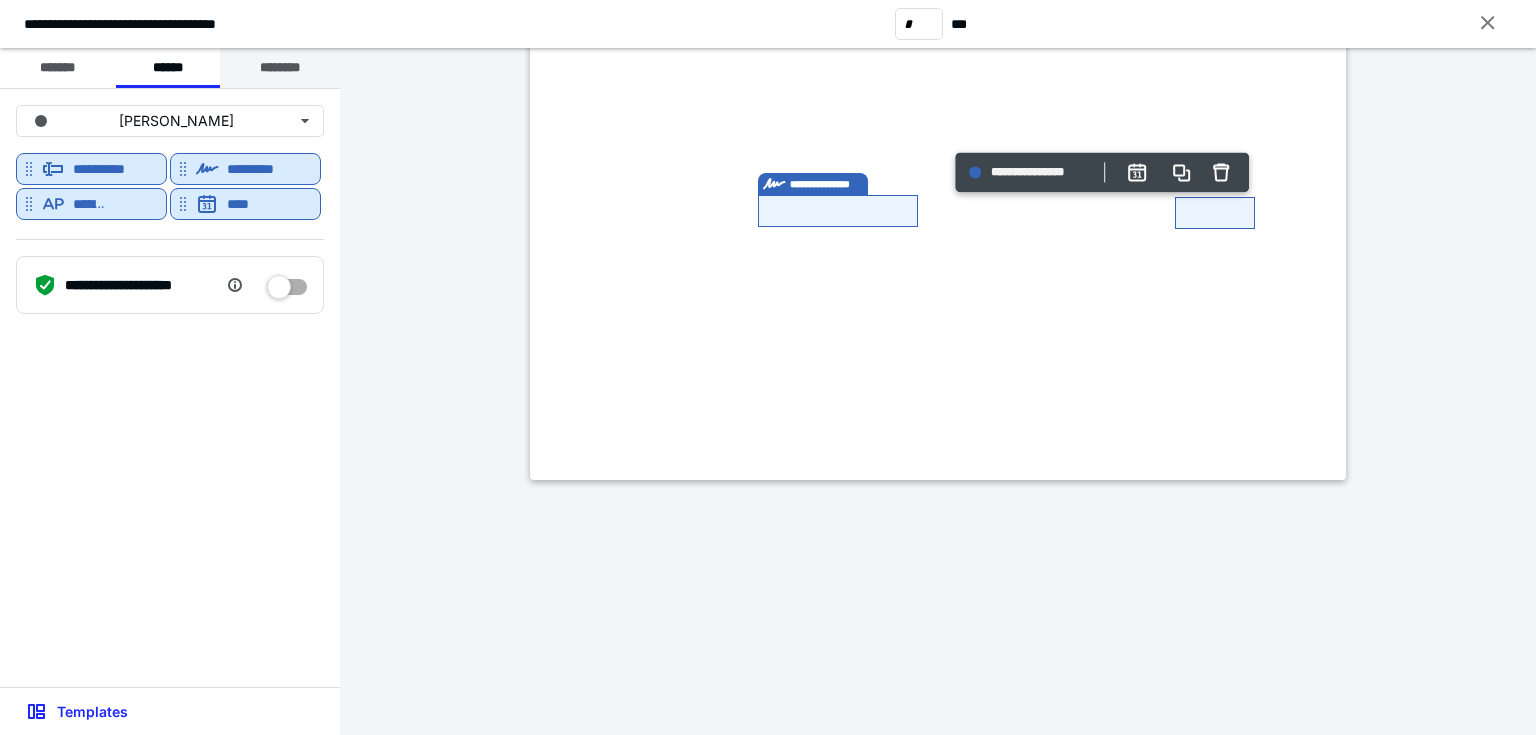 click on "********" at bounding box center [280, 68] 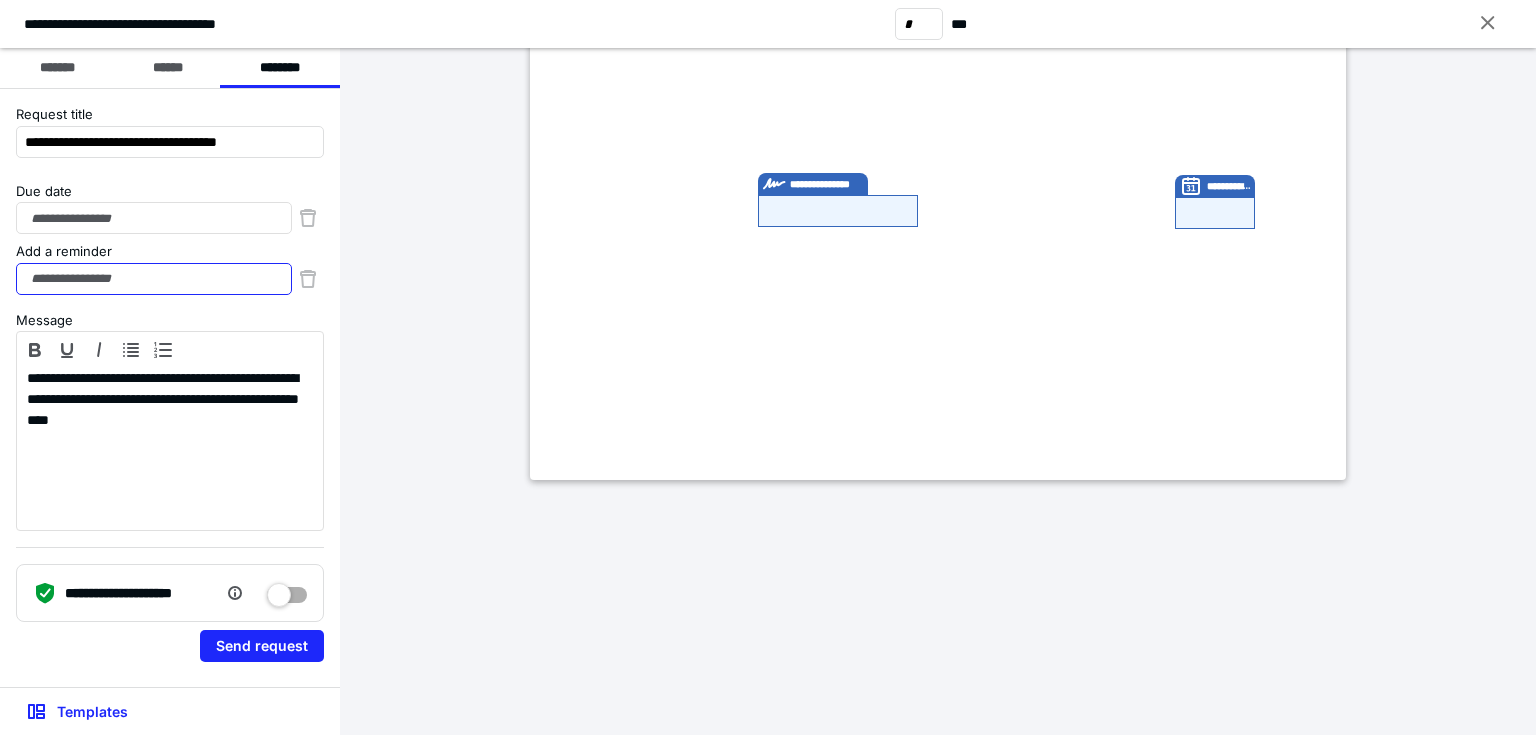 click on "Add a reminder" at bounding box center [154, 279] 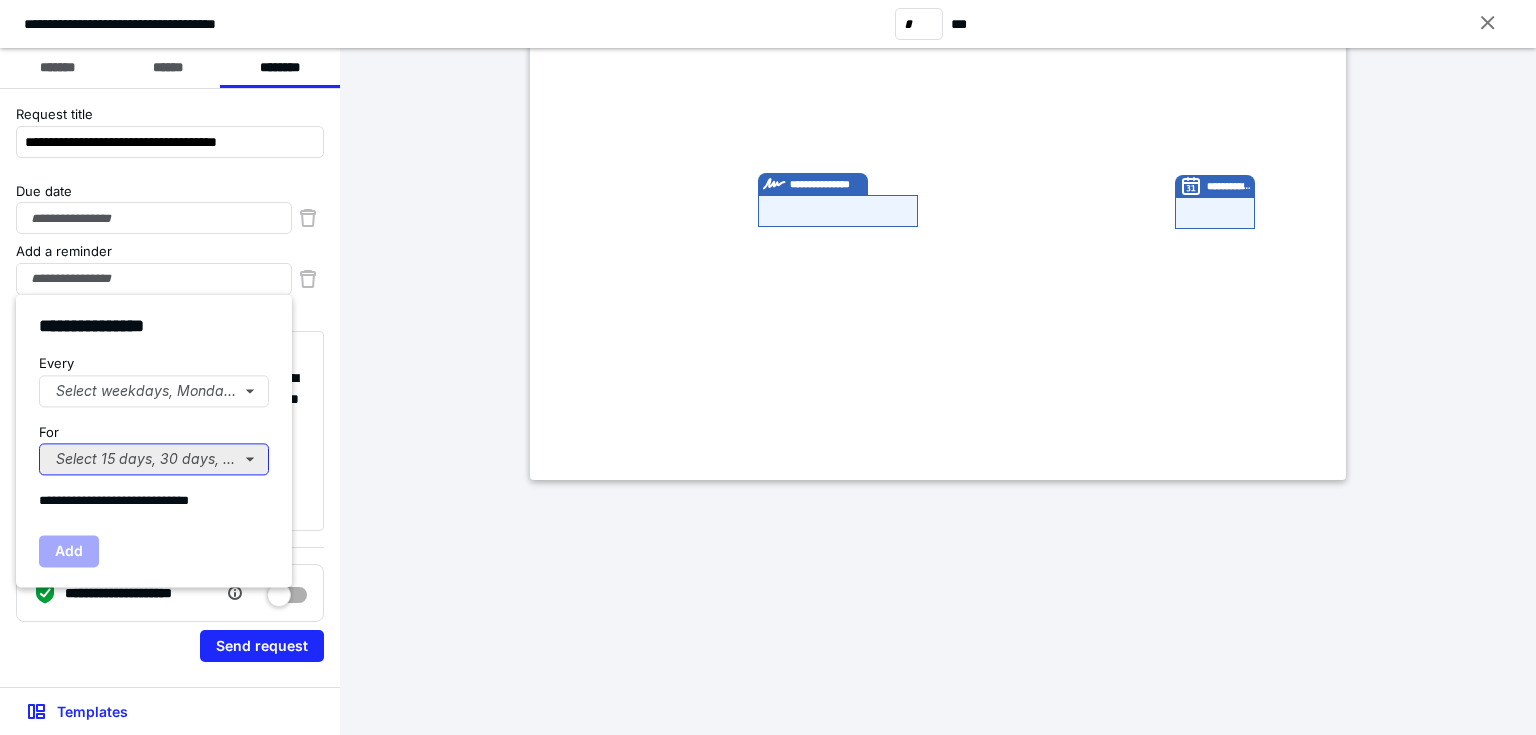 click on "Select 15 days, 30 days, or 45 days..." at bounding box center [154, 459] 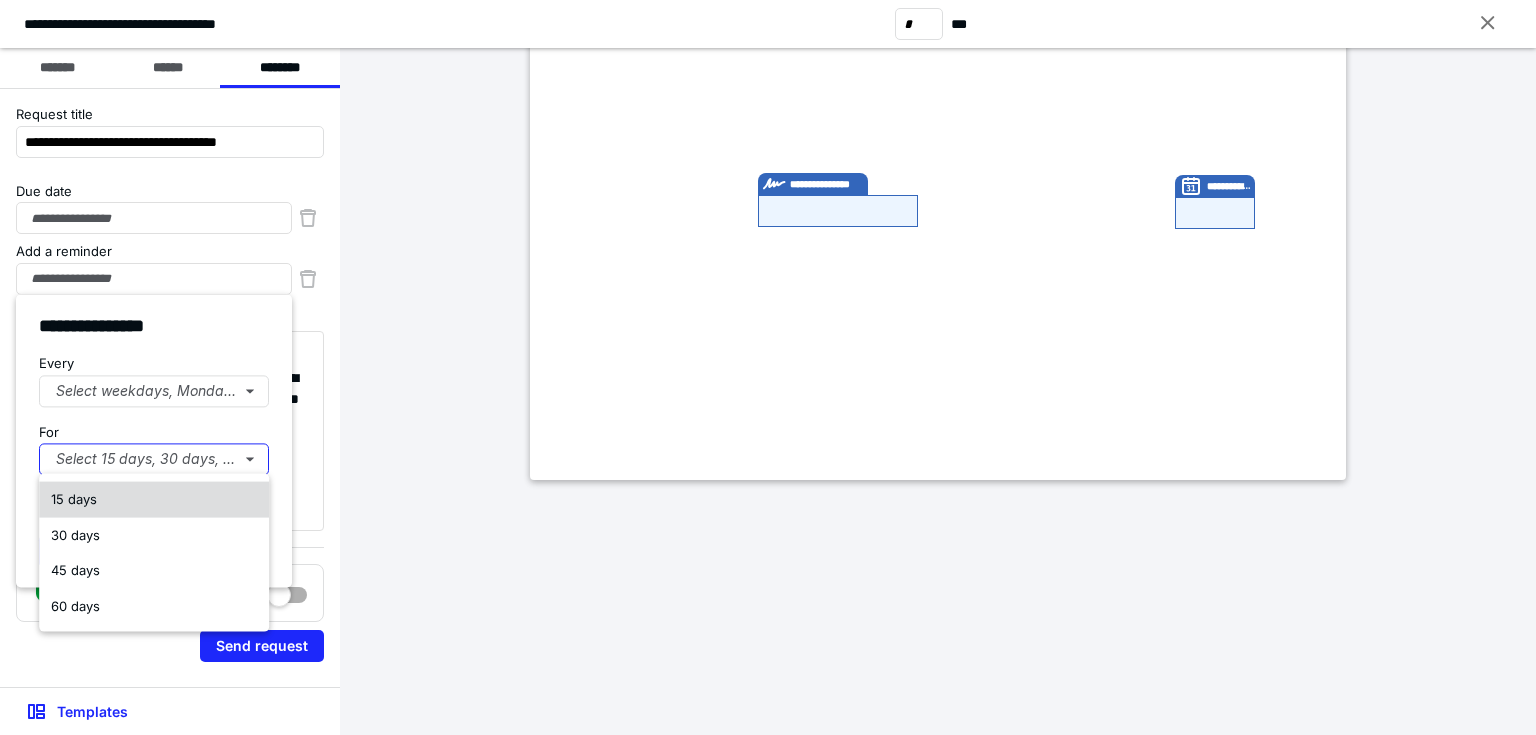 click on "15 days" at bounding box center (154, 500) 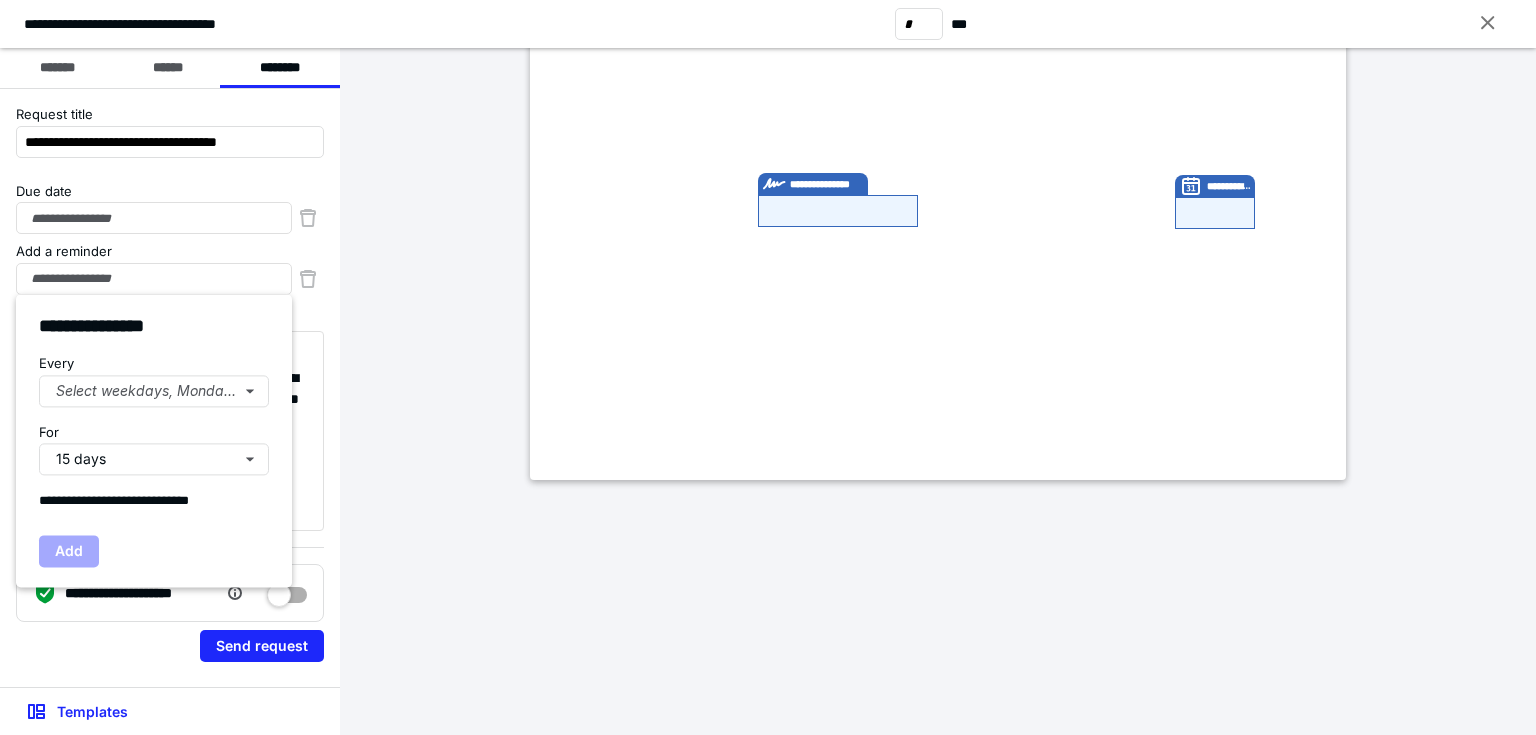 click on "Add" at bounding box center [69, 551] 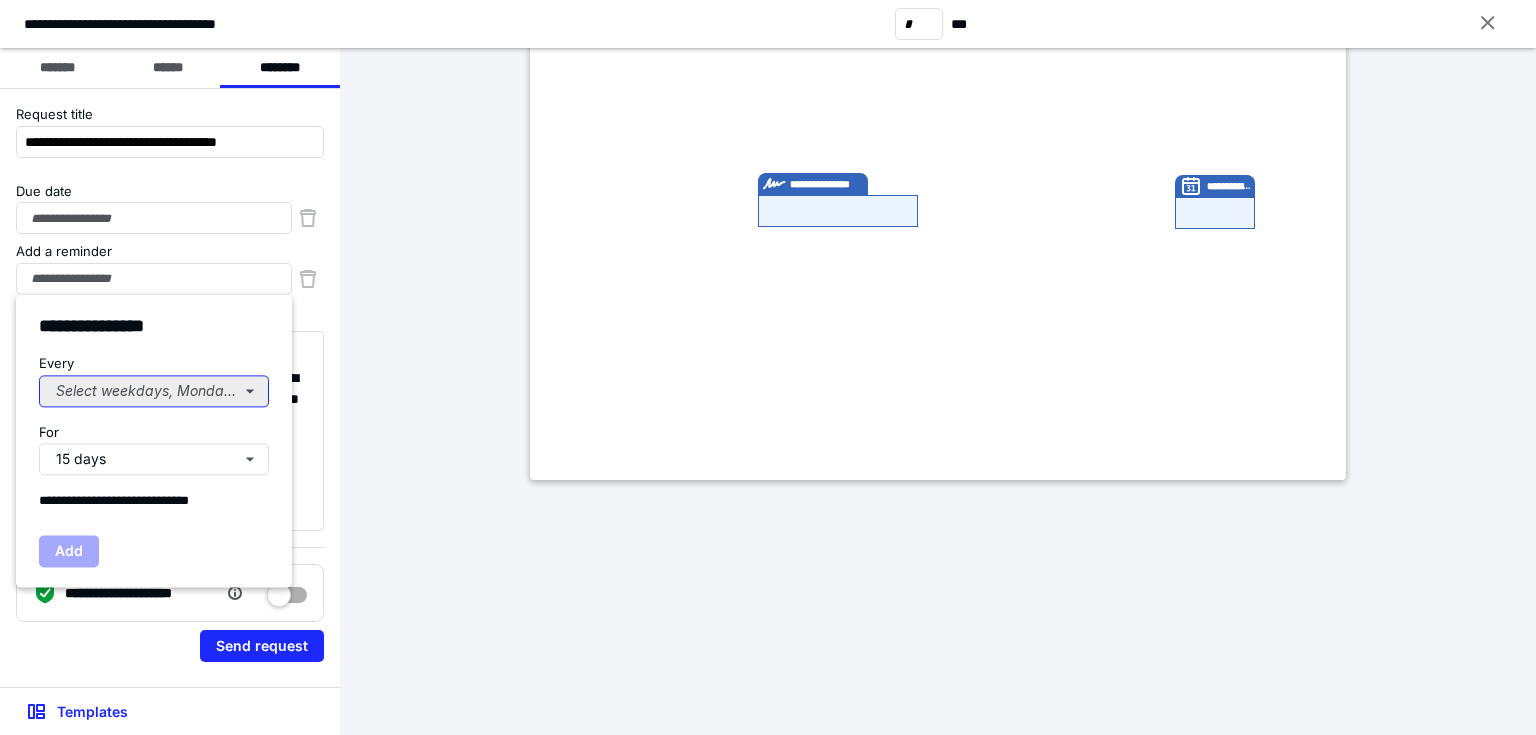 click on "Select weekdays, Mondays, or Tues..." at bounding box center [154, 391] 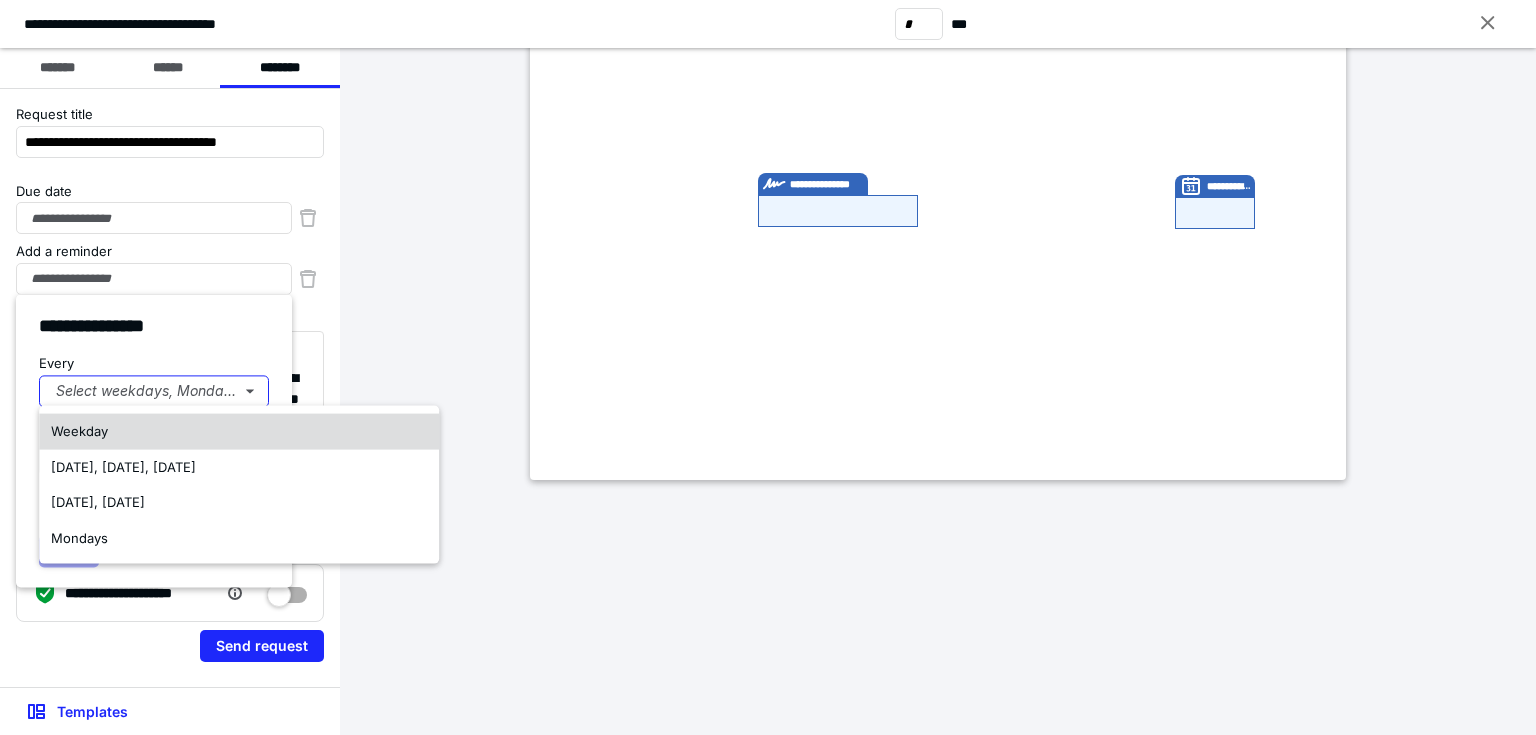 click on "Weekday" at bounding box center [239, 432] 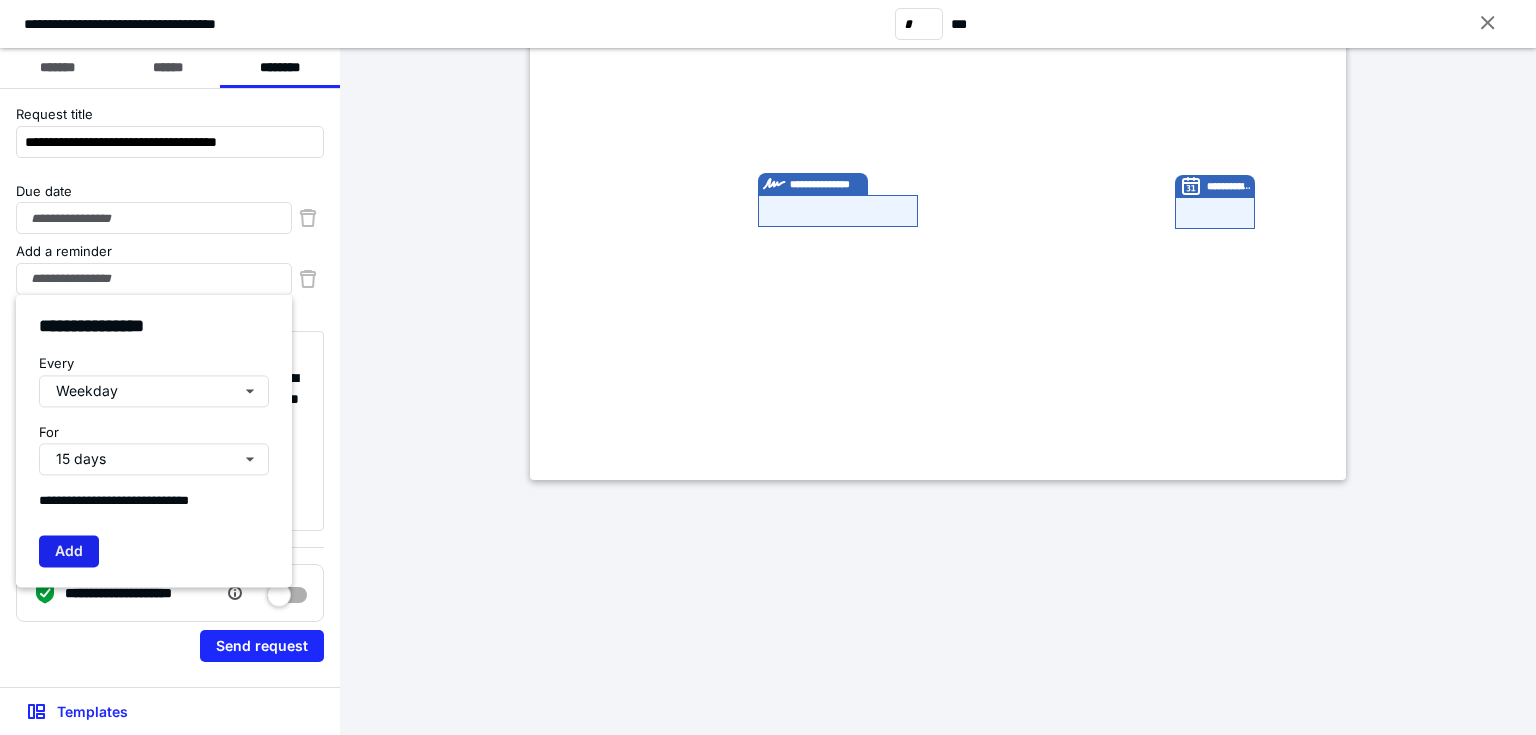 click on "Add" at bounding box center (69, 551) 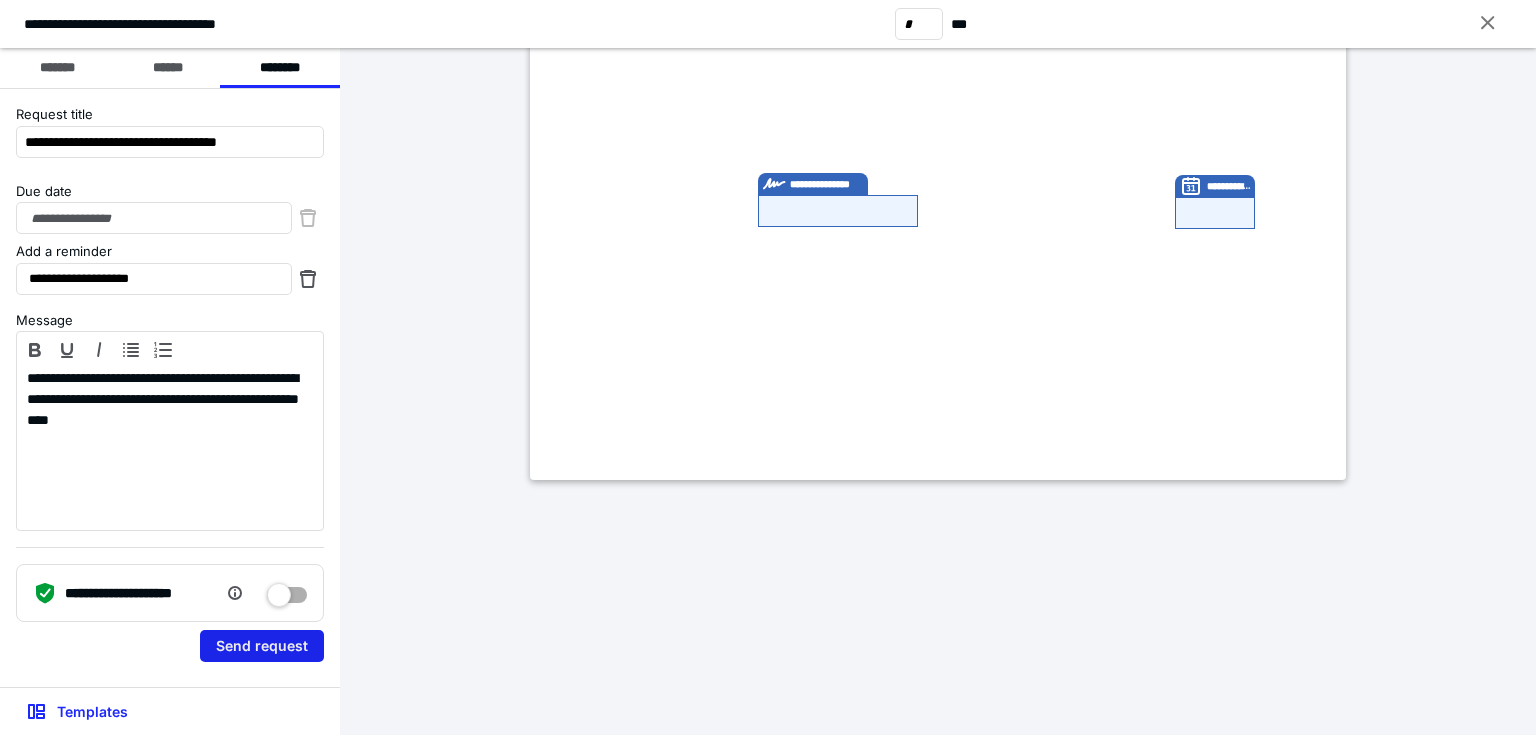 click on "Send request" at bounding box center (262, 646) 